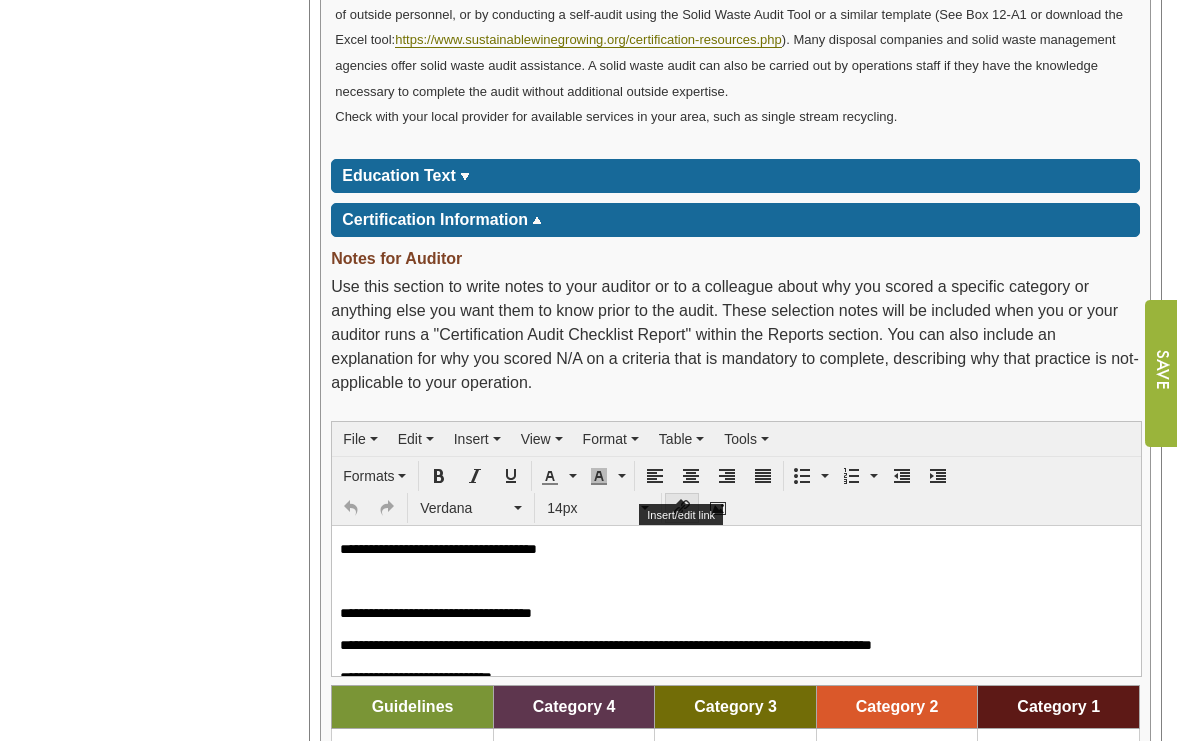 scroll, scrollTop: 2152, scrollLeft: 0, axis: vertical 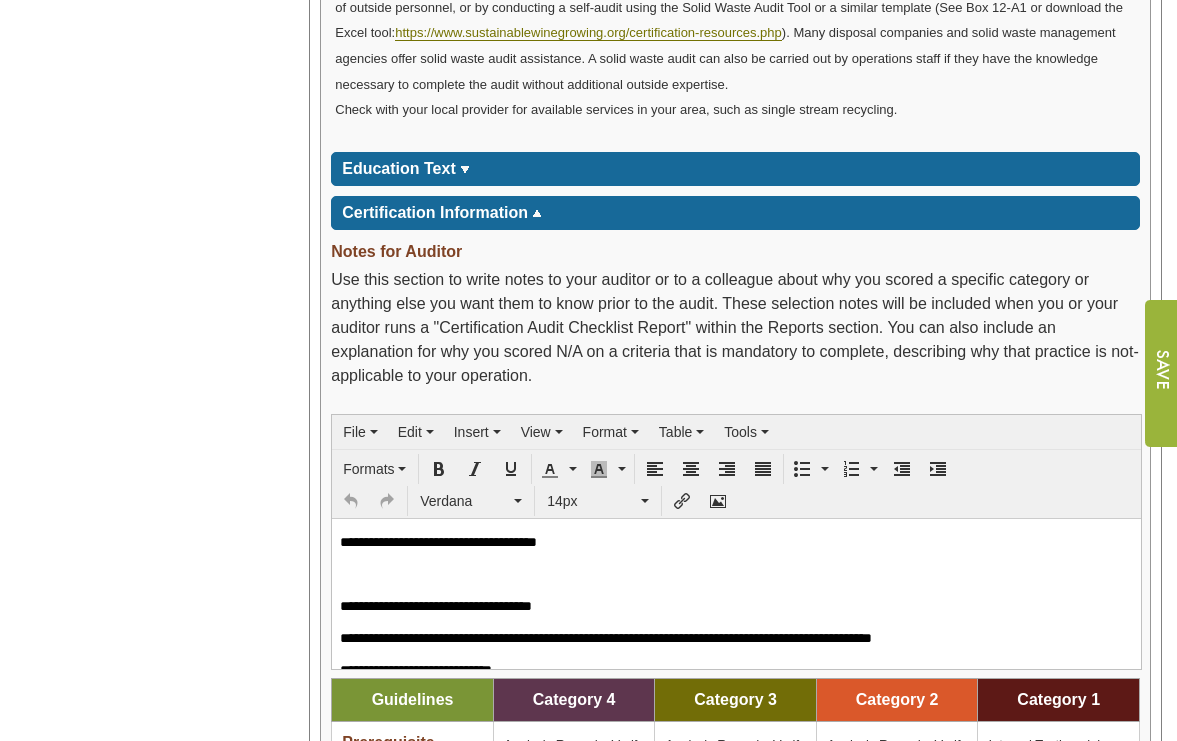 click at bounding box center [729, 573] 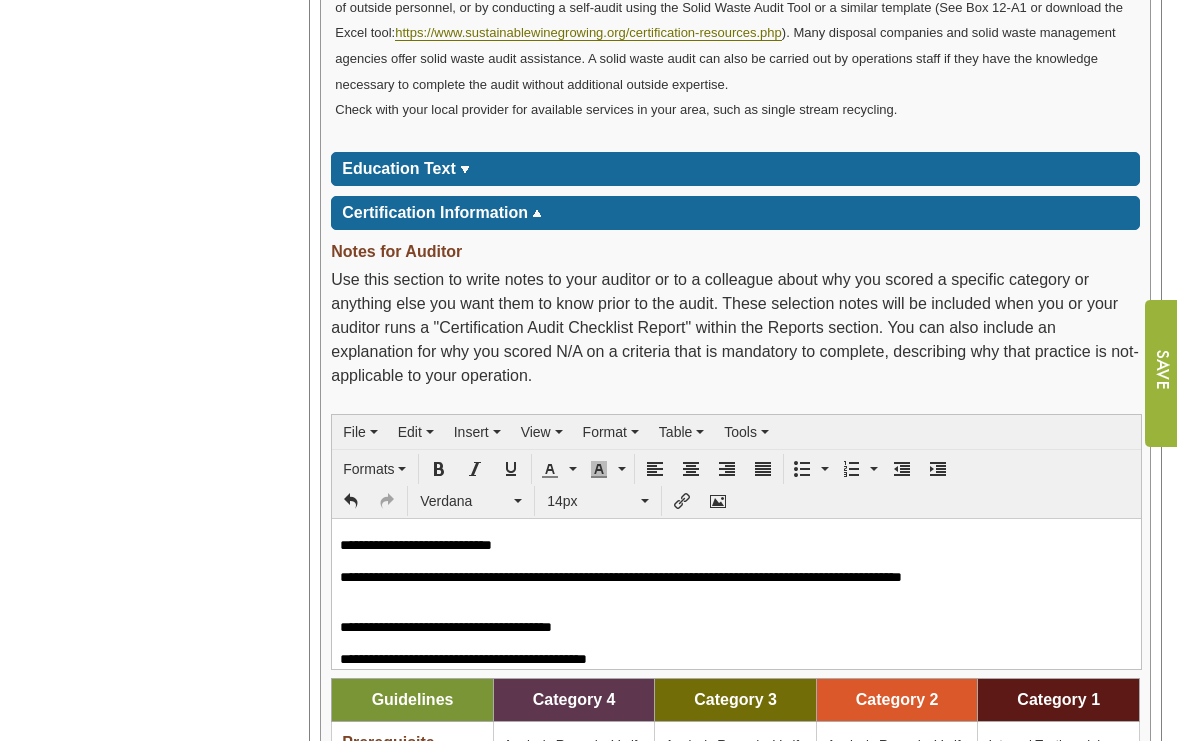 scroll, scrollTop: 0, scrollLeft: 0, axis: both 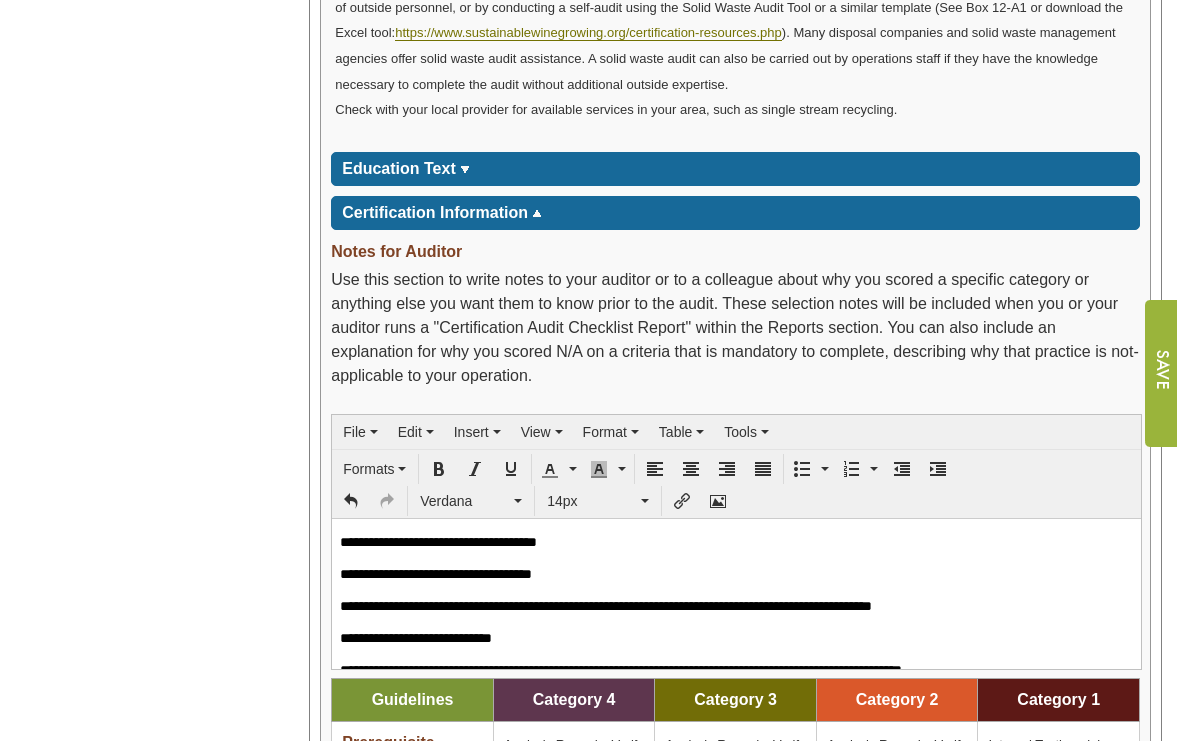 click on "Year:
****
****
****
****
****
****
****
****
****
****
****
****
****
****
Organizations
Ampelos Cellars
Ampelos Cellars
Ampelos Cellars (5,000.00)" at bounding box center [147, 412] 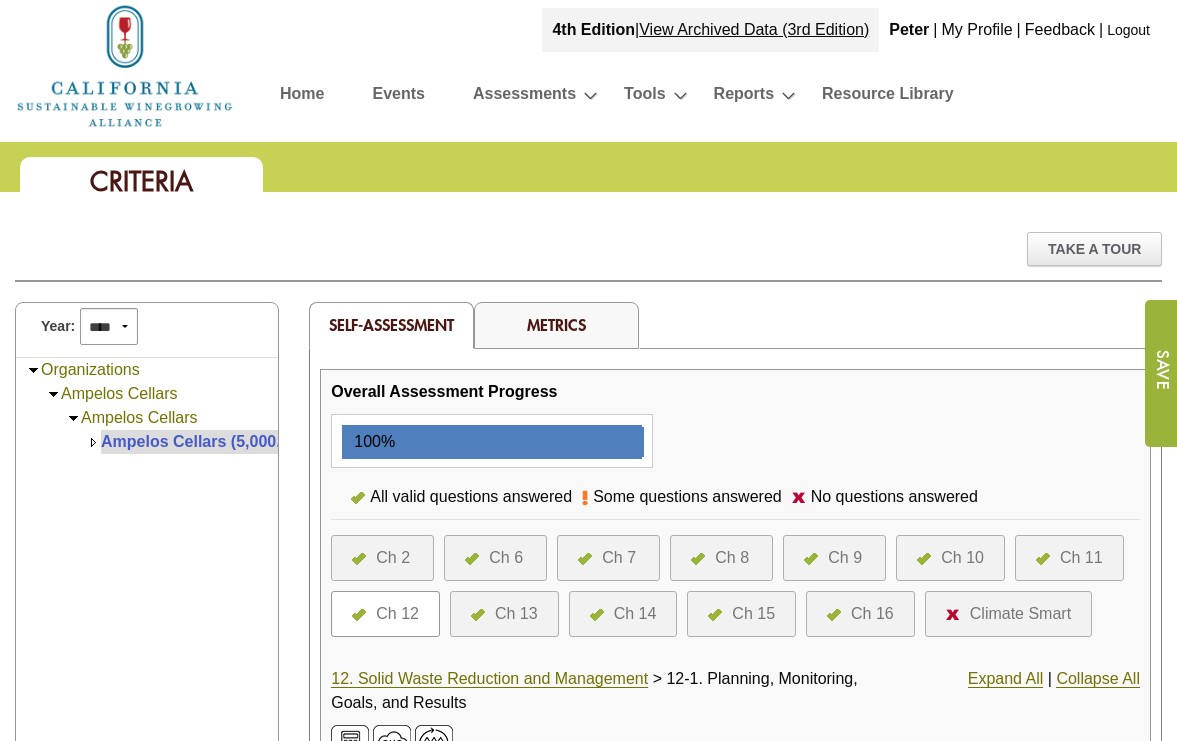 scroll, scrollTop: 0, scrollLeft: 0, axis: both 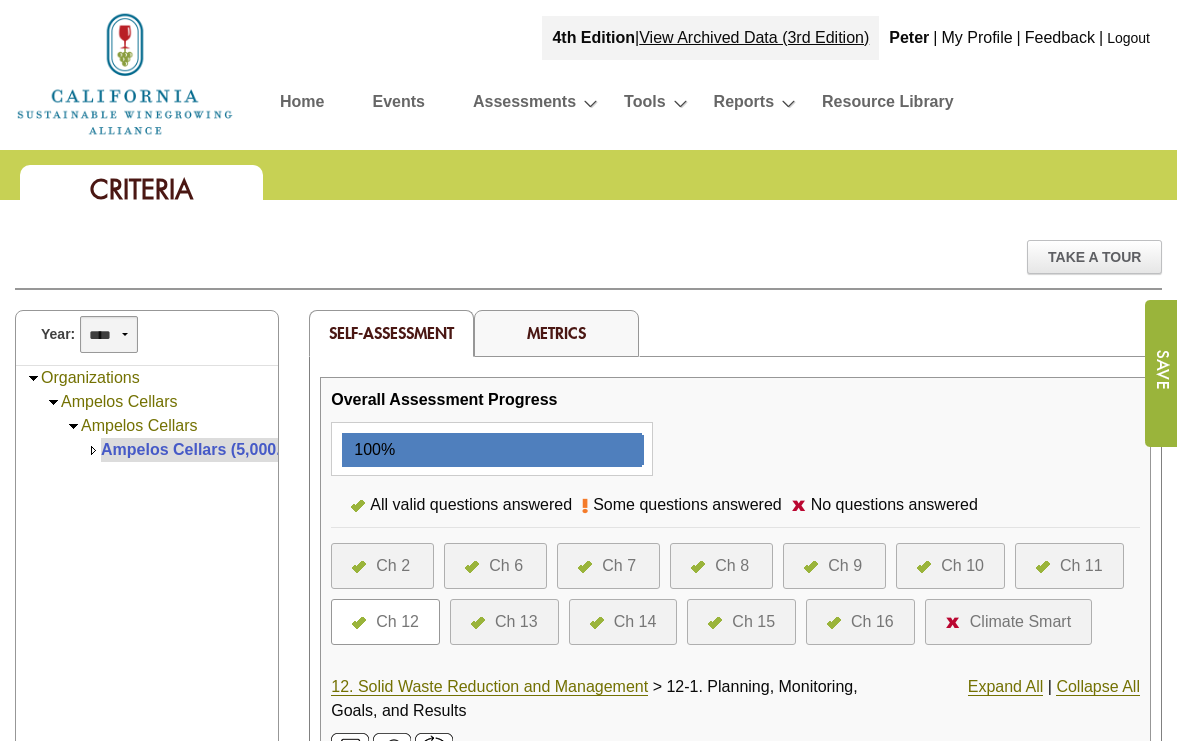 select on "****" 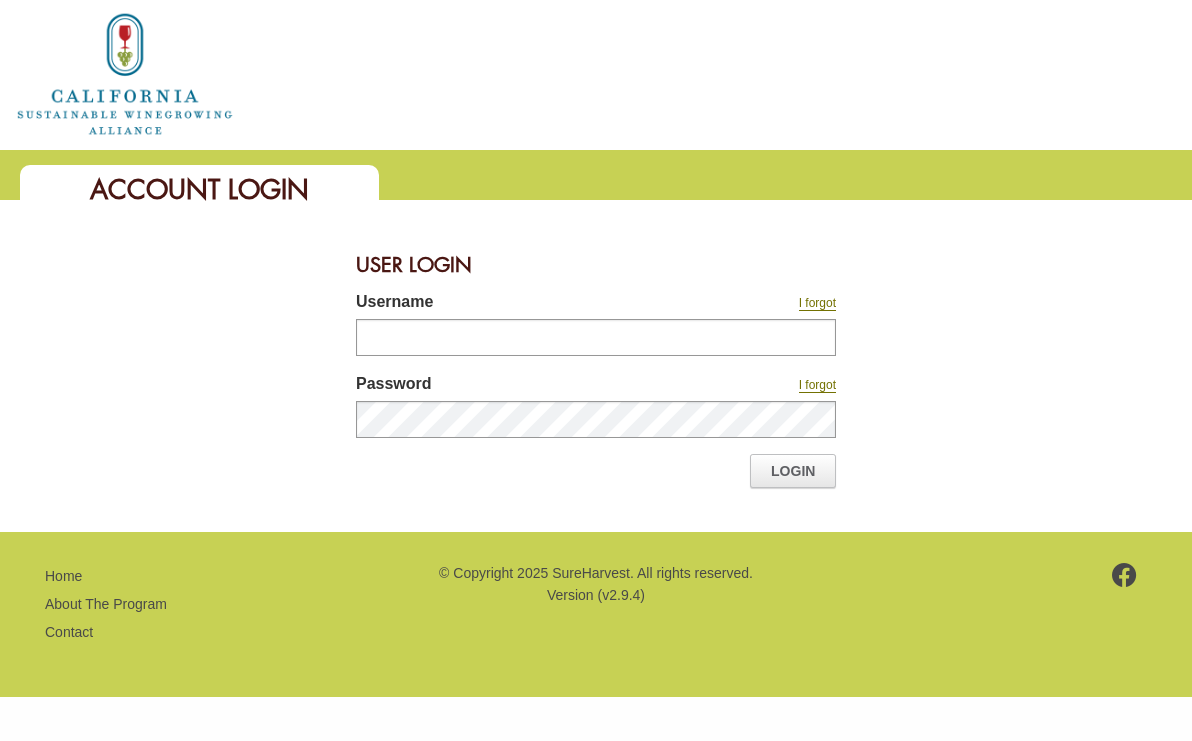 scroll, scrollTop: 0, scrollLeft: 0, axis: both 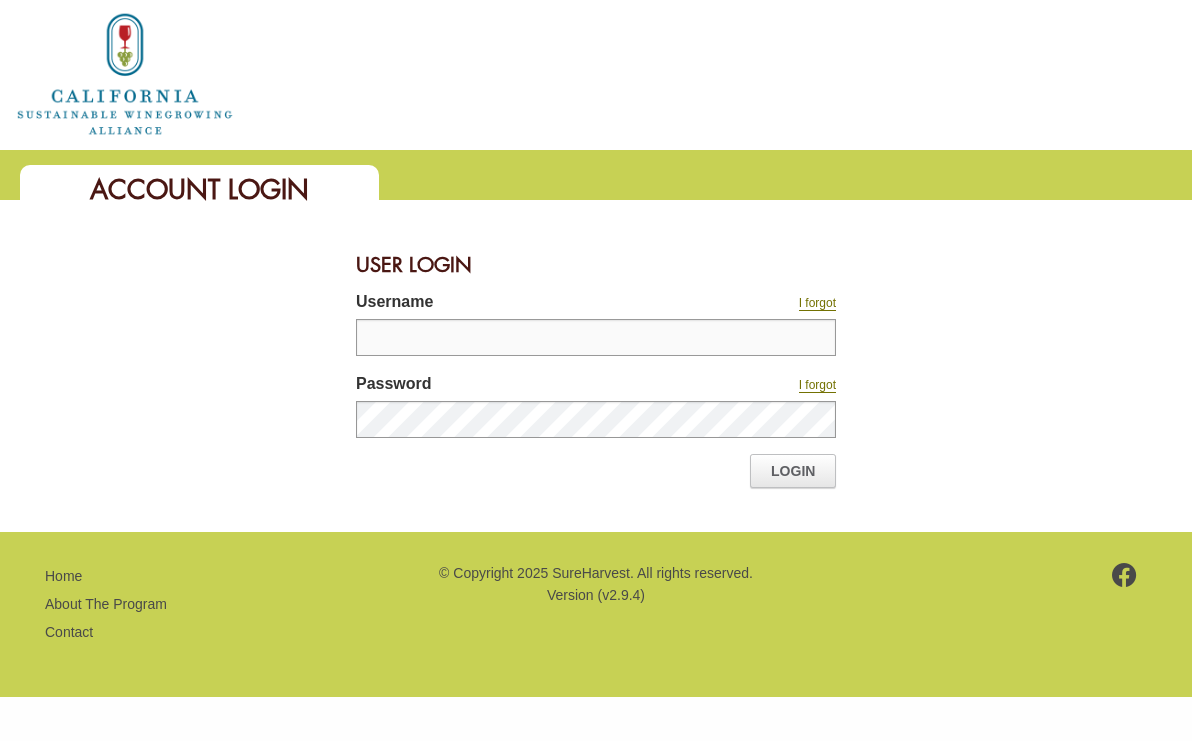 type on "**********" 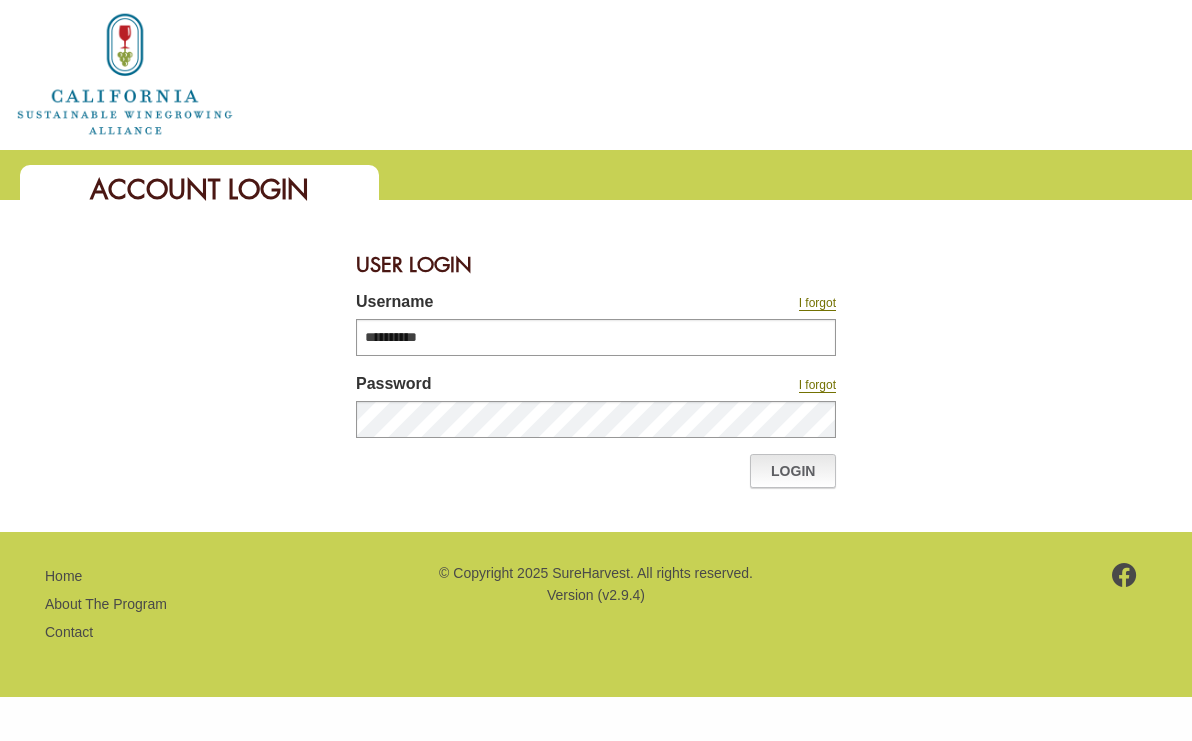 click on "Login" at bounding box center (793, 471) 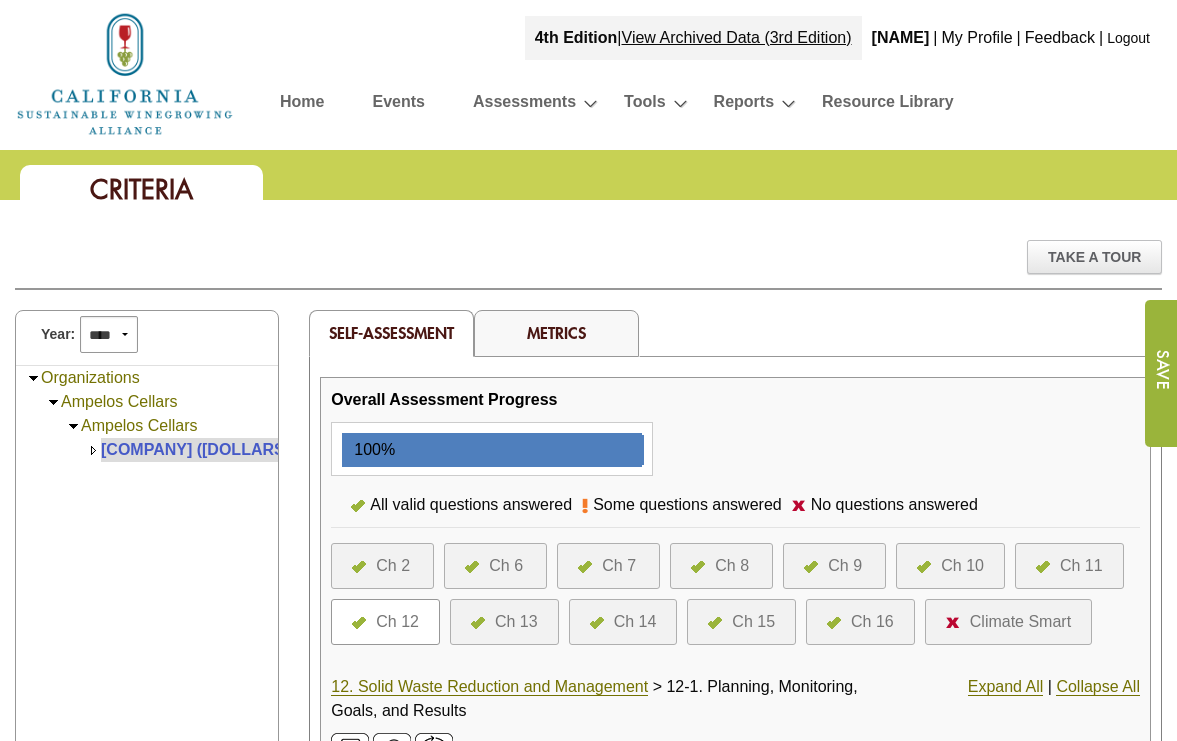 scroll, scrollTop: 0, scrollLeft: 0, axis: both 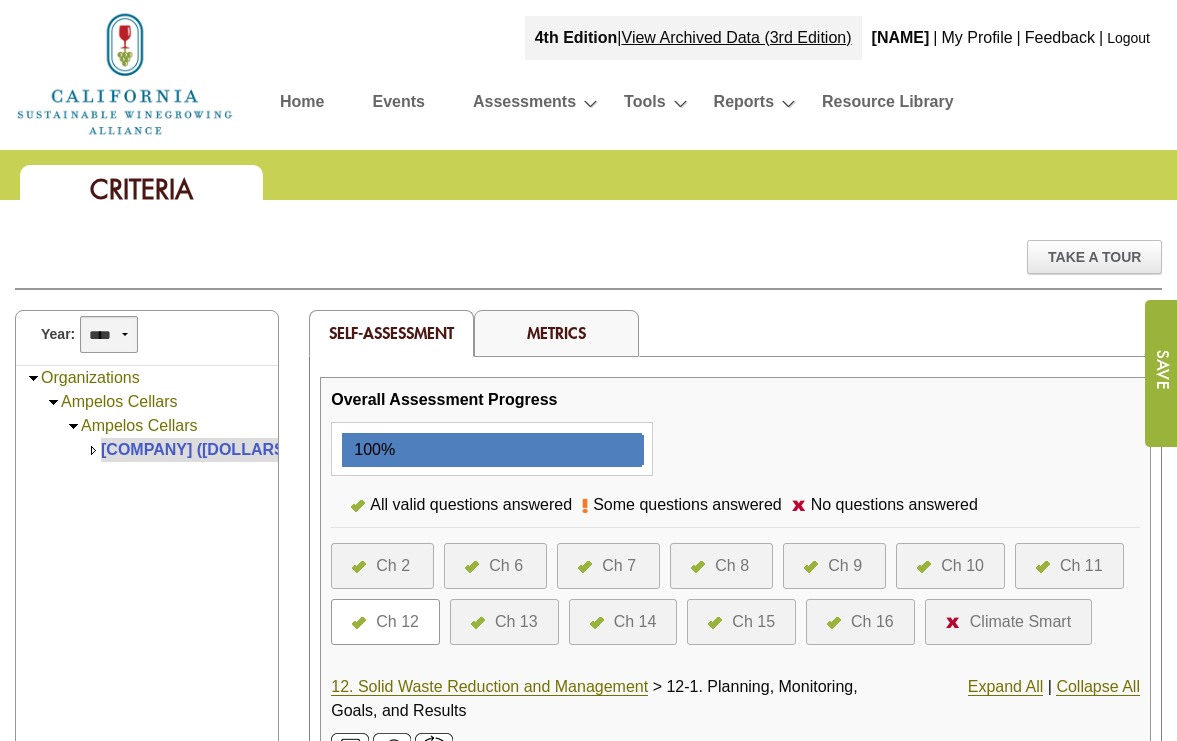 select on "****" 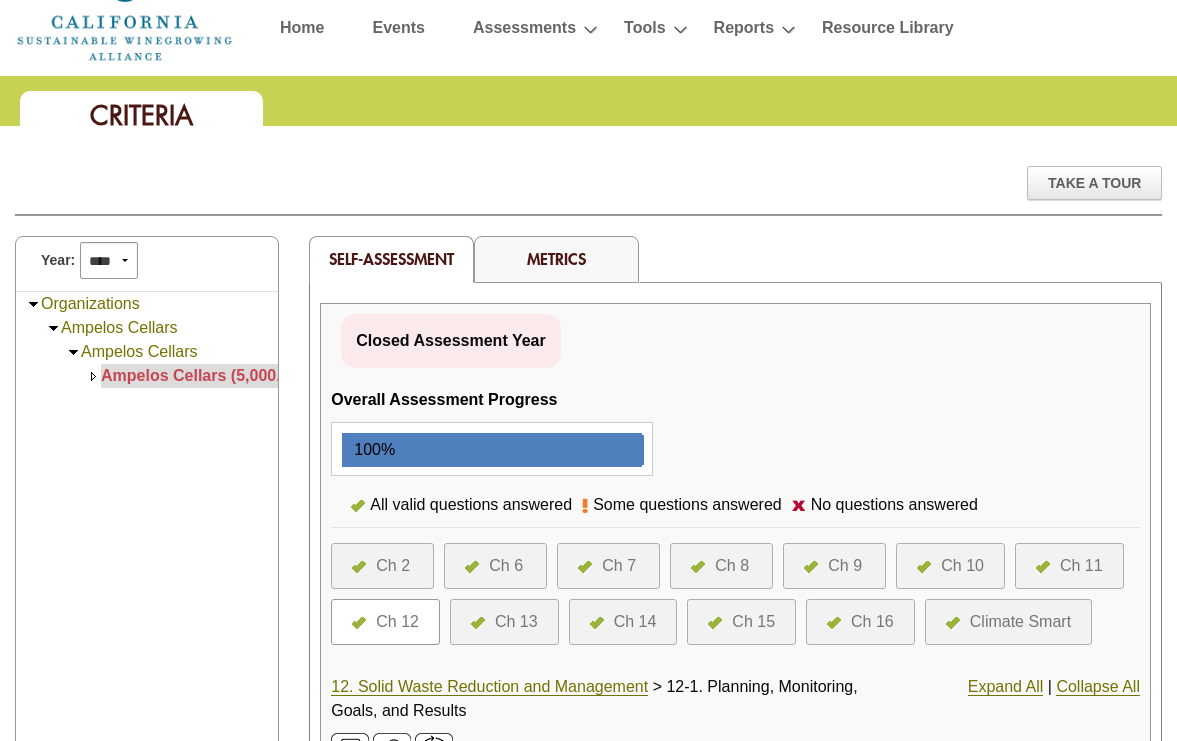 scroll, scrollTop: 0, scrollLeft: 0, axis: both 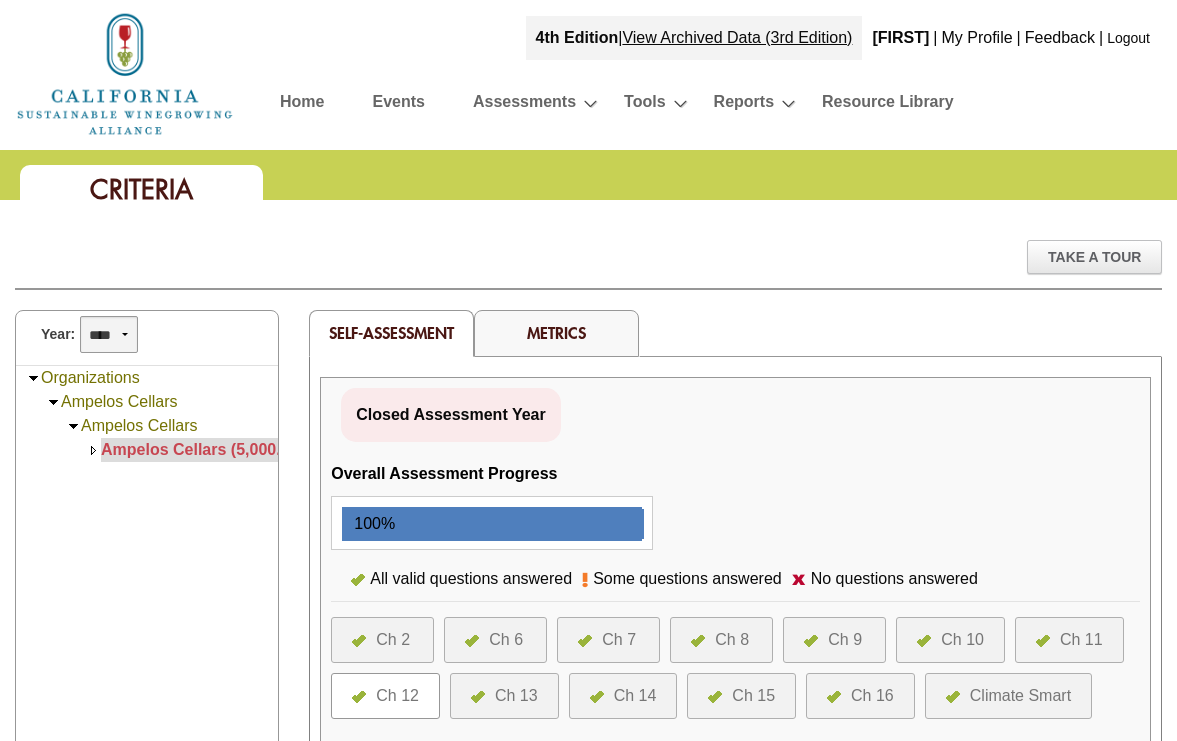 select on "****" 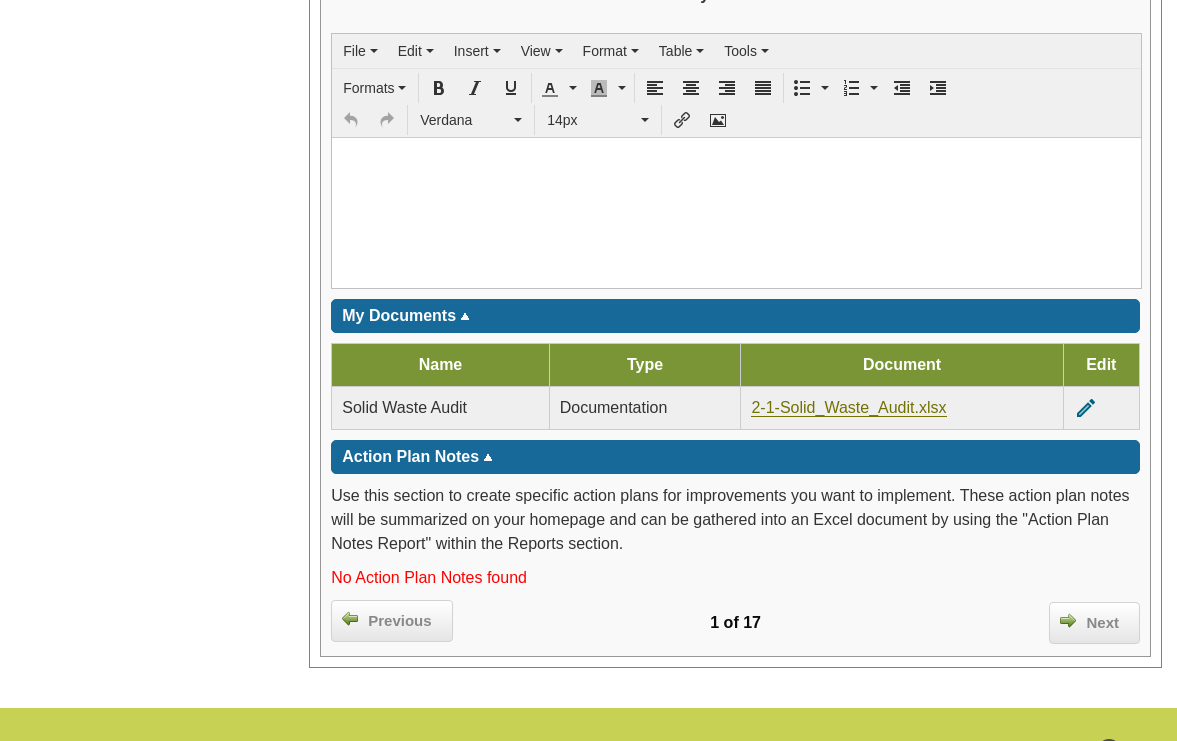 scroll, scrollTop: 4072, scrollLeft: 0, axis: vertical 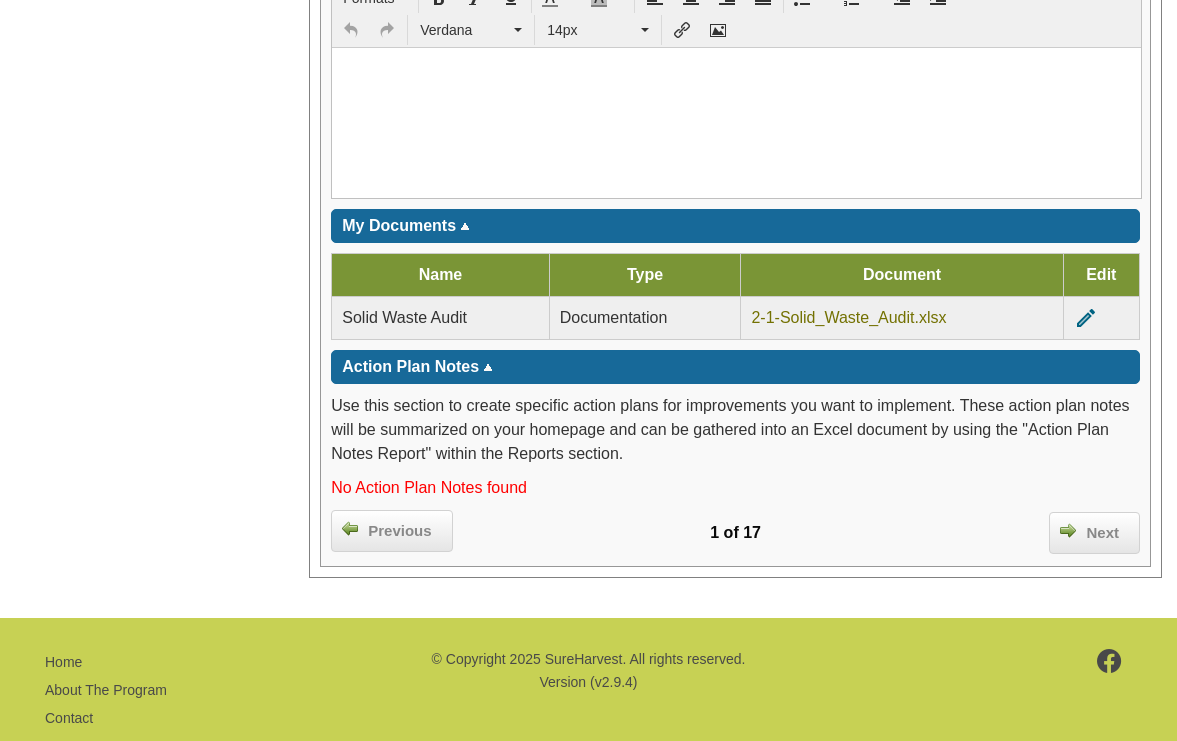 click on "2-1-Solid_Waste_Audit.xlsx" at bounding box center (848, 318) 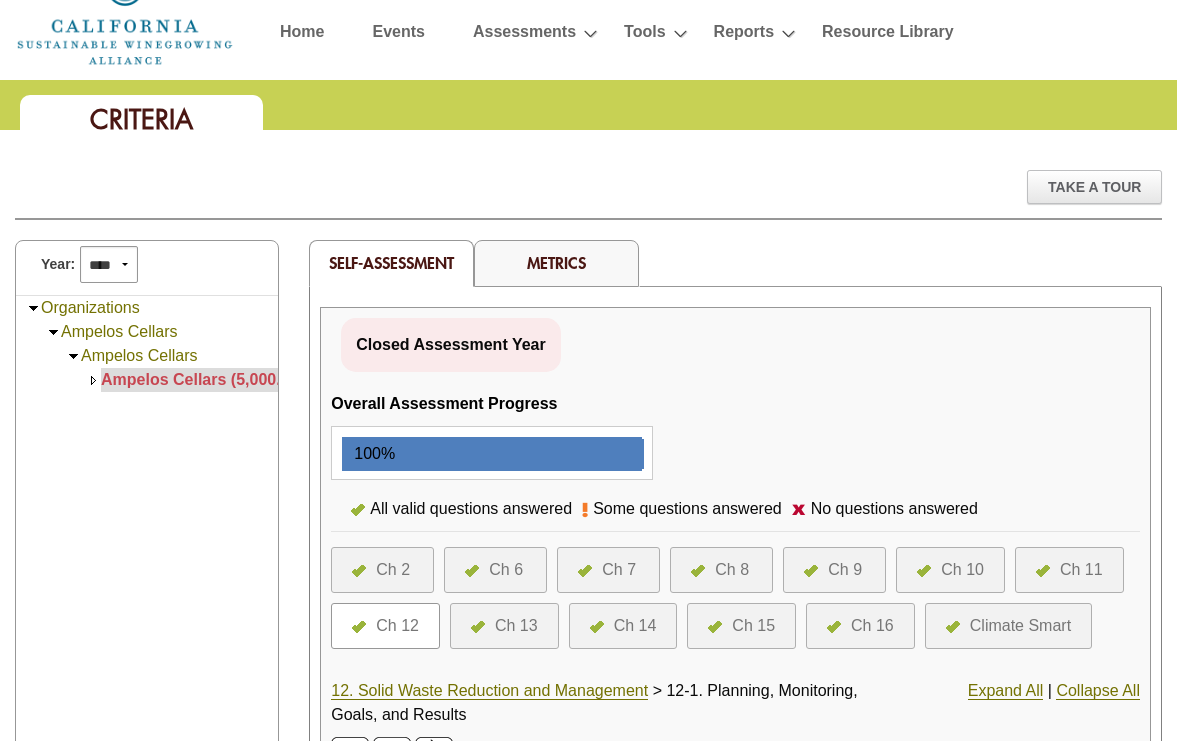 scroll, scrollTop: 0, scrollLeft: 0, axis: both 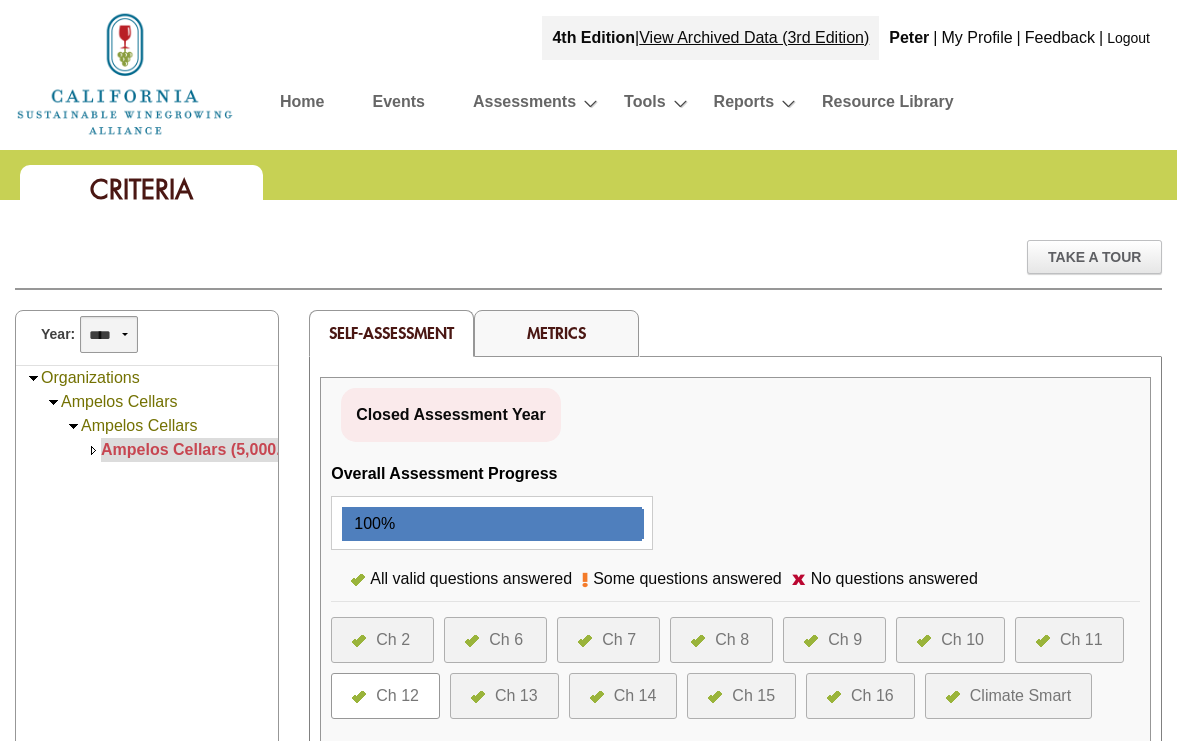select on "****" 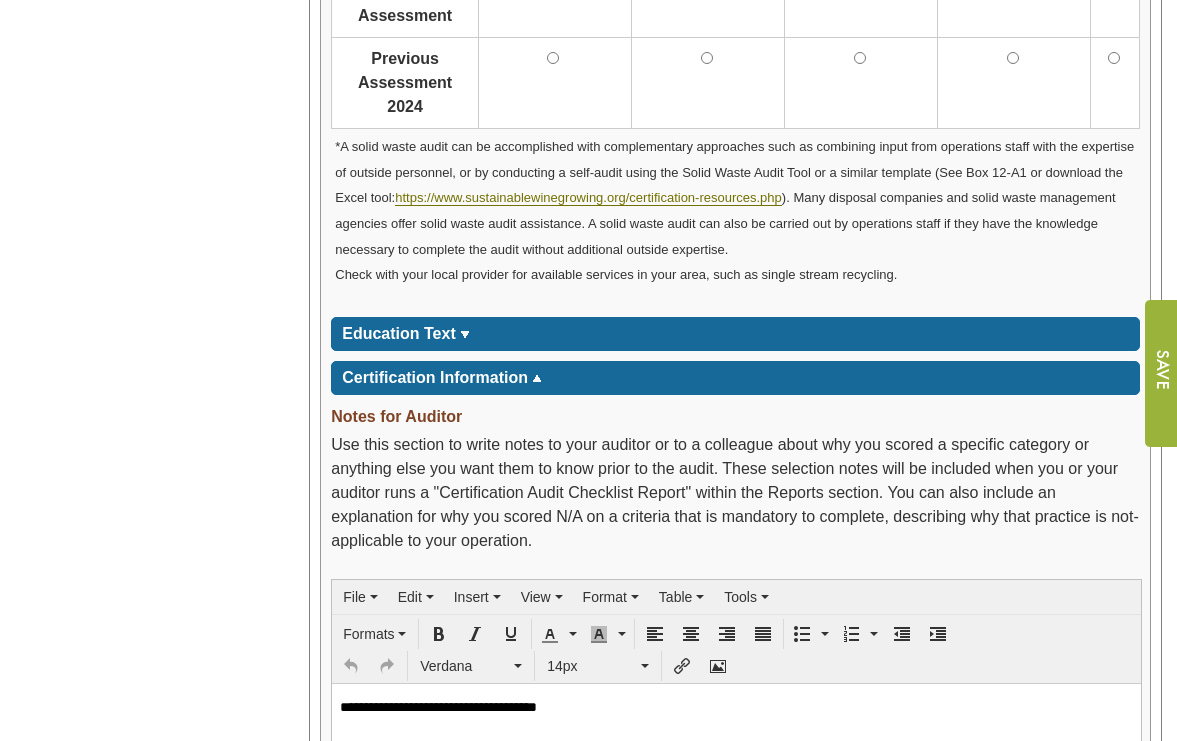 scroll, scrollTop: 2105, scrollLeft: 0, axis: vertical 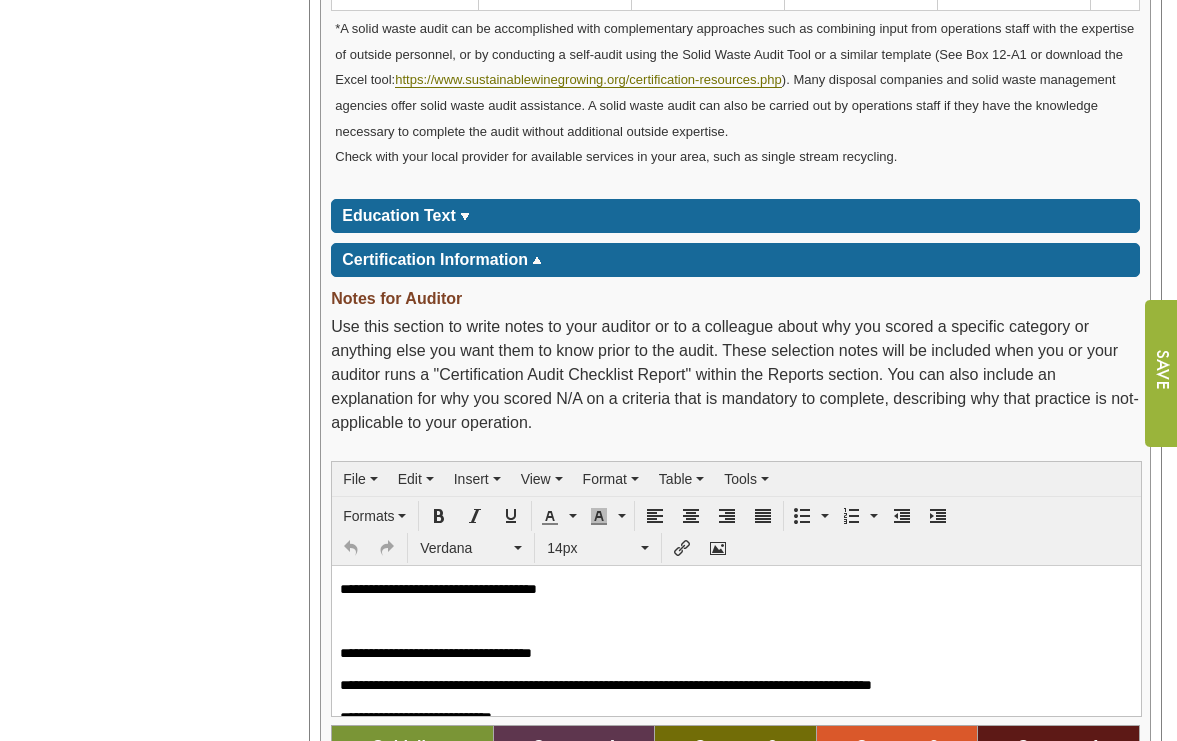 click at bounding box center (729, 620) 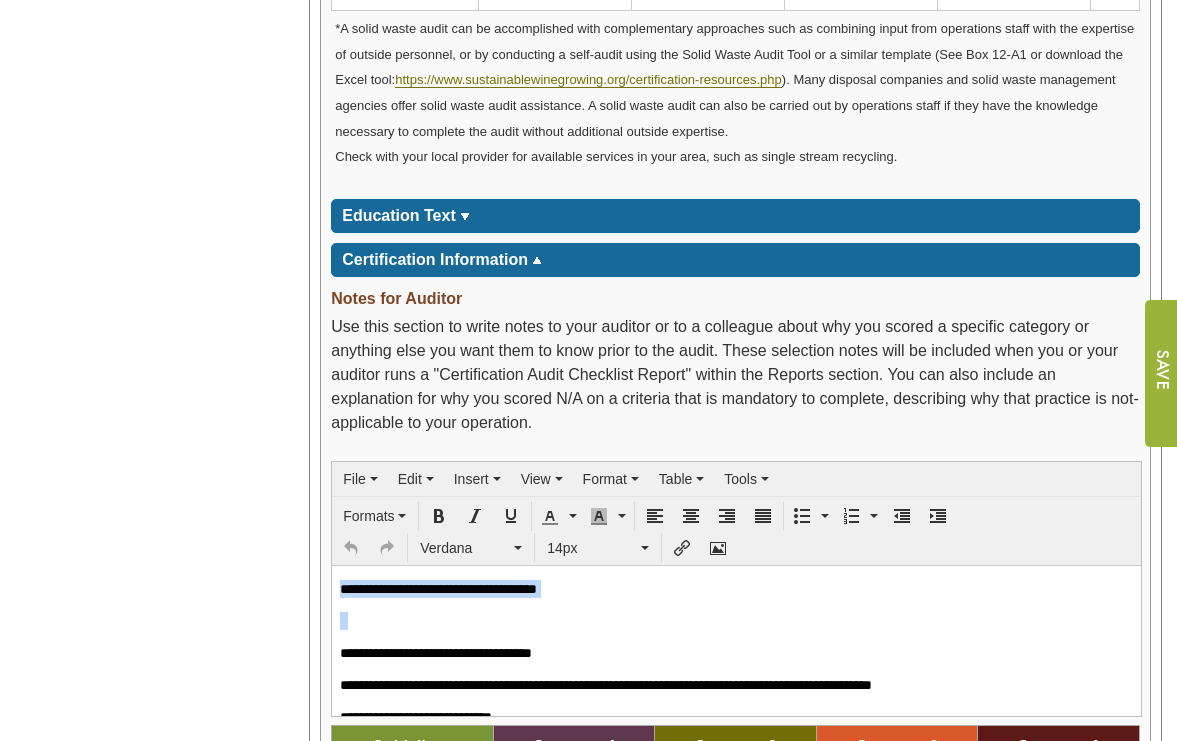 type 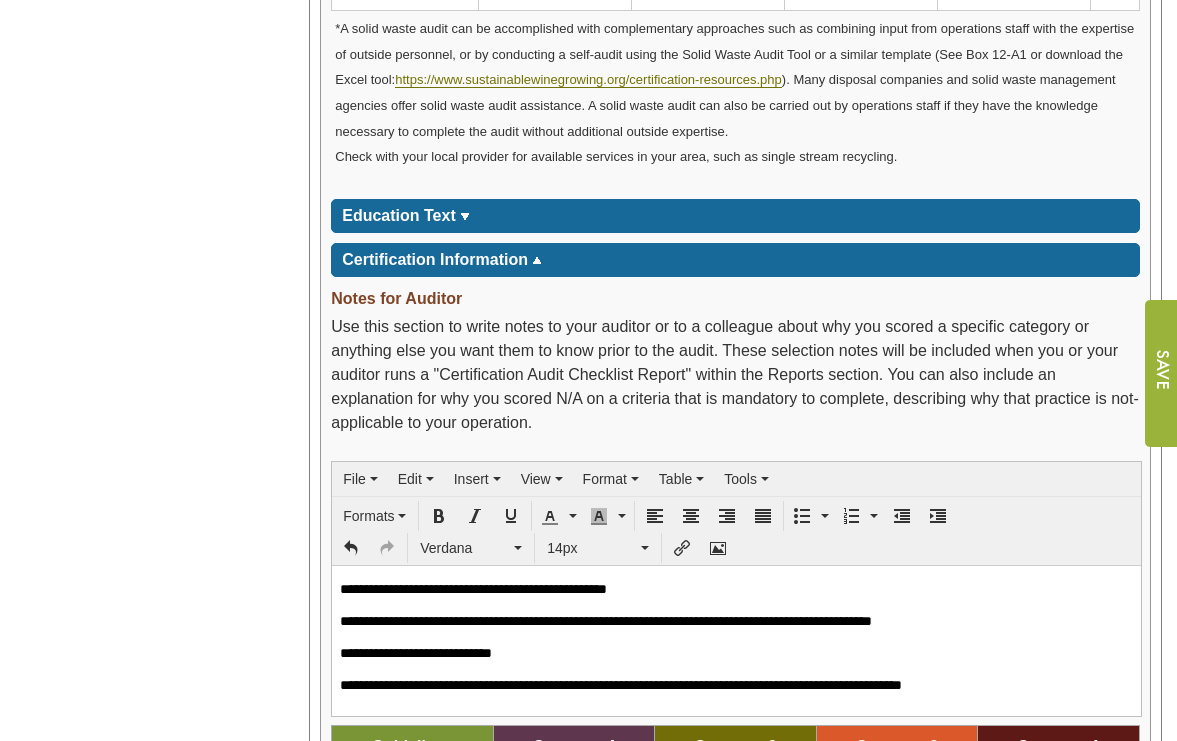 click on "Use this section to write notes to your auditor or to a colleague about why you scored a specific category or anything else you want them to know prior to the audit. These selection notes will be included when you or your auditor runs a "Certification Audit Checklist Report" within the Reports section.  You can also include an explanation for why you scored N/A on a criteria that is mandatory to complete, describing why that practice is not-applicable to your operation." at bounding box center (735, 380) 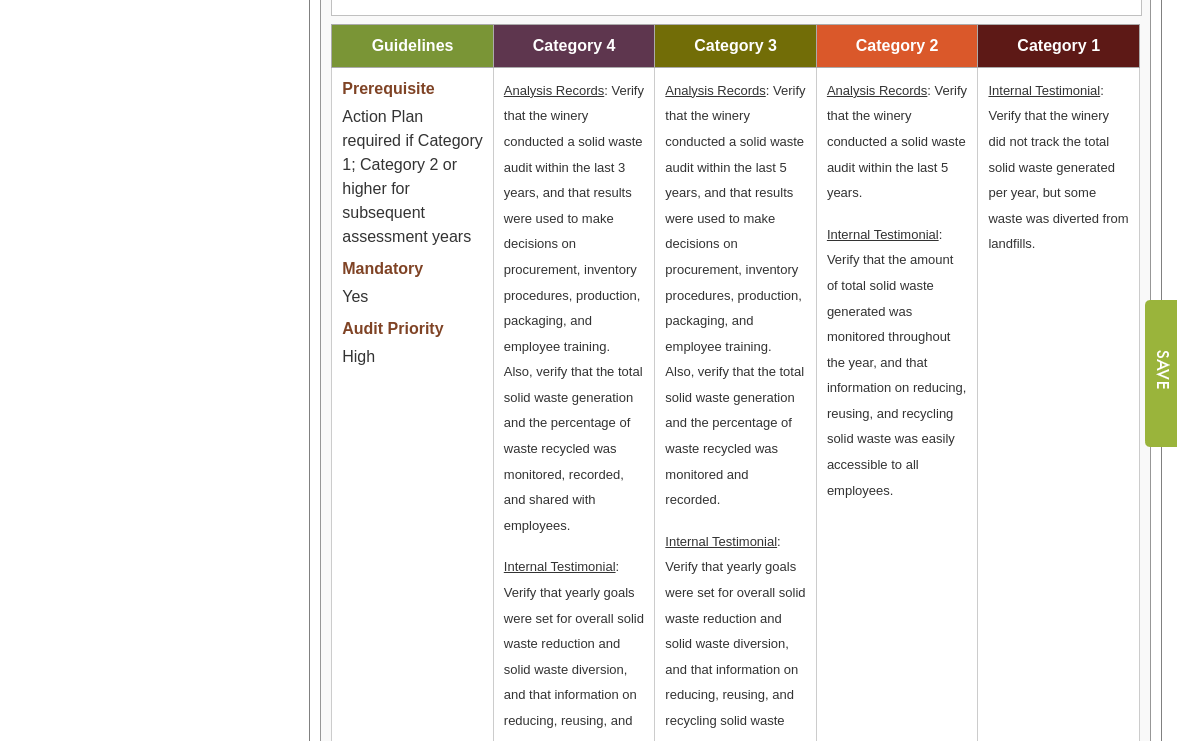 scroll, scrollTop: 2105, scrollLeft: 0, axis: vertical 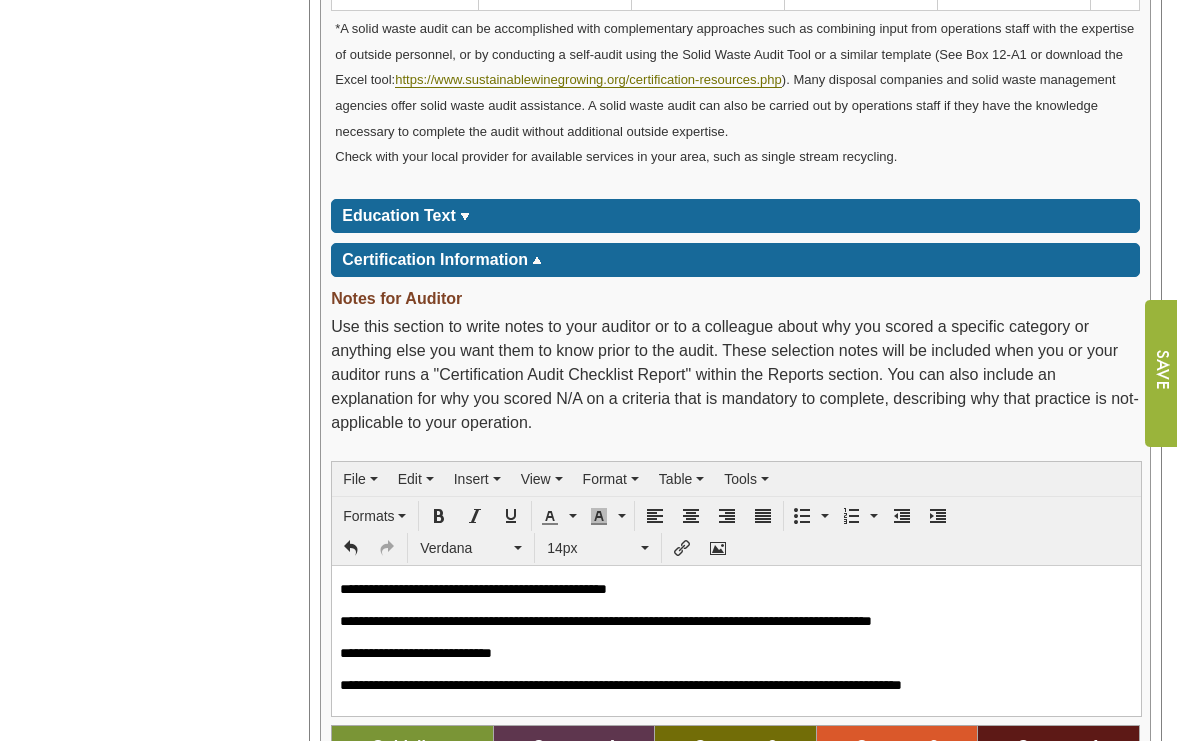 click on "**********" at bounding box center [729, 588] 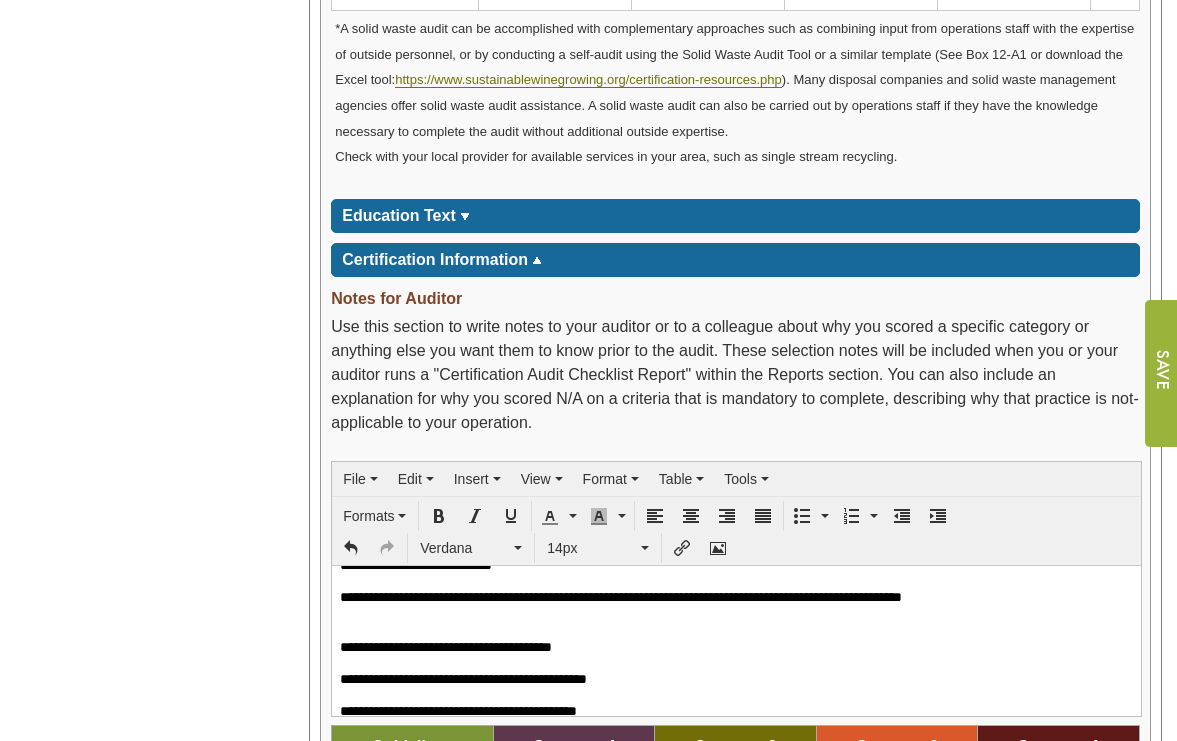 scroll, scrollTop: 202, scrollLeft: 0, axis: vertical 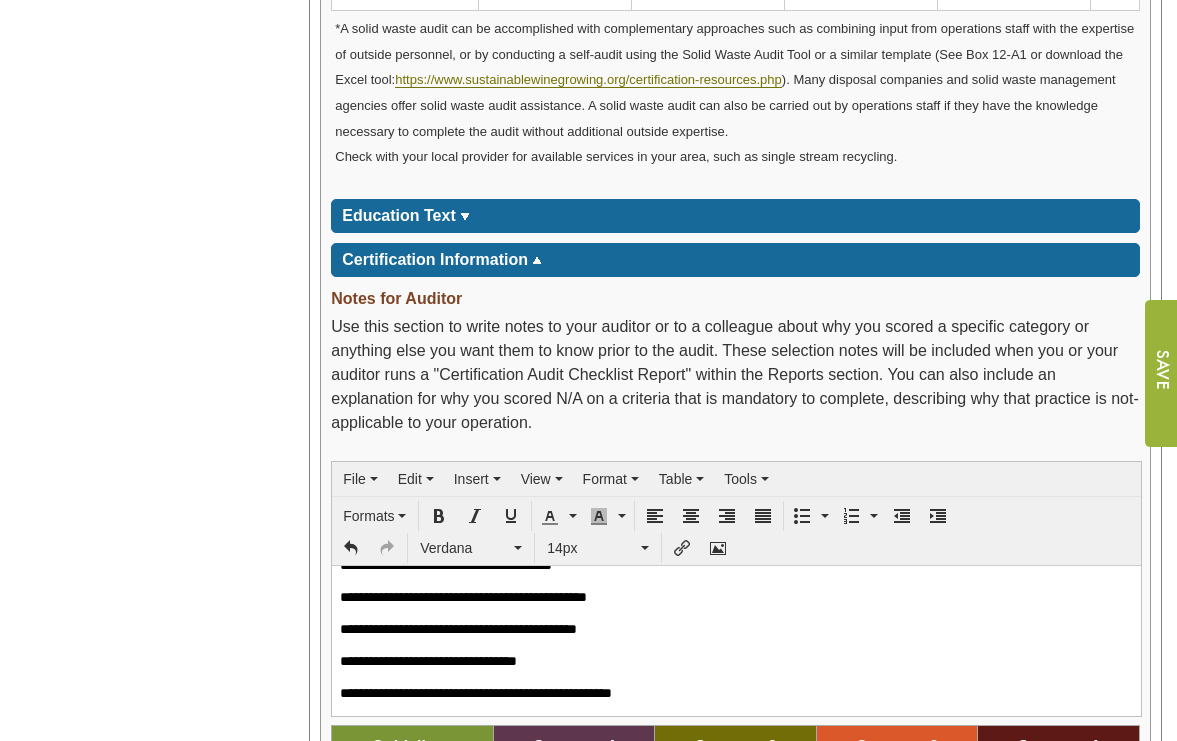 click on "**********" at bounding box center [736, 539] 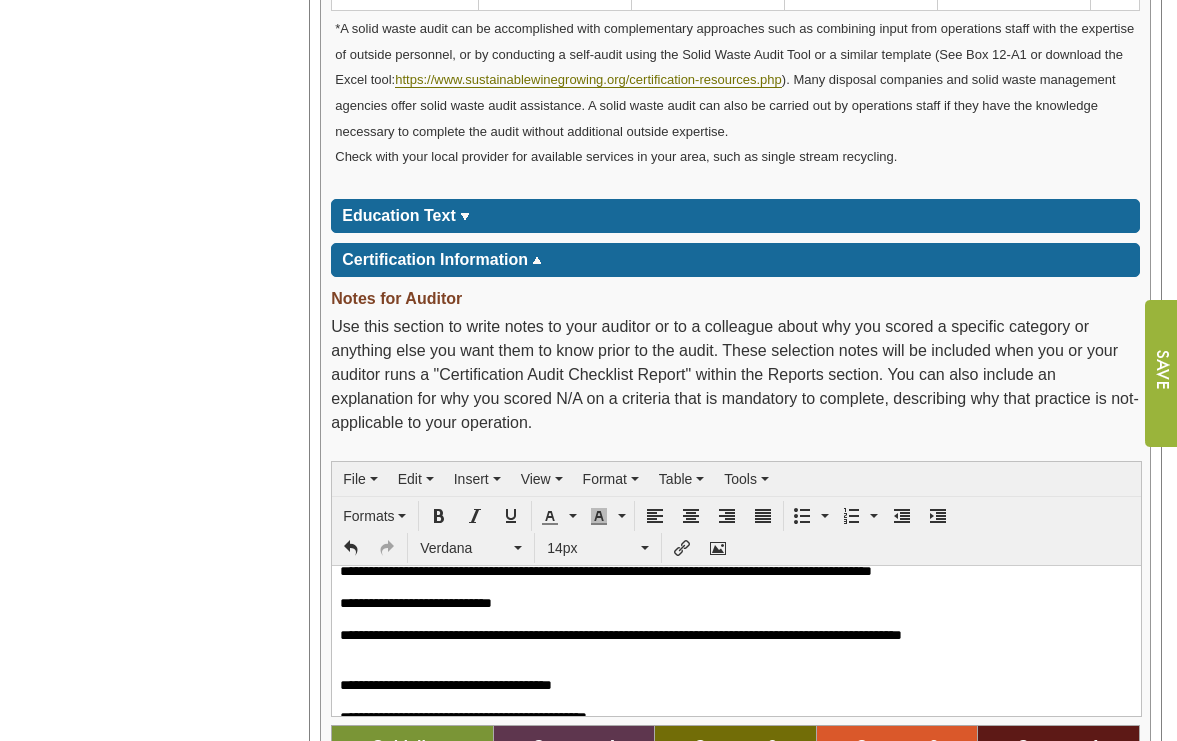 click on "**********" at bounding box center (729, 643) 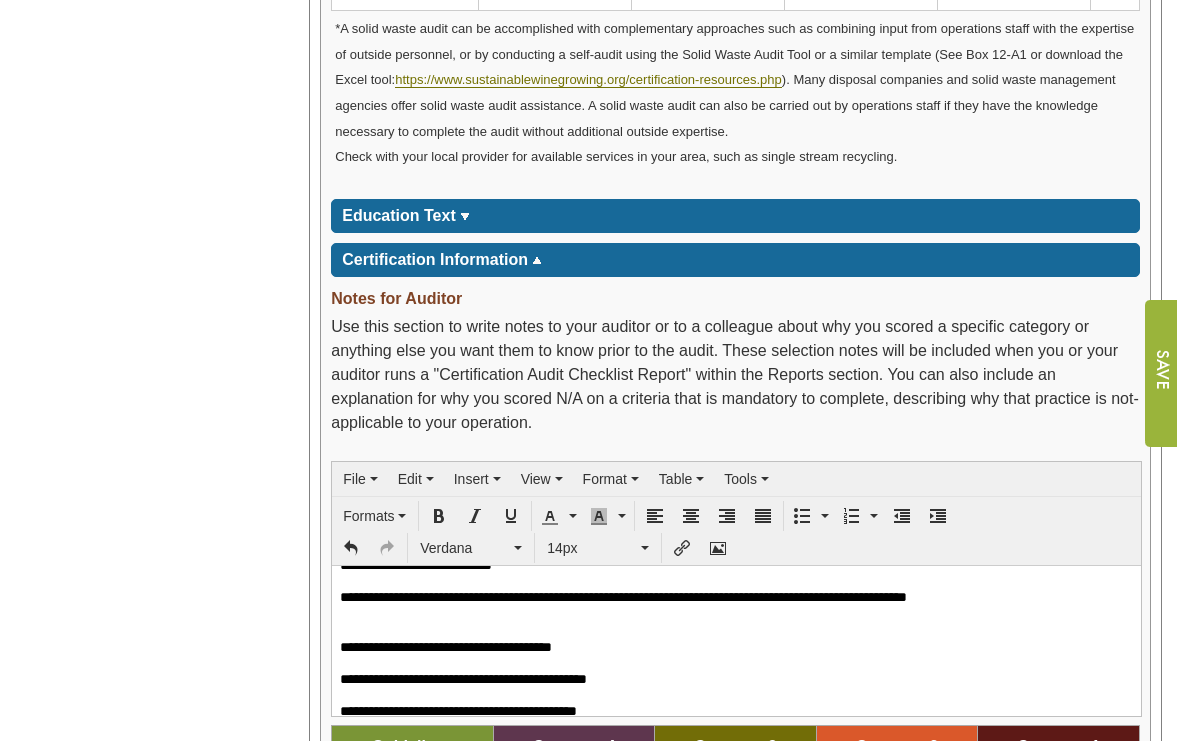 scroll, scrollTop: 202, scrollLeft: 0, axis: vertical 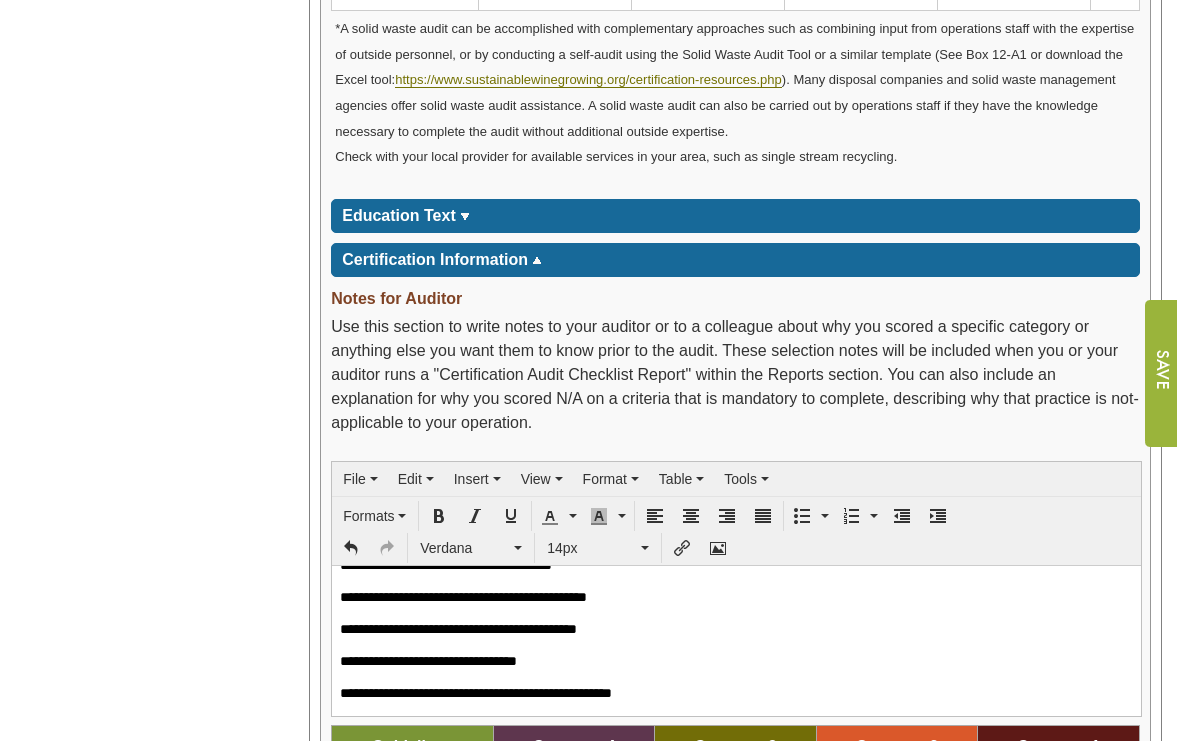 click on "Year:
****
****
****
****
****
****
****
****
****
****
****
****
****
****
Organizations
Ampelos Cellars
Ampelos Cellars
Ampelos Cellars (5,000.00)" at bounding box center (147, 459) 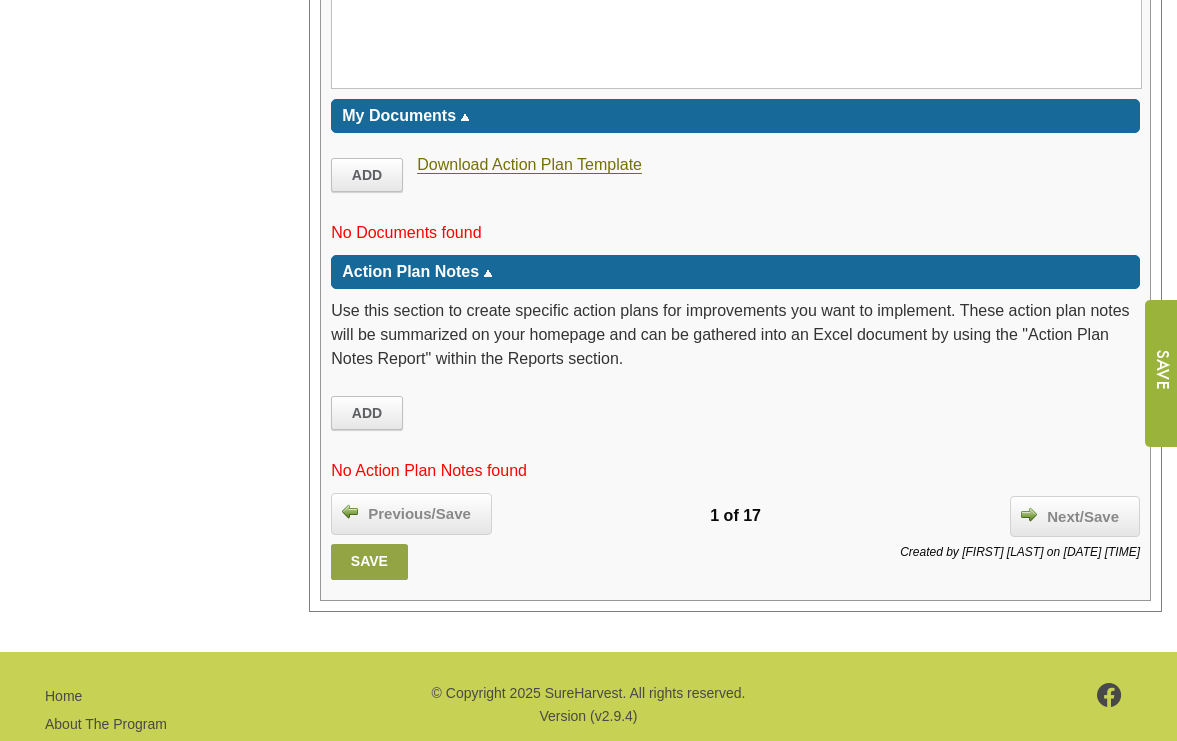 scroll, scrollTop: 4208, scrollLeft: 0, axis: vertical 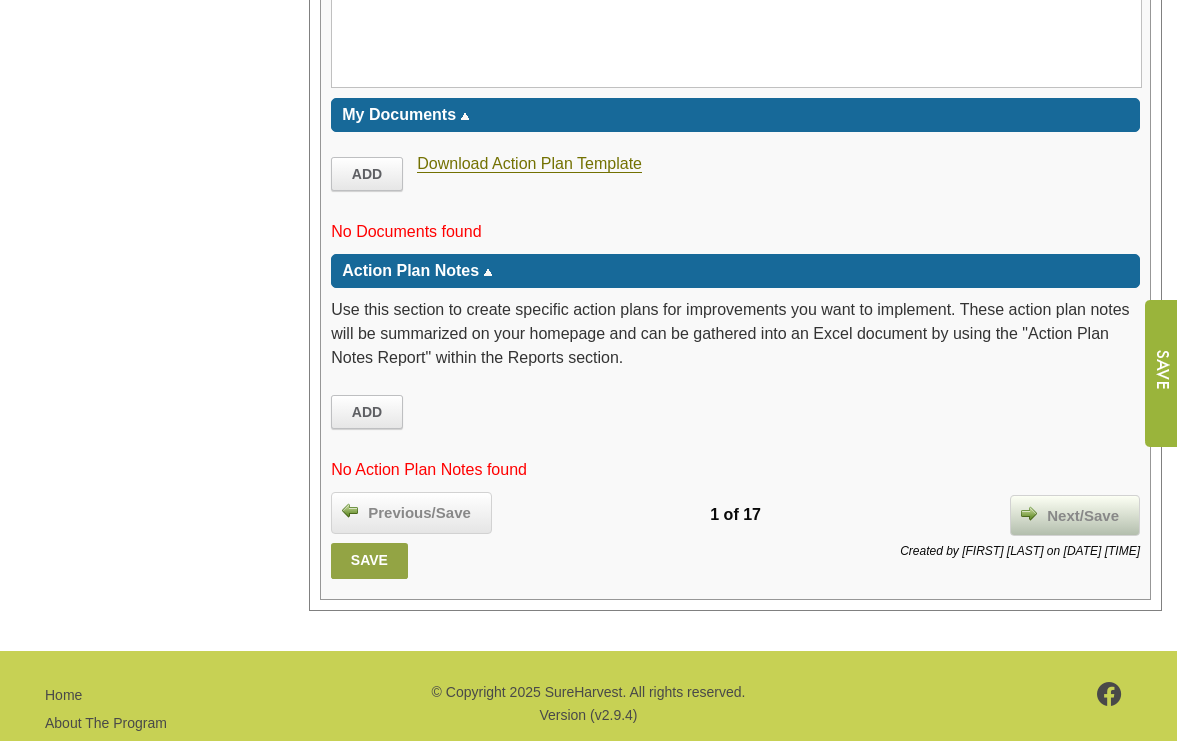 click on "Next/Save" at bounding box center [1083, 516] 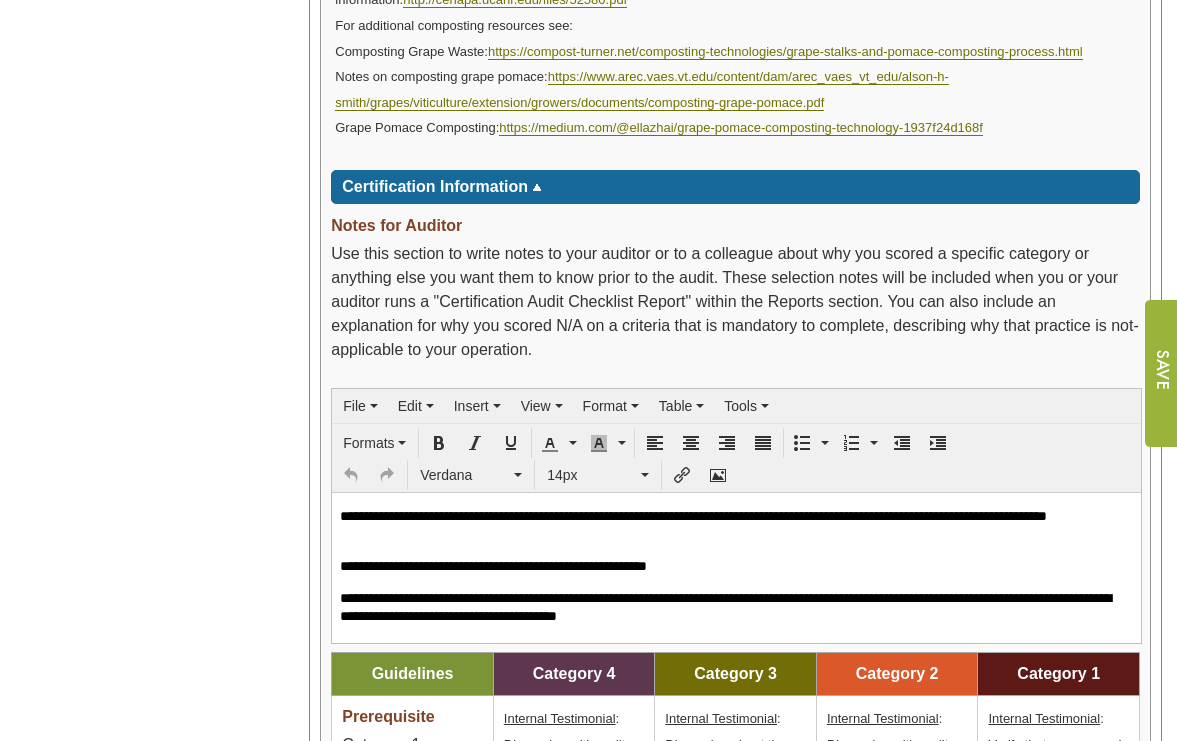 scroll, scrollTop: 1995, scrollLeft: 0, axis: vertical 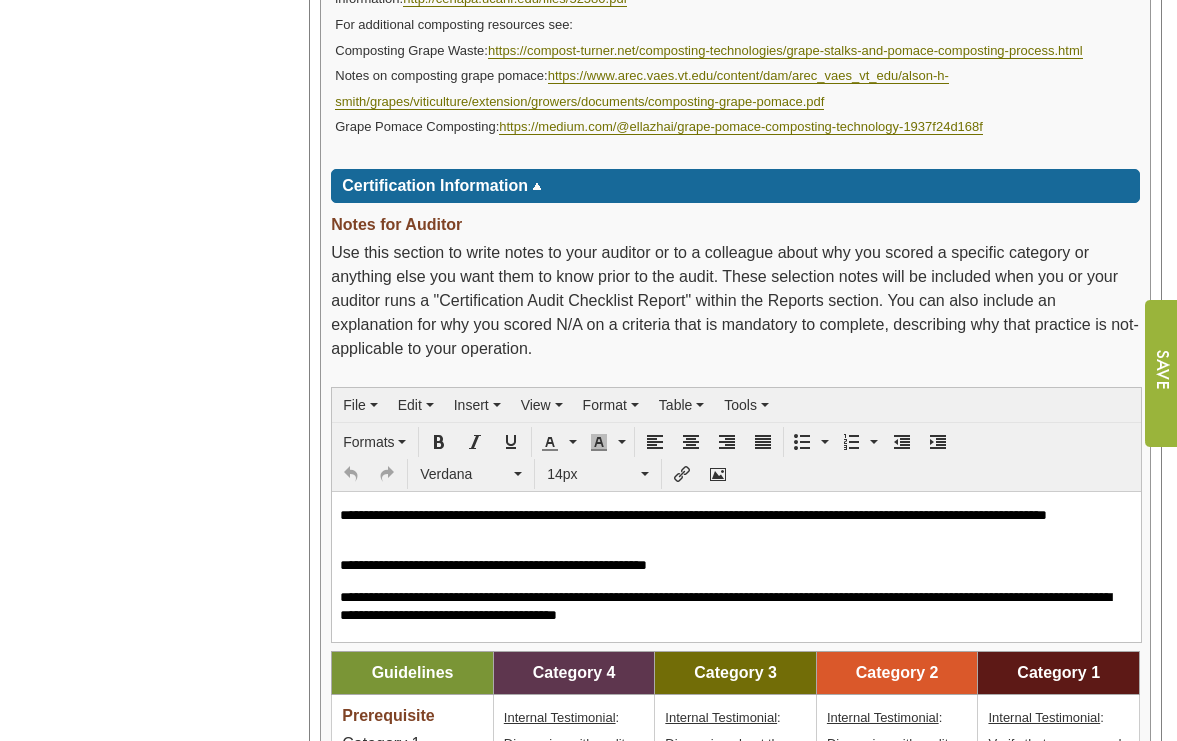 click on "**********" at bounding box center [736, 665] 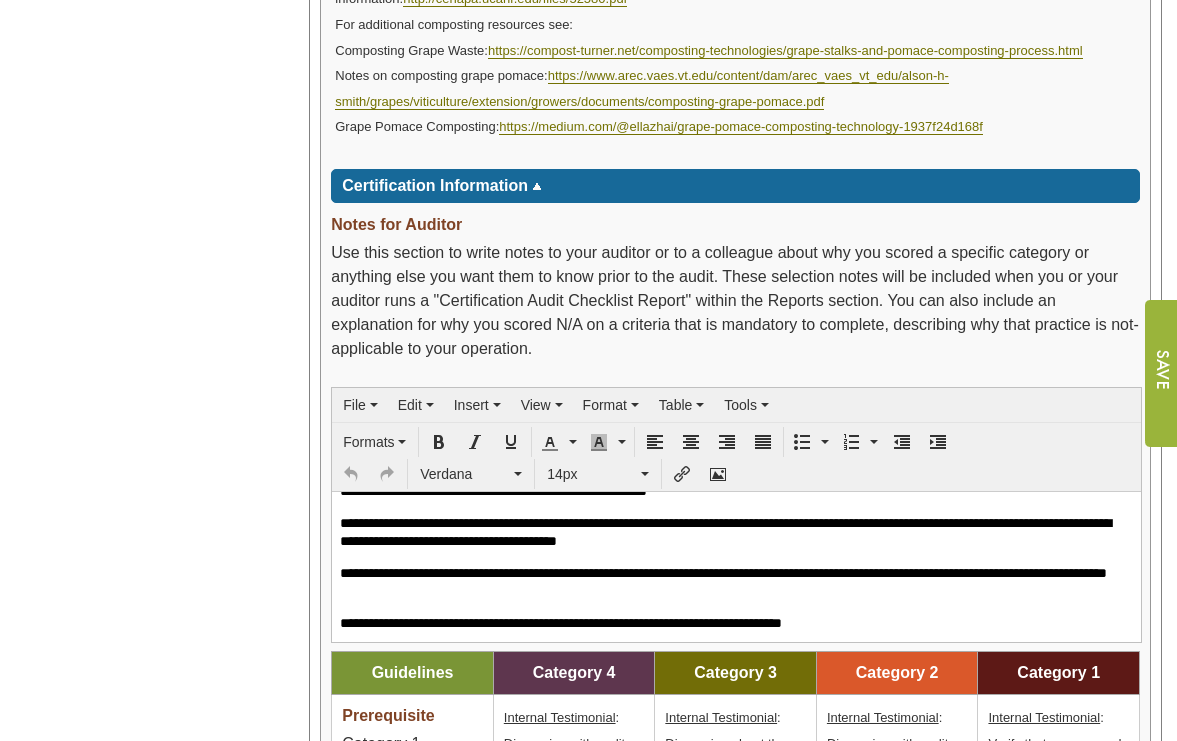 scroll, scrollTop: 0, scrollLeft: 0, axis: both 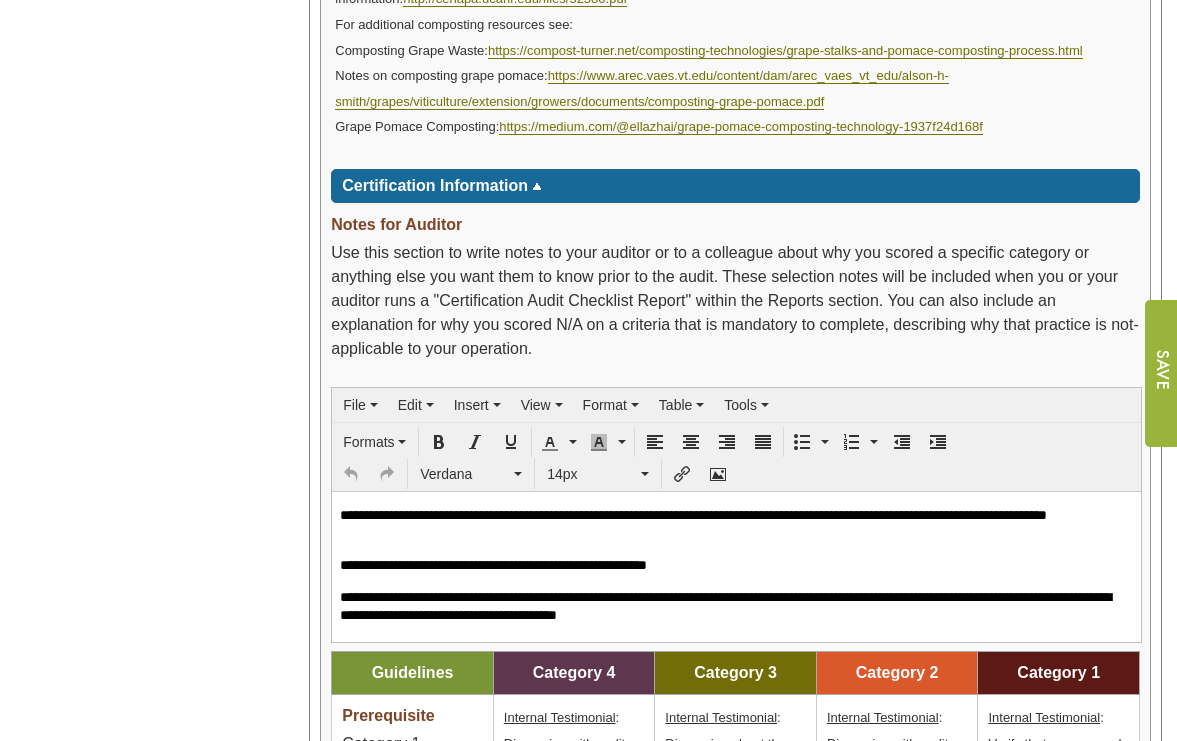 click on "Year:
****
****
****
****
****
****
****
****
****
****
****
****
****
****
Organizations
[ORGANIZATION]
[ORGANIZATION]
[ORGANIZATION] ([CURRENCY][NUMBER])" at bounding box center (147, 404) 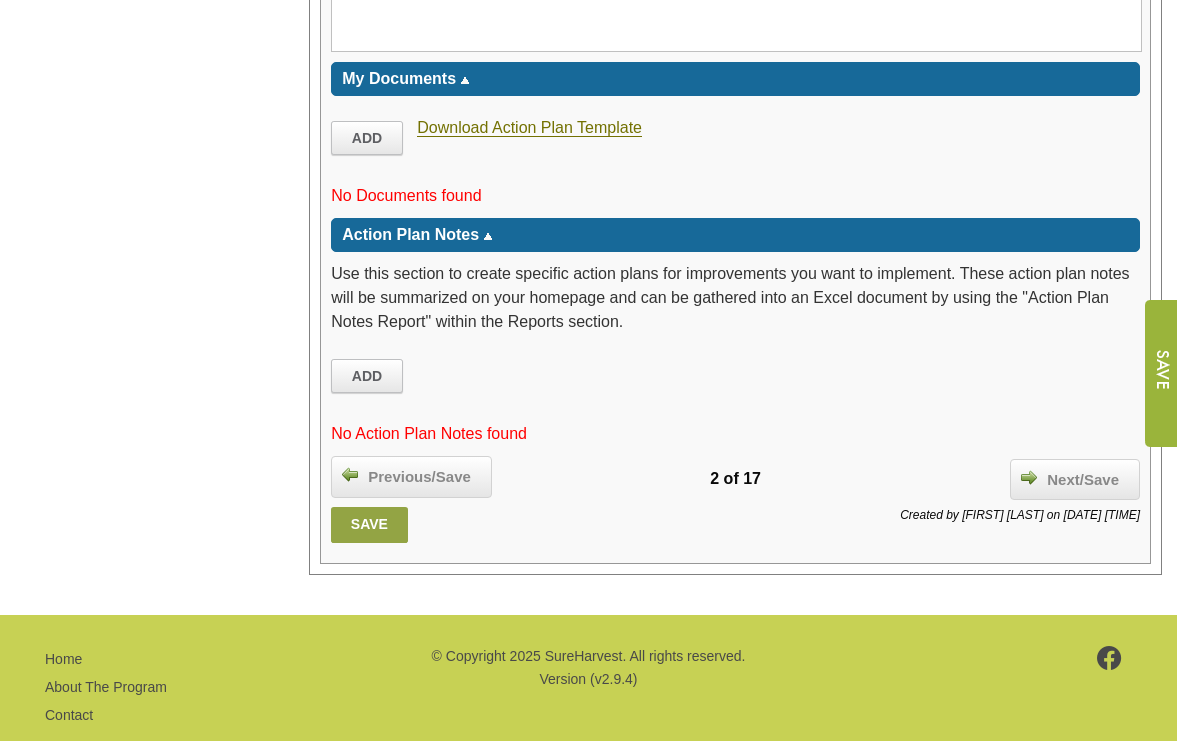 scroll, scrollTop: 3918, scrollLeft: 0, axis: vertical 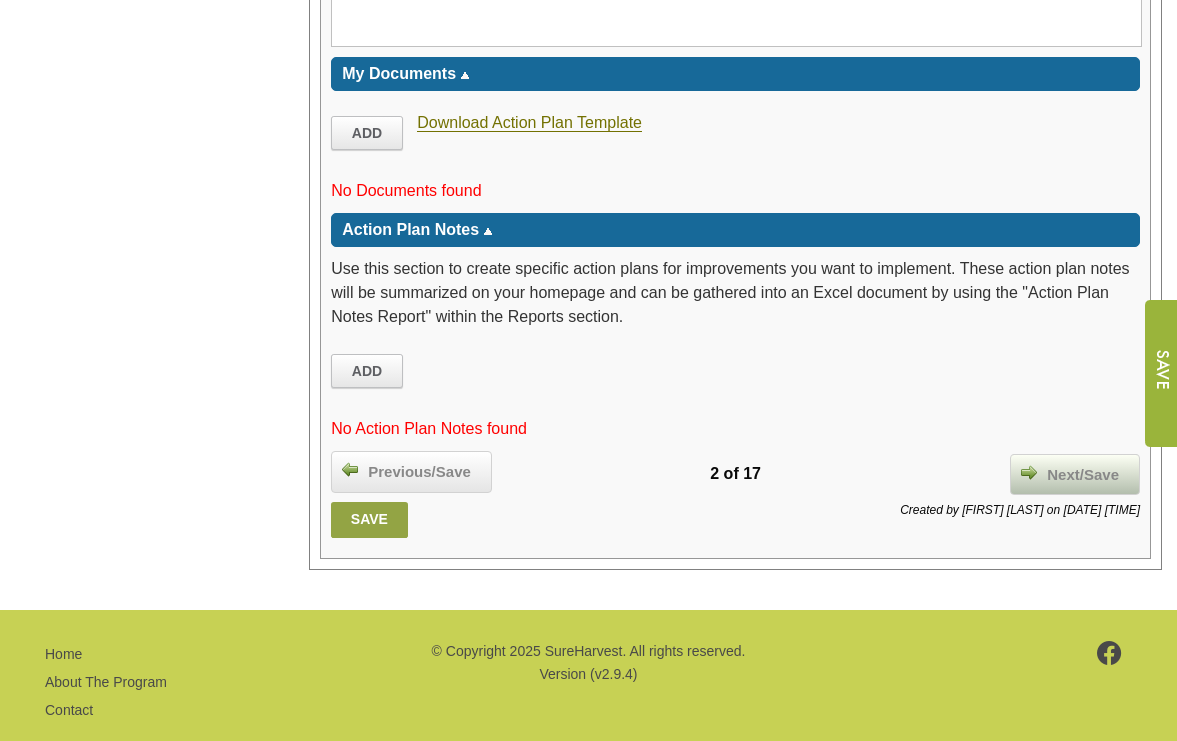 click on "Next/Save" at bounding box center (1083, 475) 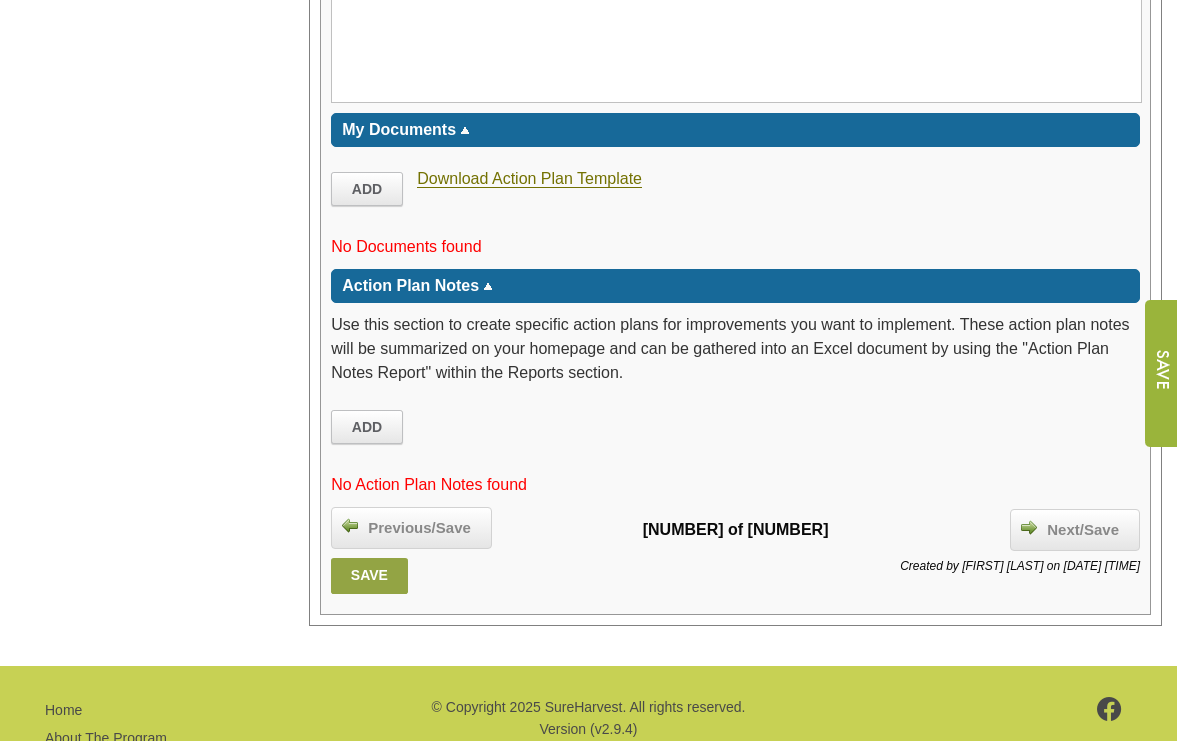 scroll, scrollTop: 3765, scrollLeft: 0, axis: vertical 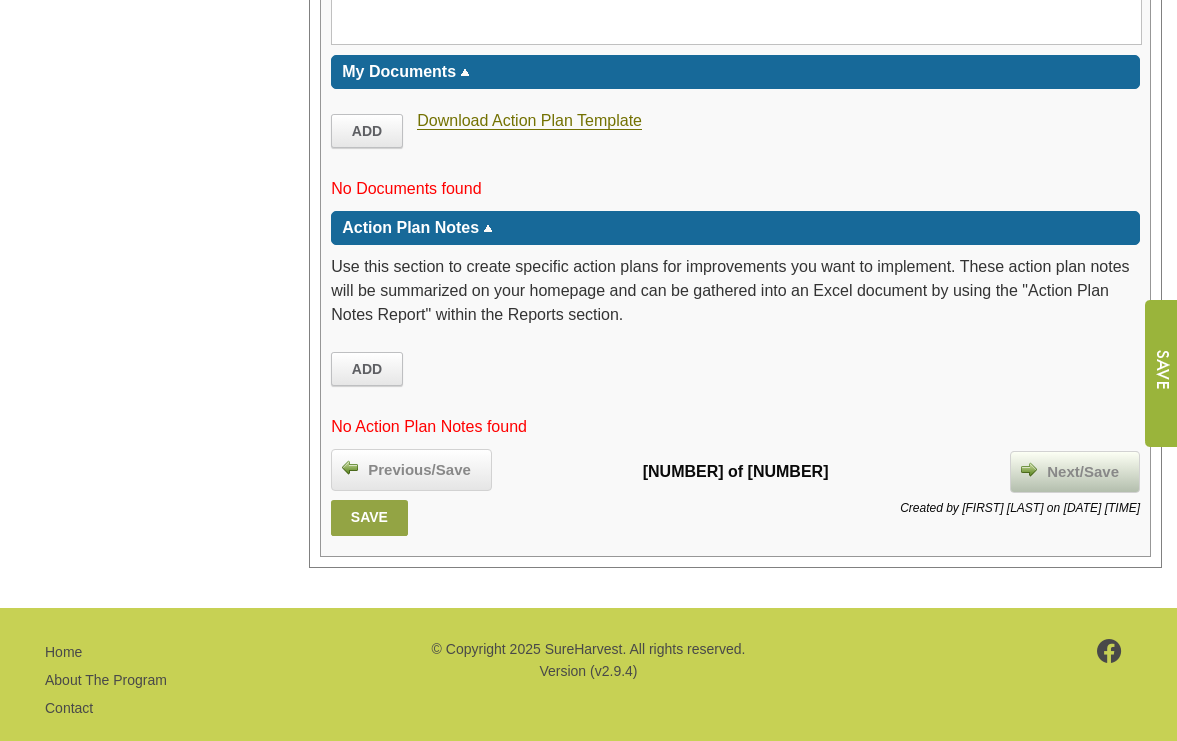 click on "Next/Save" at bounding box center [1083, 472] 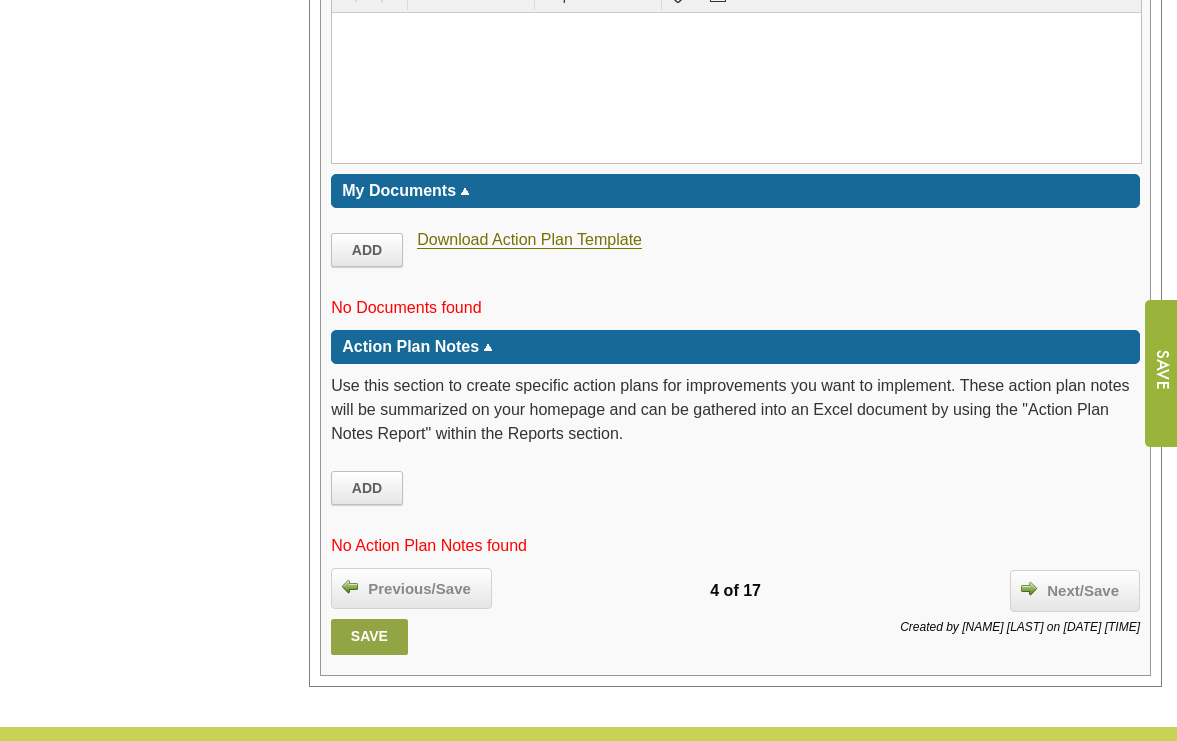 scroll, scrollTop: 3342, scrollLeft: 0, axis: vertical 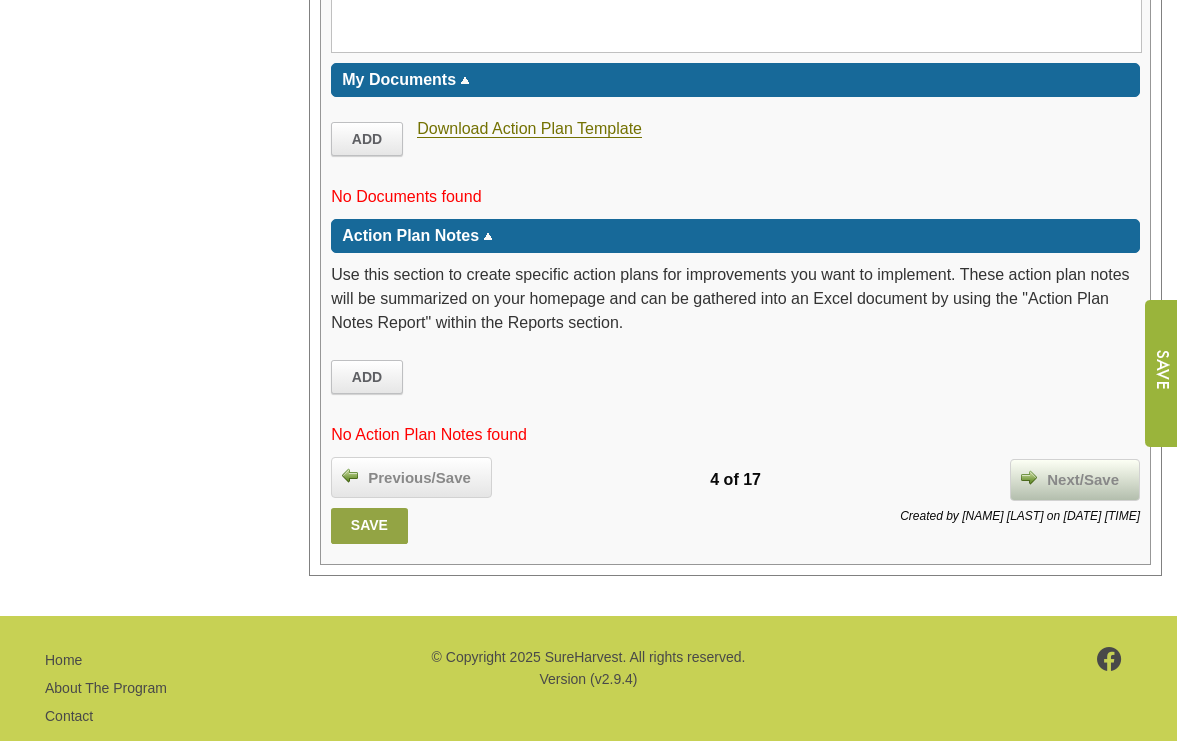 click on "Next/Save" at bounding box center (1083, 480) 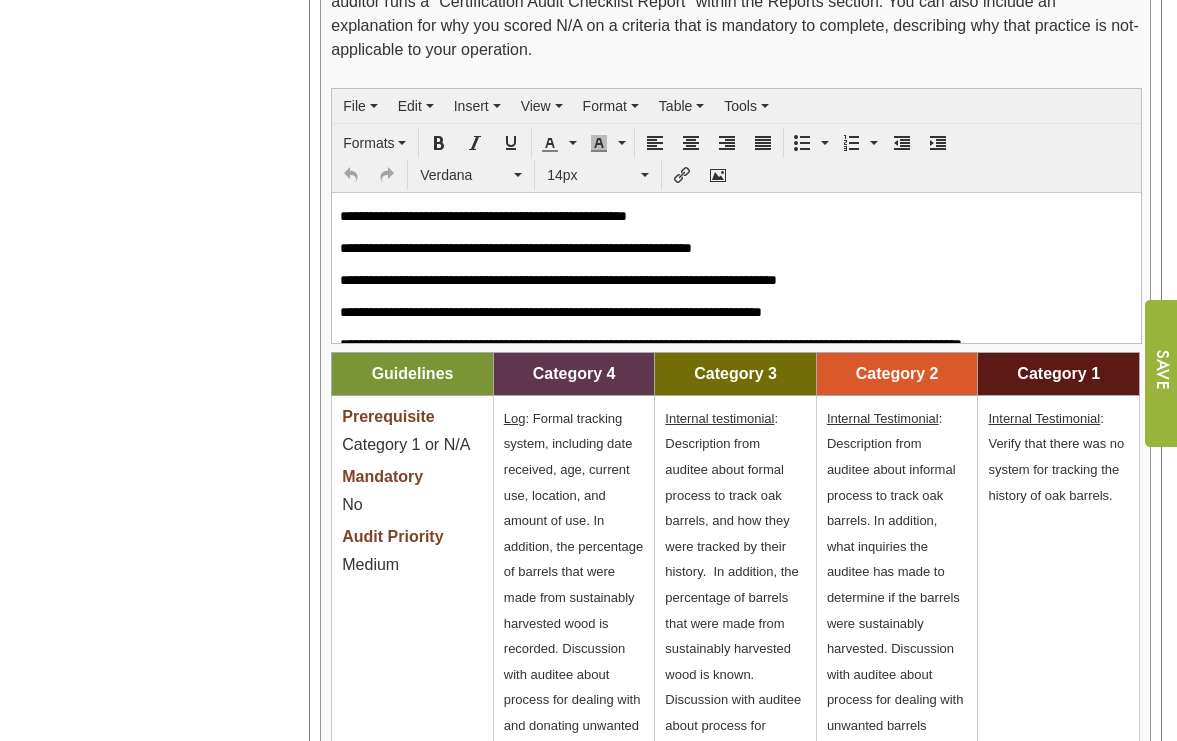 scroll, scrollTop: 2060, scrollLeft: 0, axis: vertical 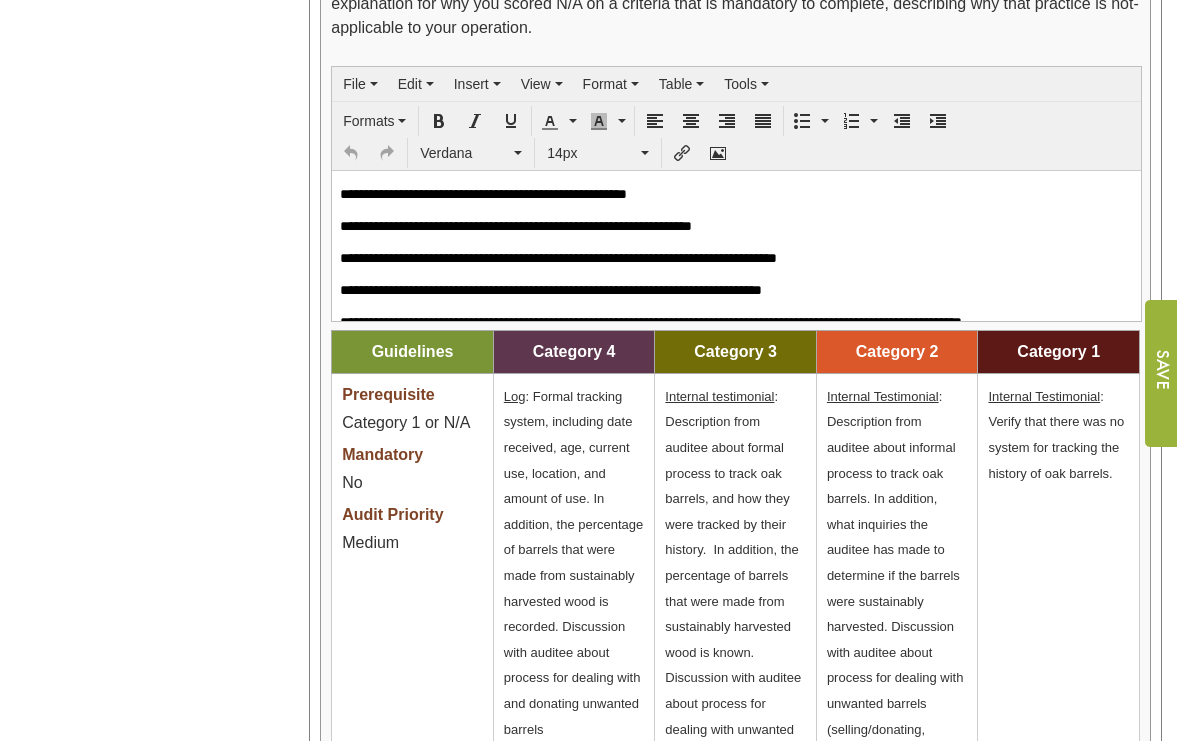 click on "**********" at bounding box center [729, 193] 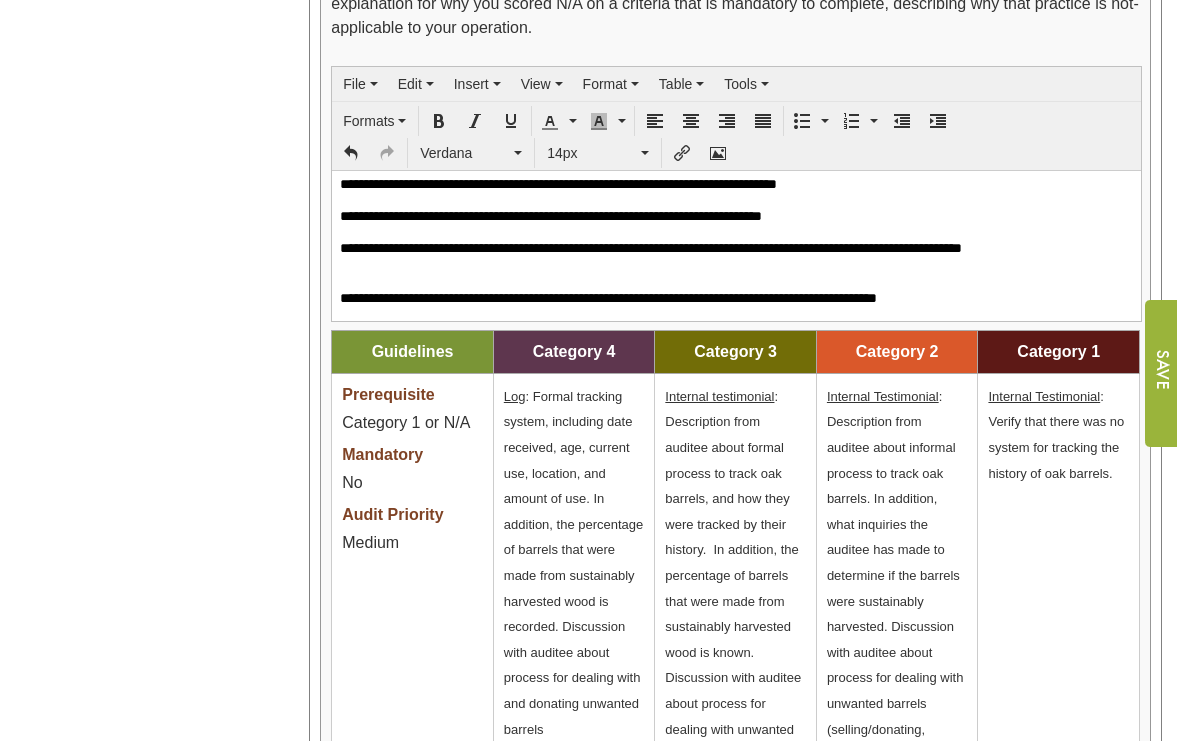 scroll, scrollTop: 0, scrollLeft: 0, axis: both 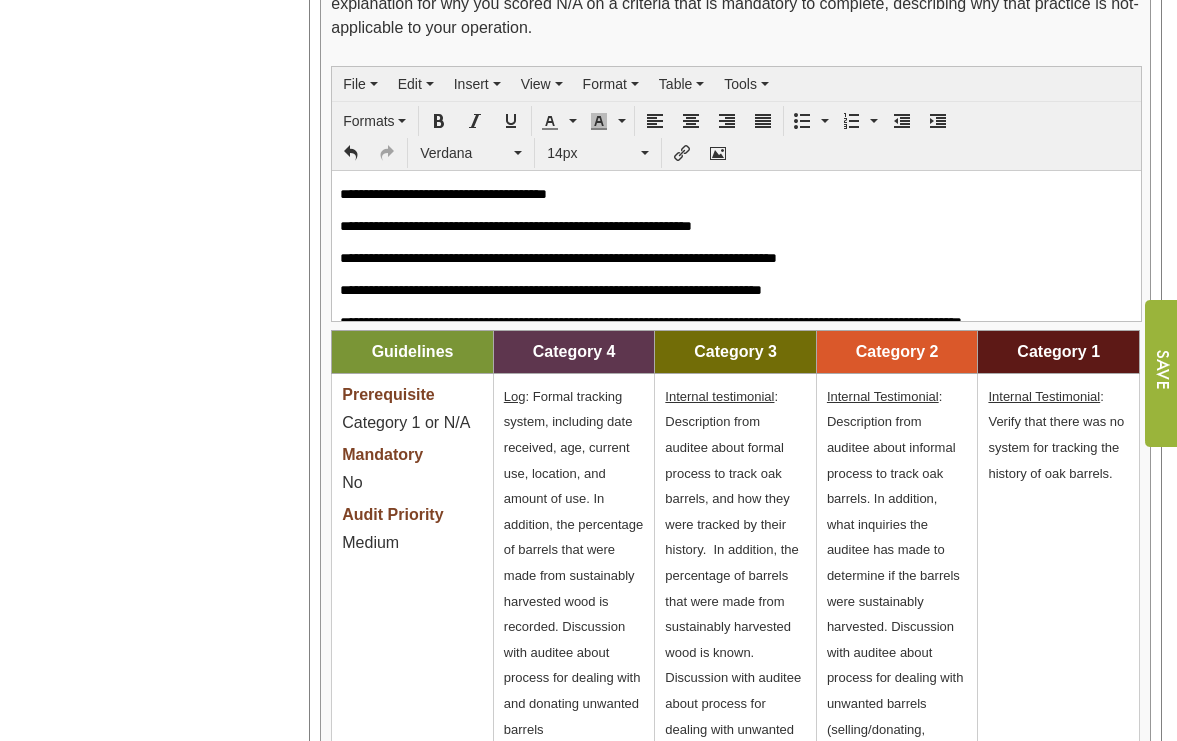 click on "**********" at bounding box center [729, 257] 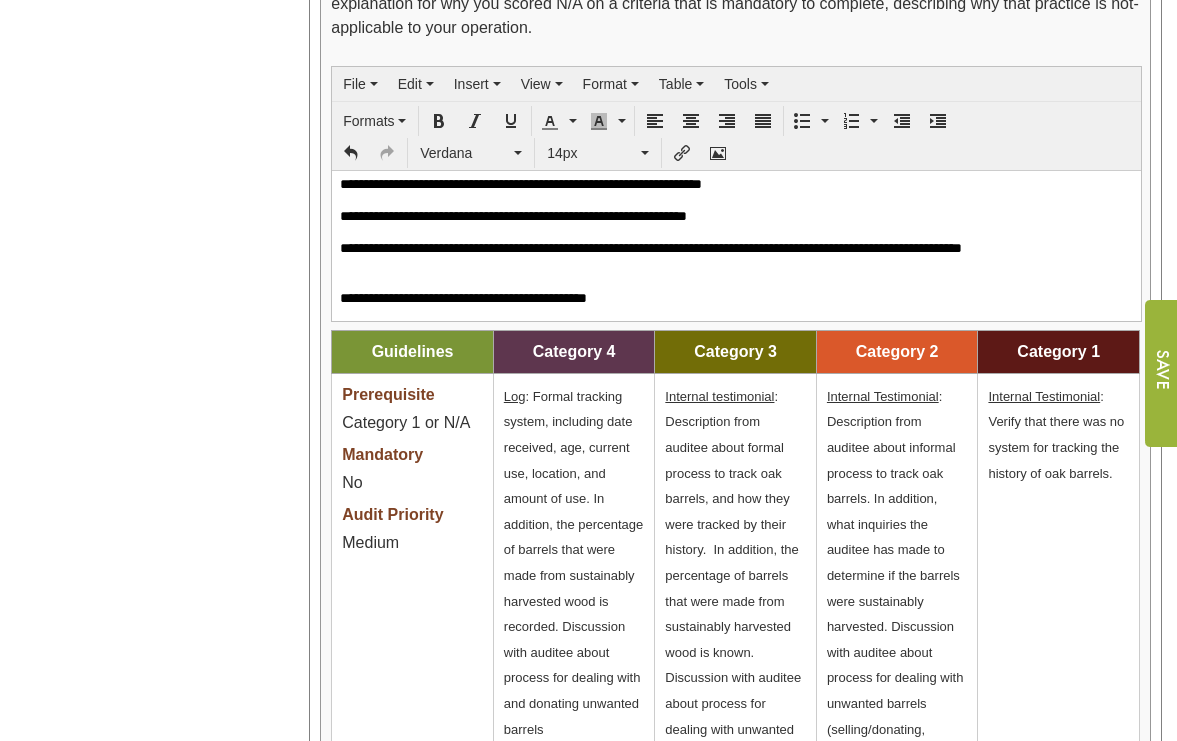 scroll, scrollTop: 0, scrollLeft: 0, axis: both 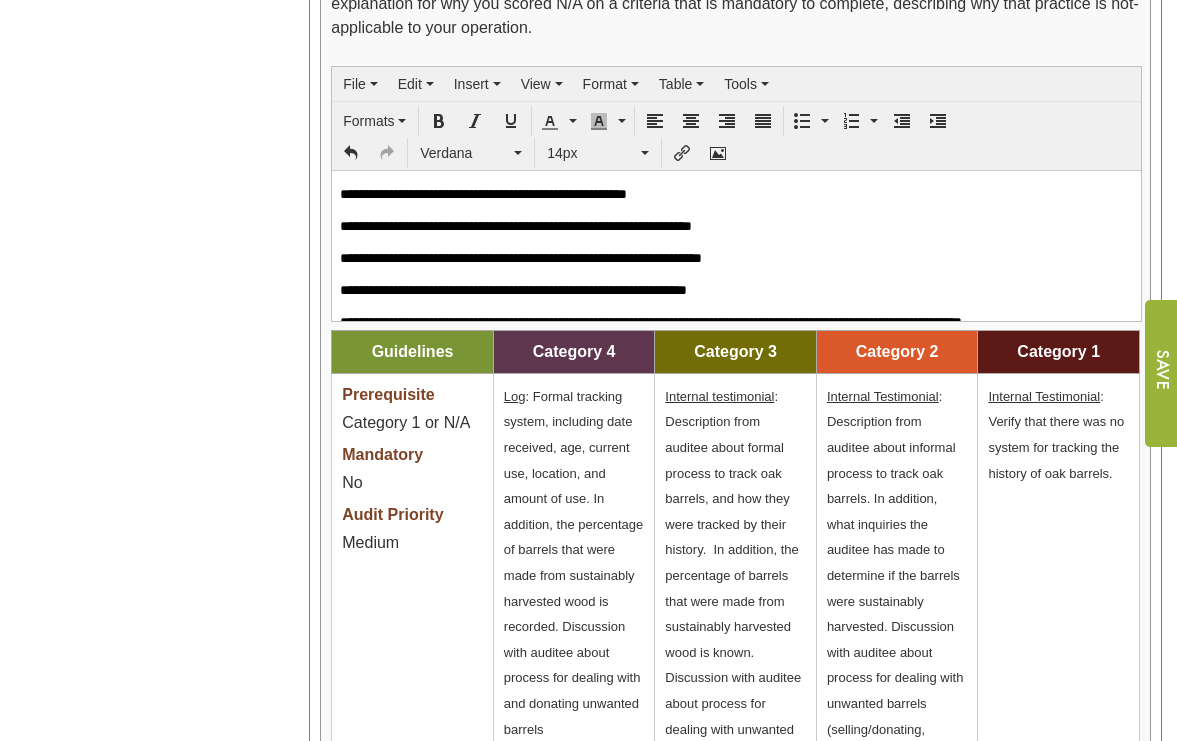 click on "**********" at bounding box center (729, 289) 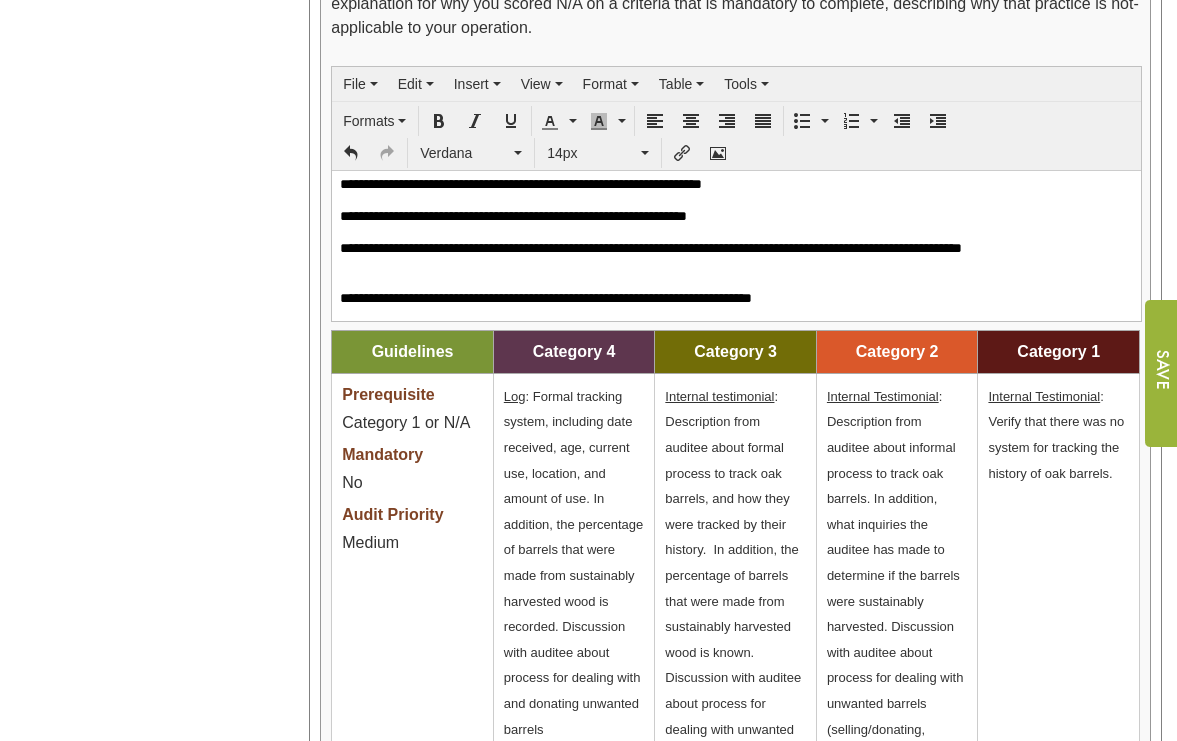 scroll, scrollTop: 0, scrollLeft: 0, axis: both 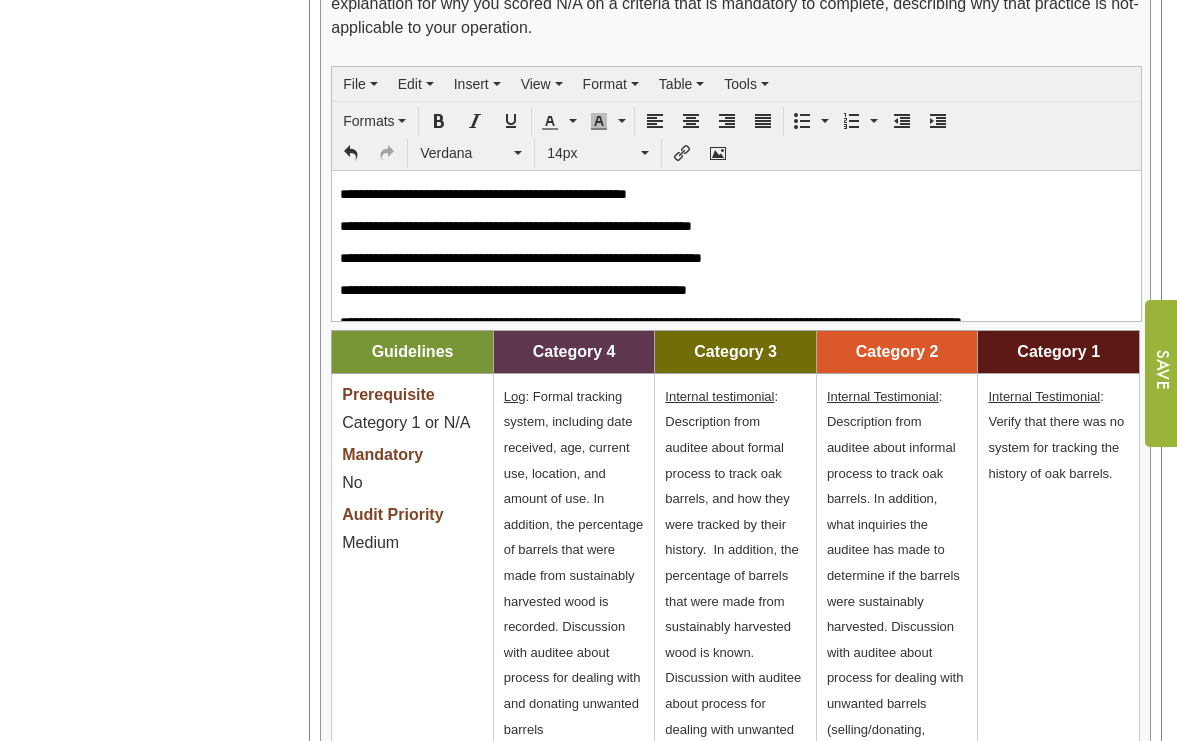 click on "Year:
****
****
****
****
****
****
****
****
****
****
****
****
****
****
Organizations
[ORGANIZATION]
[ORGANIZATION]
[ORGANIZATION] ([NUMBER])" at bounding box center (147, 157) 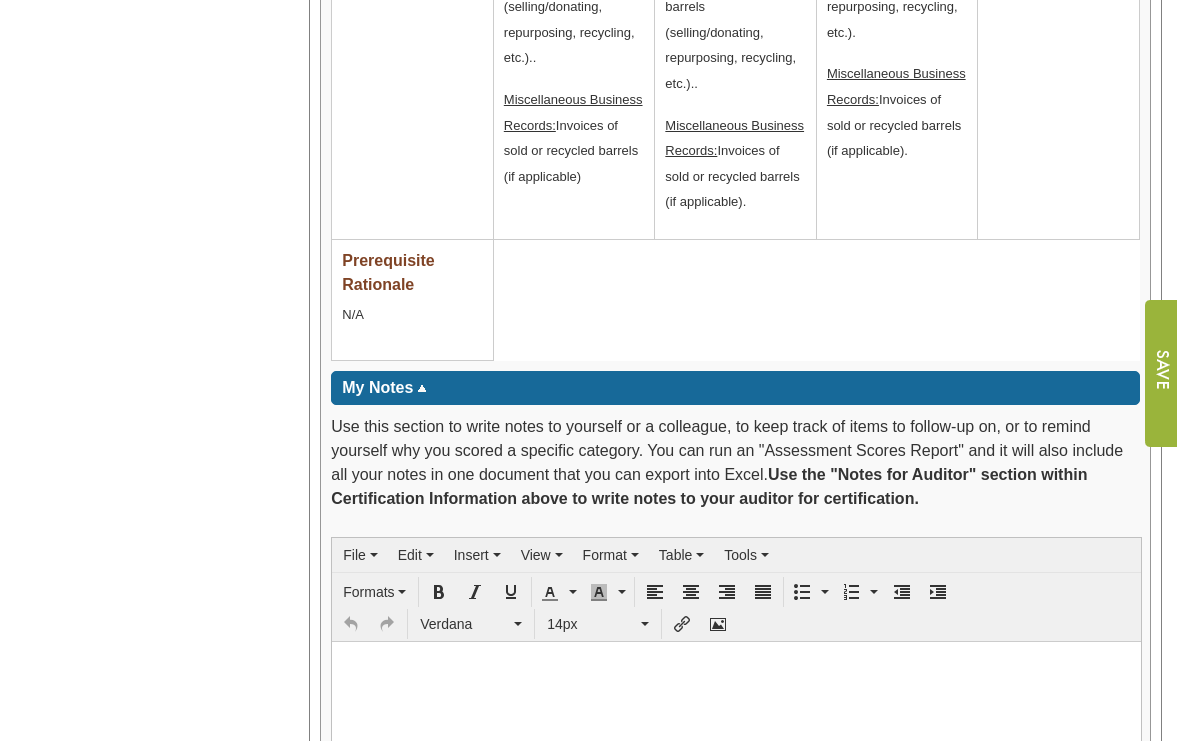 scroll, scrollTop: 3505, scrollLeft: 0, axis: vertical 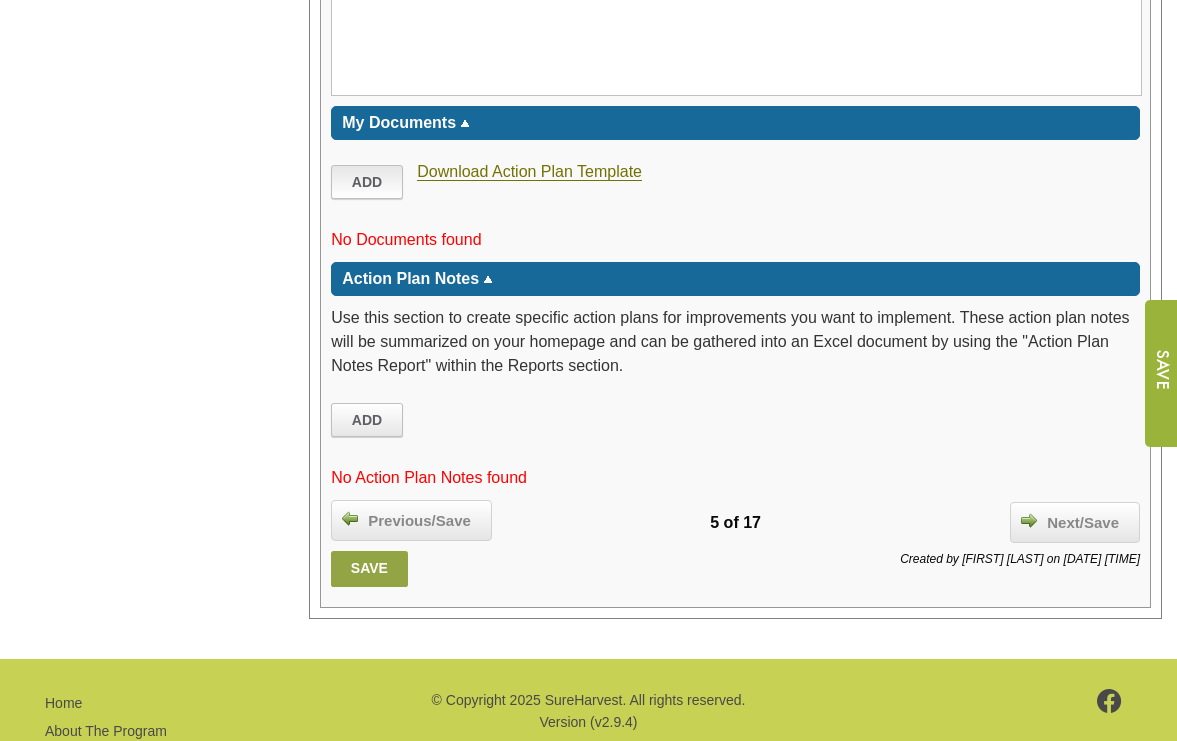 click on "Add" at bounding box center [367, 182] 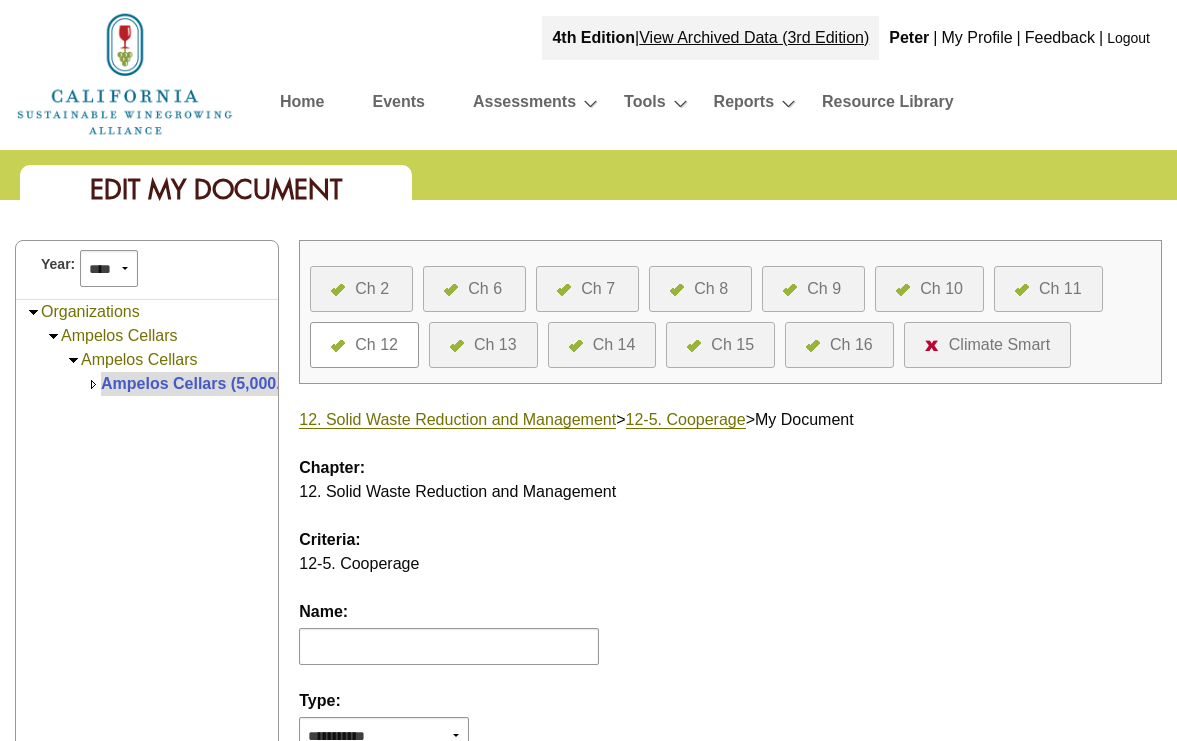 scroll, scrollTop: 0, scrollLeft: 0, axis: both 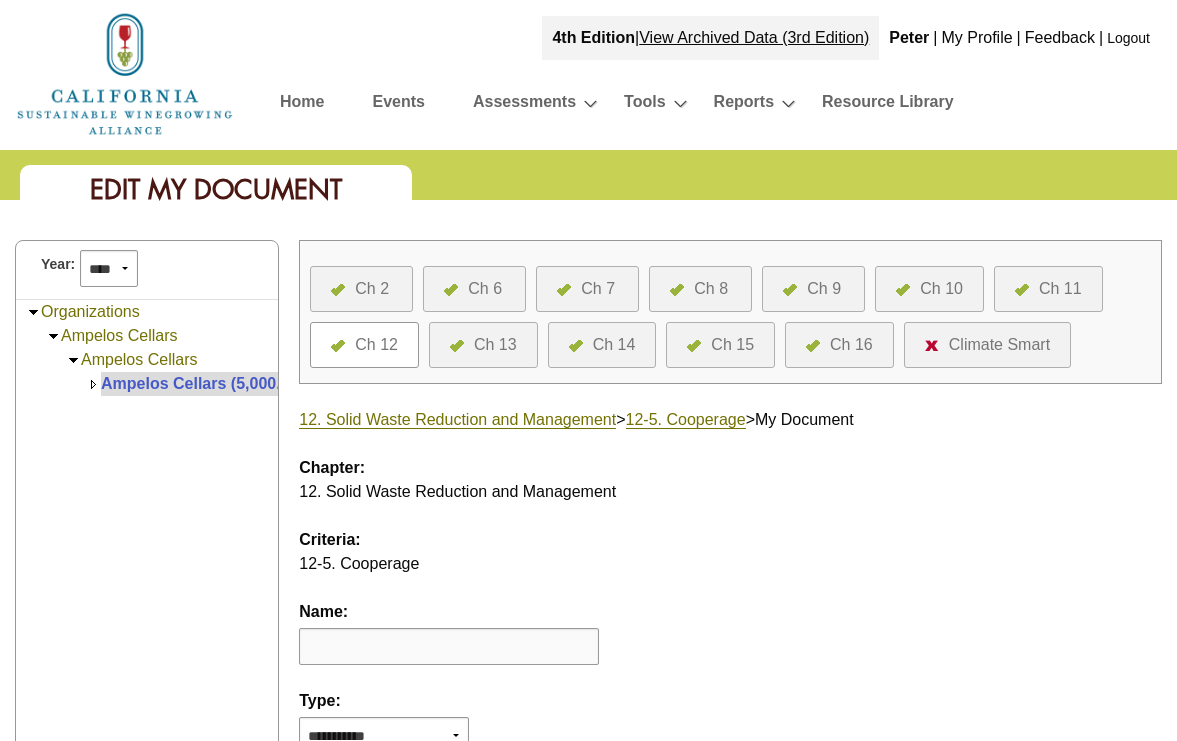 click at bounding box center (449, 646) 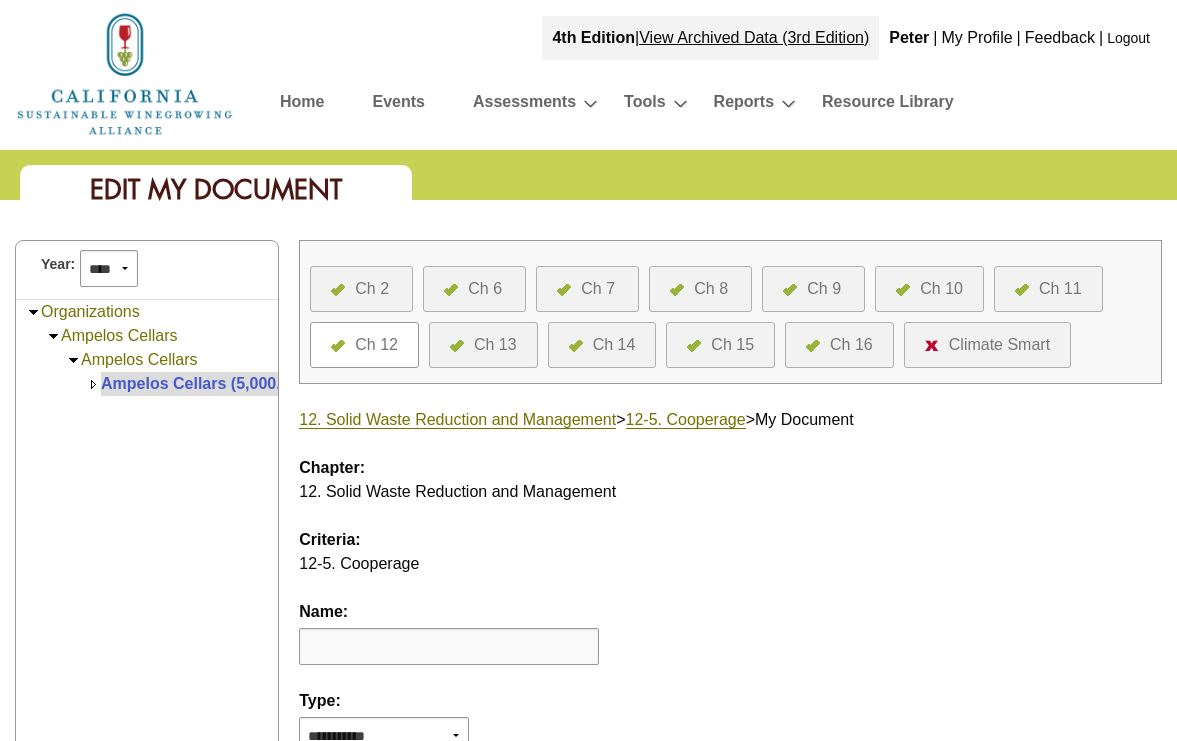 paste on "**********" 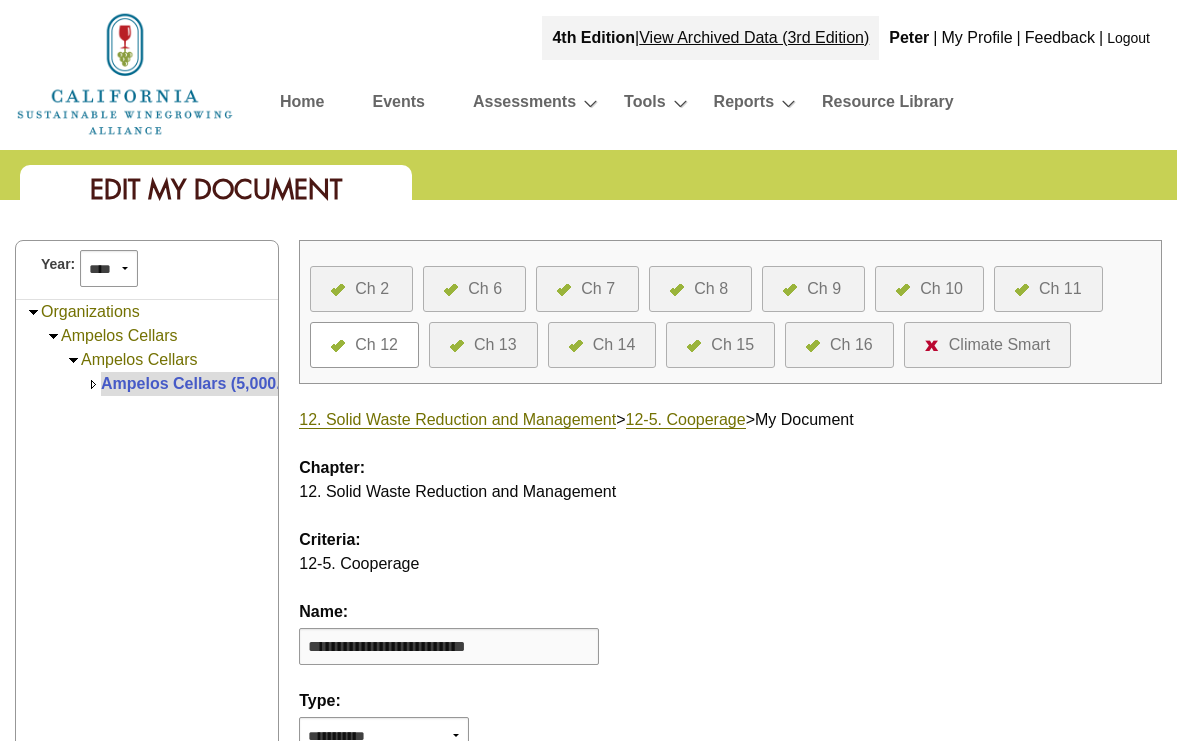 type on "**********" 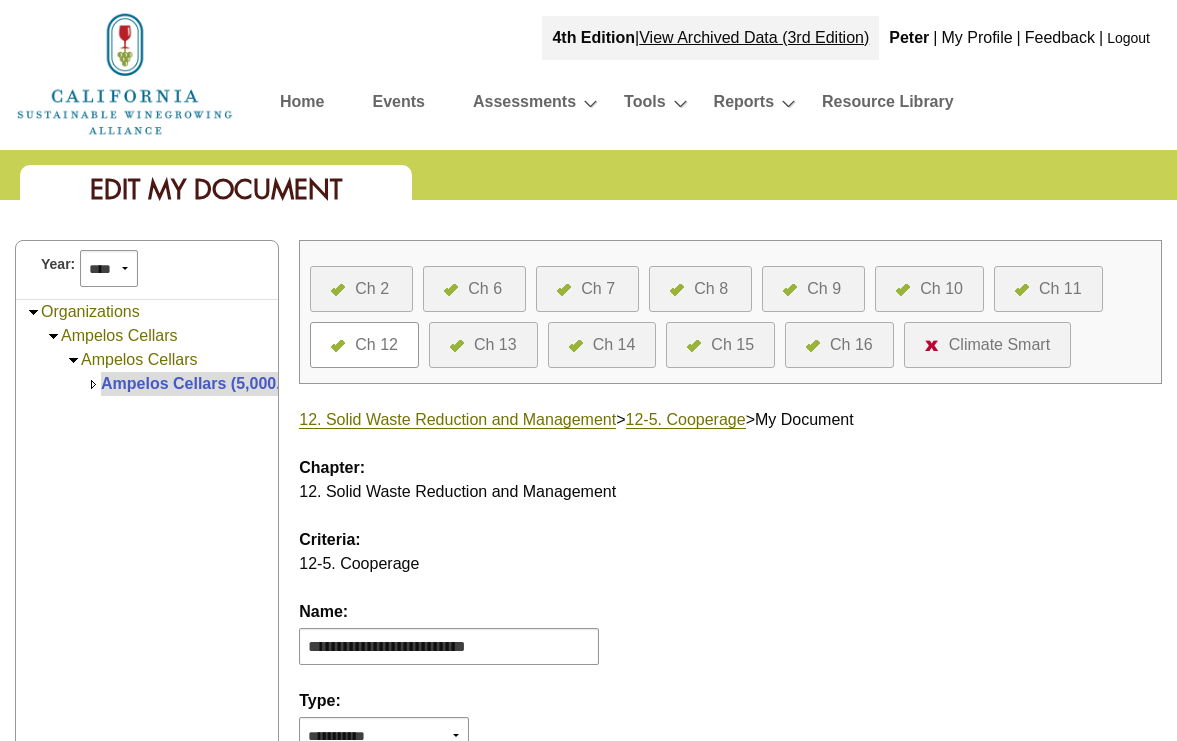 scroll, scrollTop: 13, scrollLeft: 0, axis: vertical 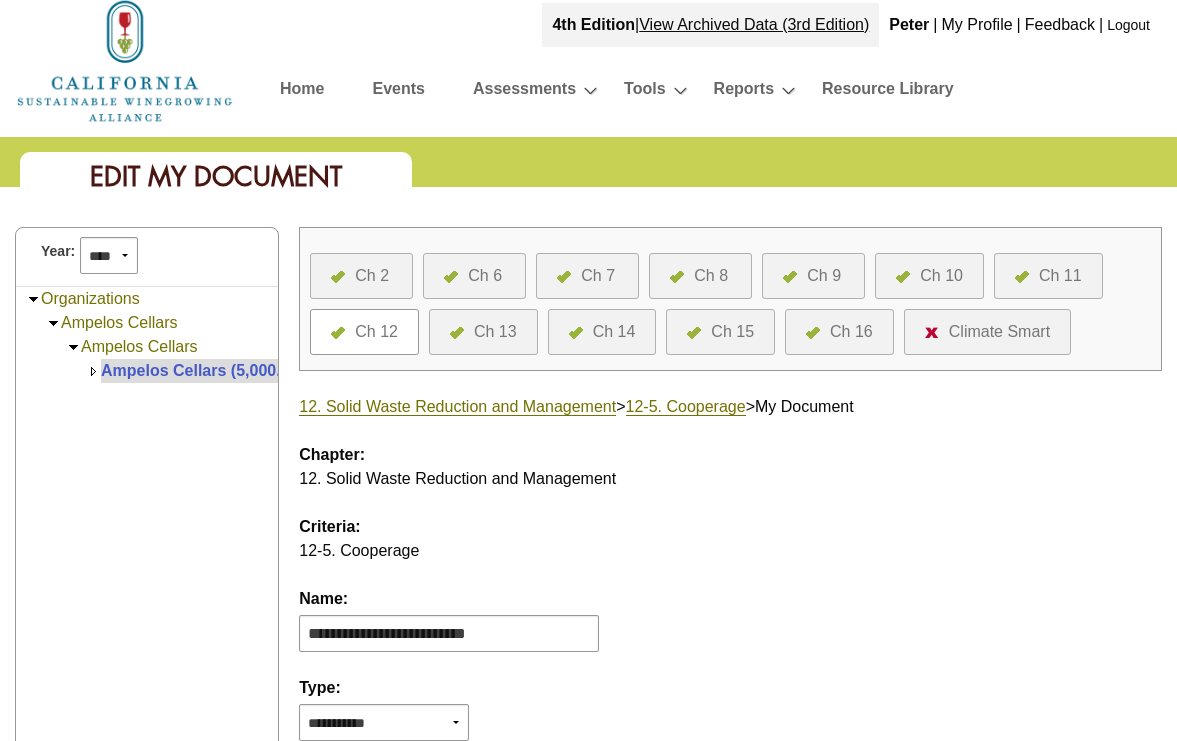 select on "*" 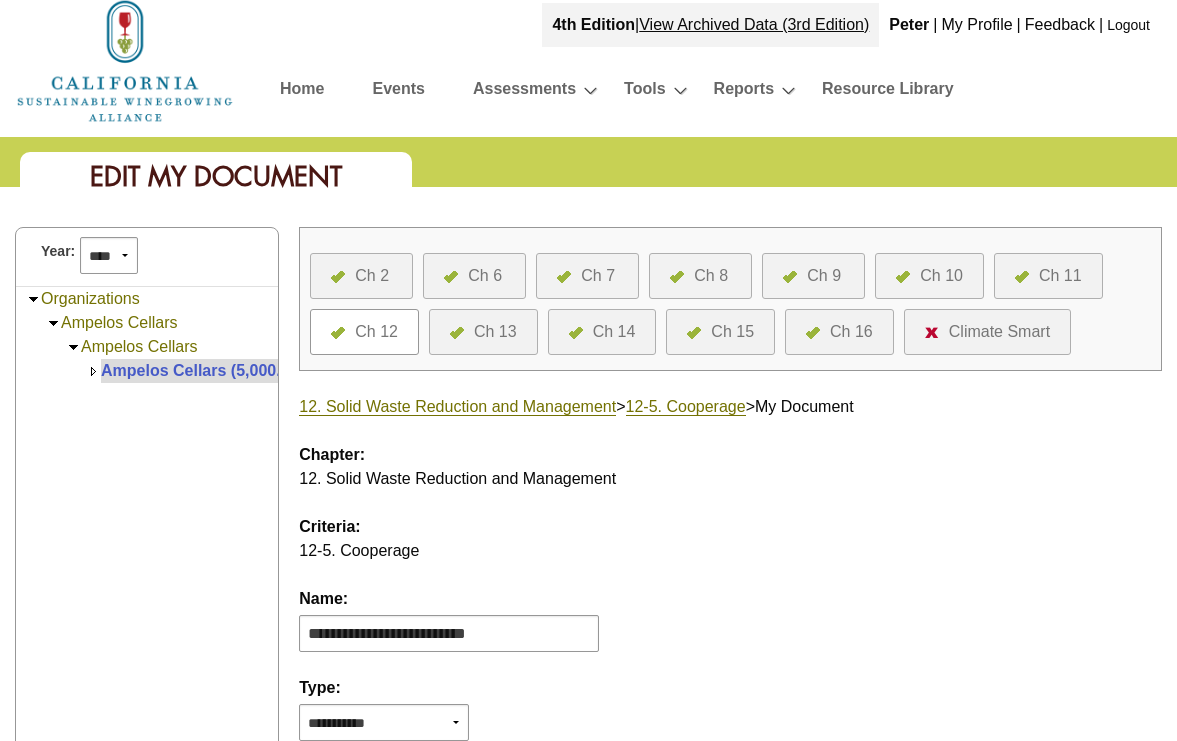 scroll, scrollTop: 464, scrollLeft: 0, axis: vertical 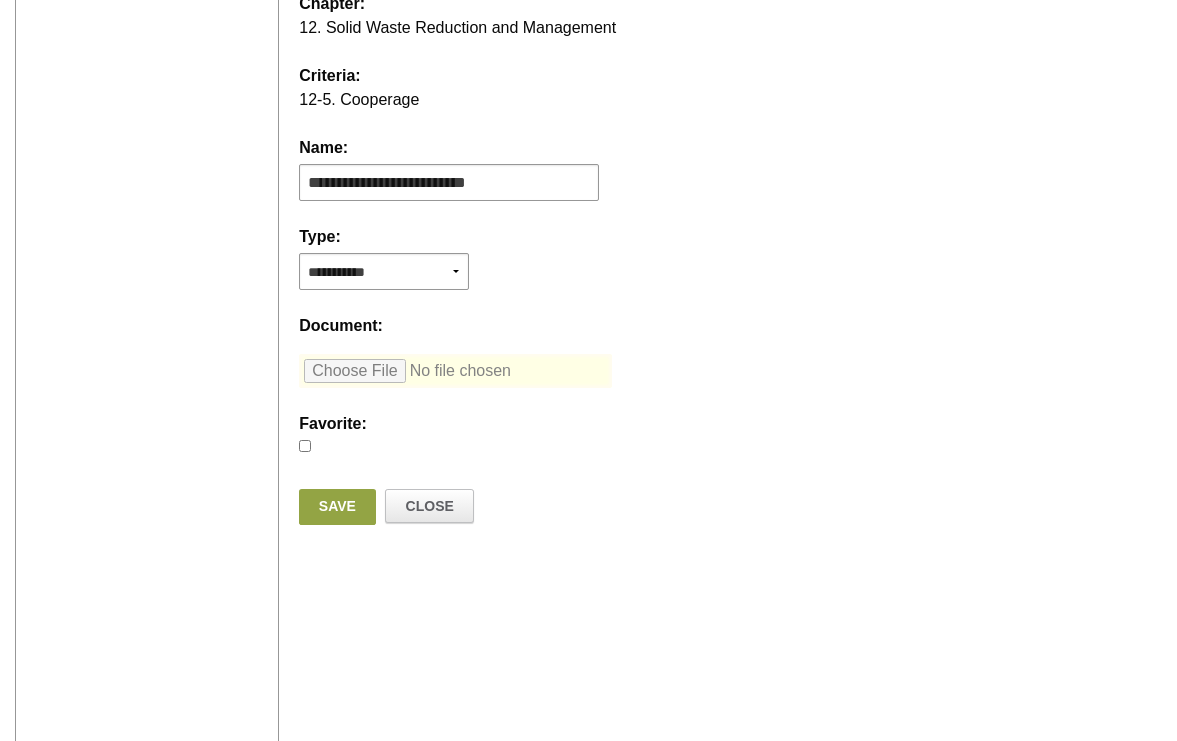 click at bounding box center (455, 371) 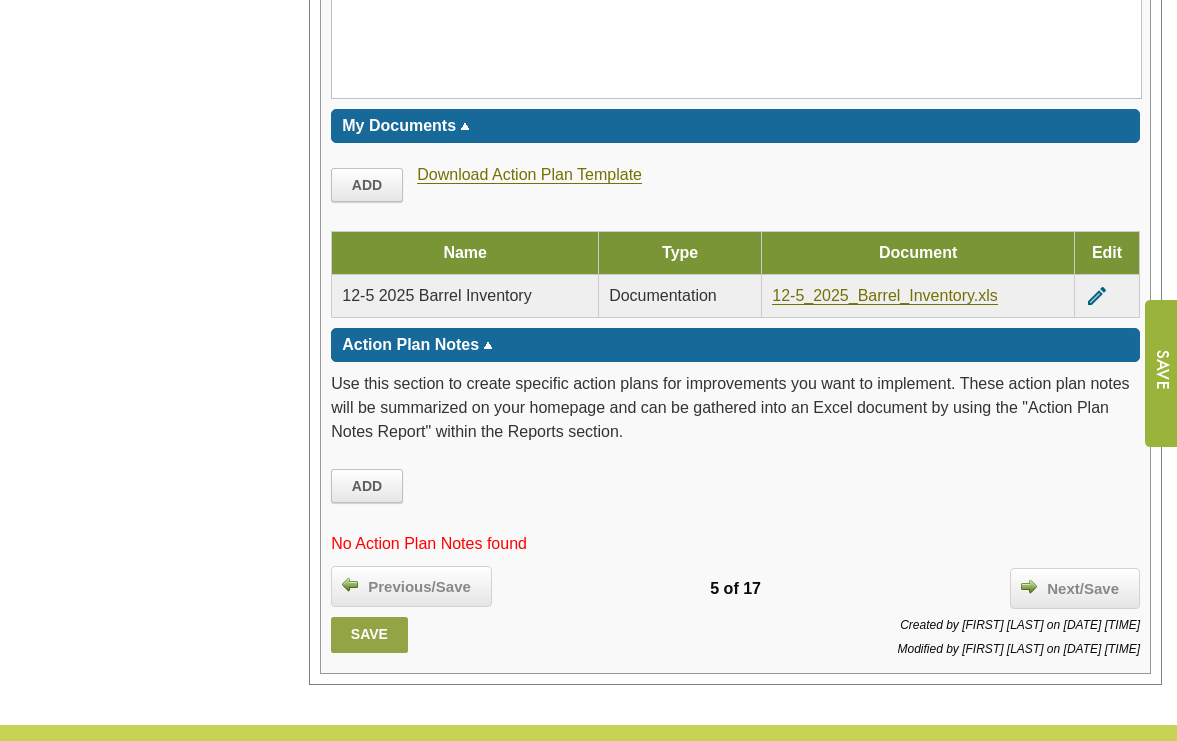 scroll, scrollTop: 3505, scrollLeft: 0, axis: vertical 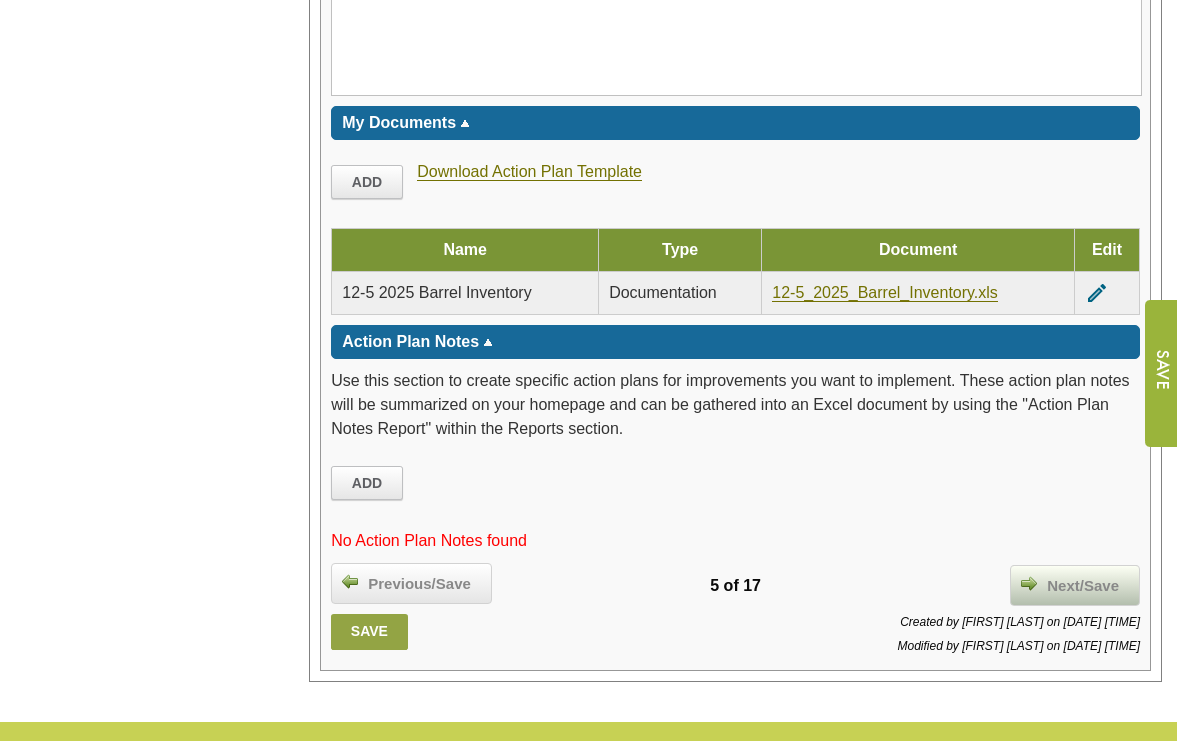 click on "Next/Save" at bounding box center (1083, 586) 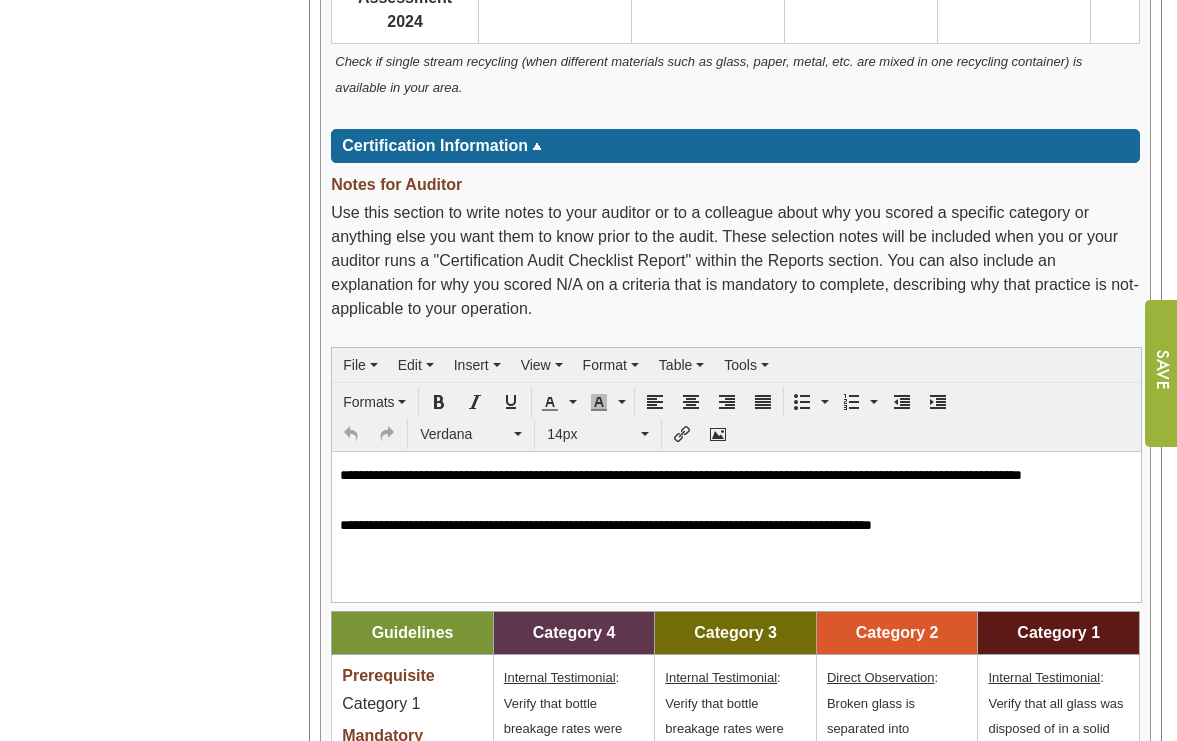 scroll, scrollTop: 2007, scrollLeft: 0, axis: vertical 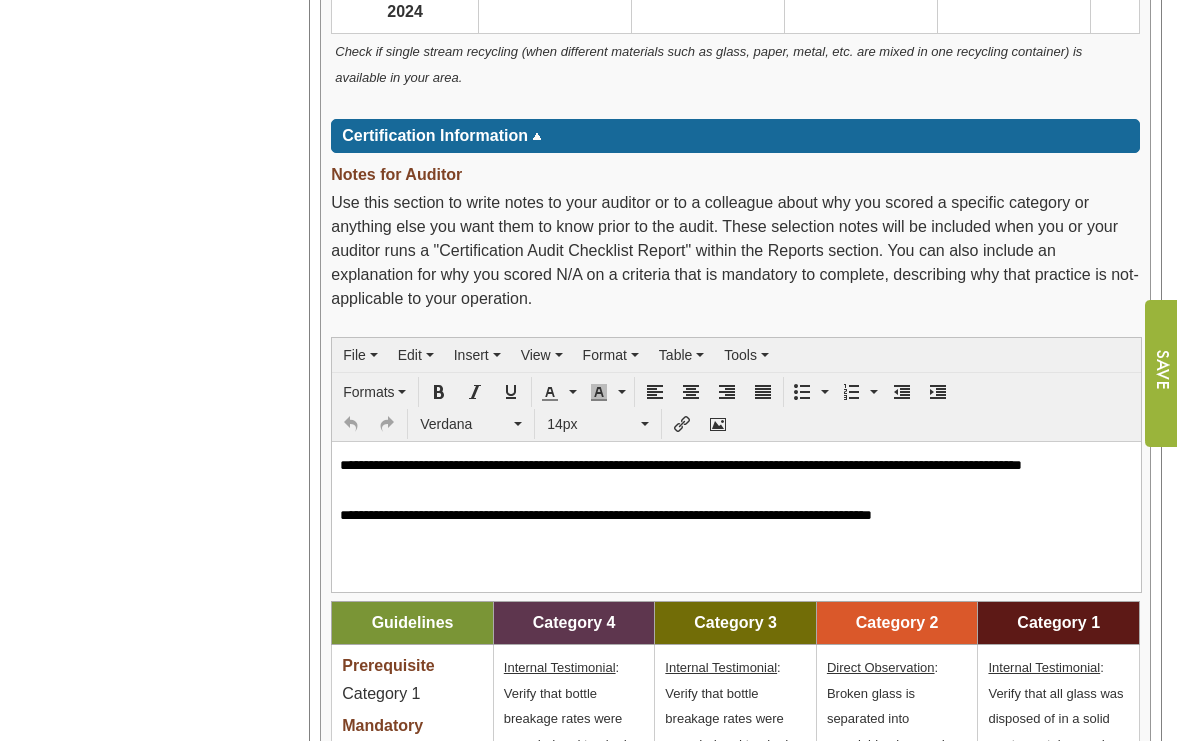 click on "**********" at bounding box center [736, 515] 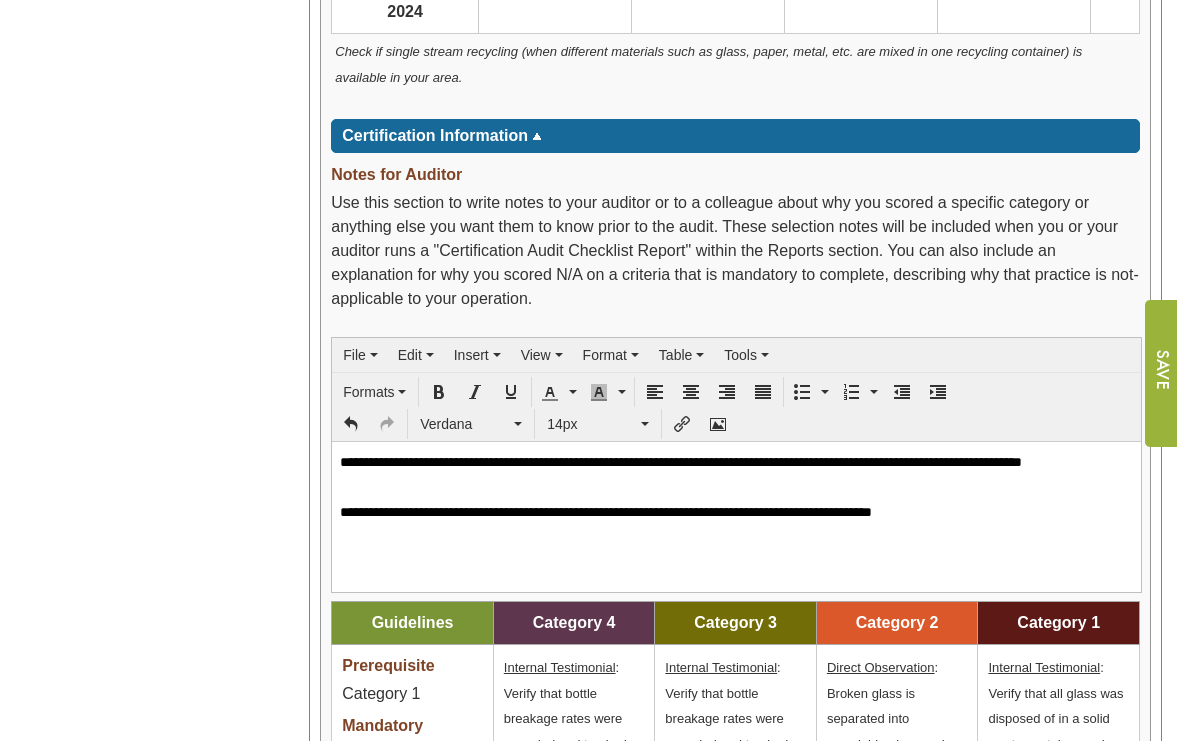 scroll, scrollTop: 0, scrollLeft: 0, axis: both 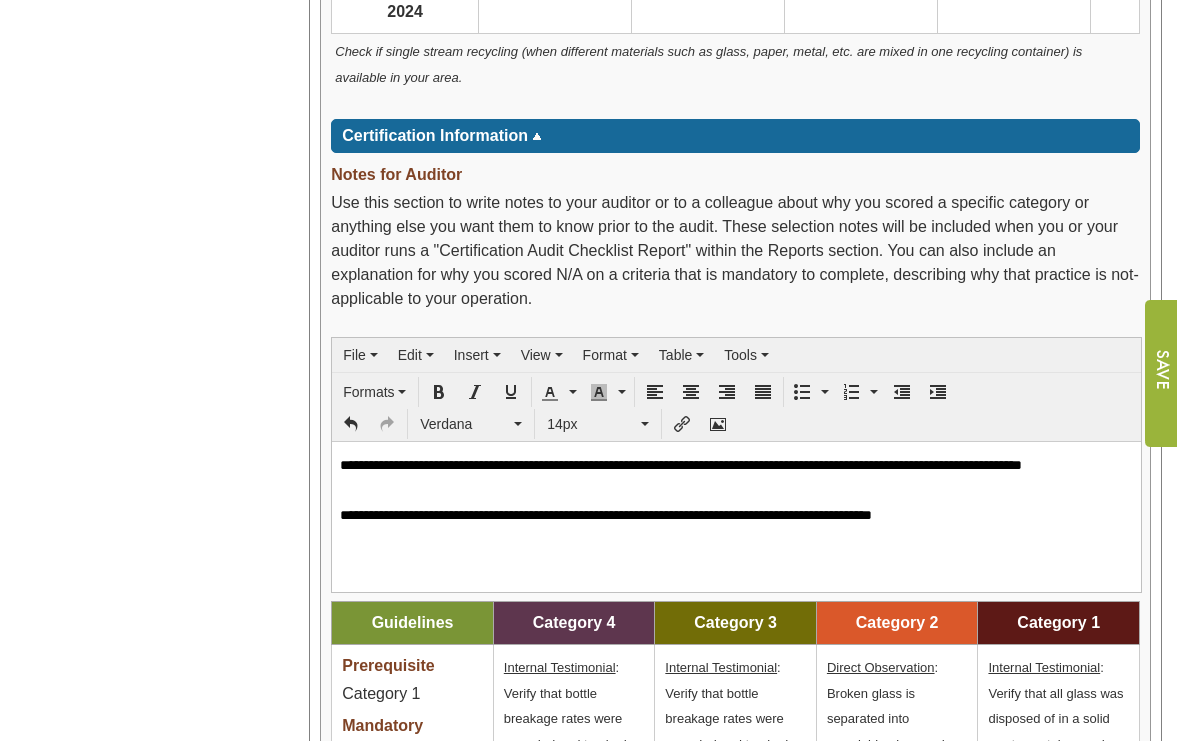 type 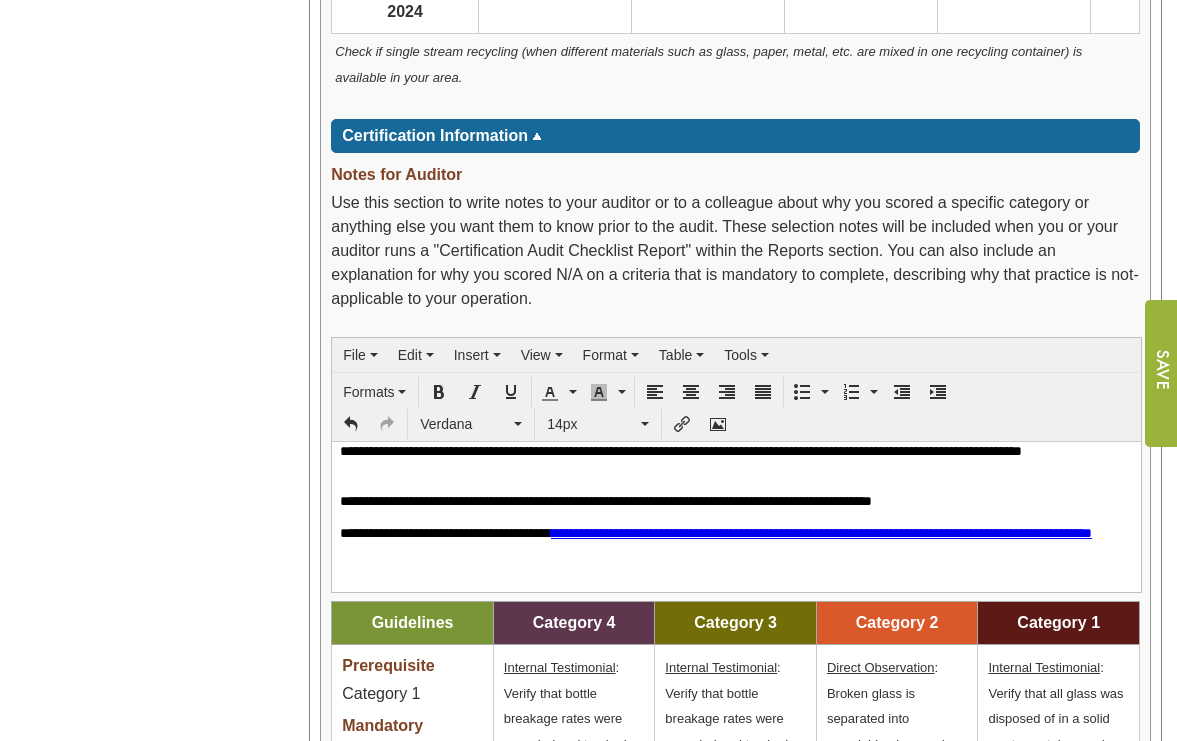 scroll, scrollTop: 14, scrollLeft: 0, axis: vertical 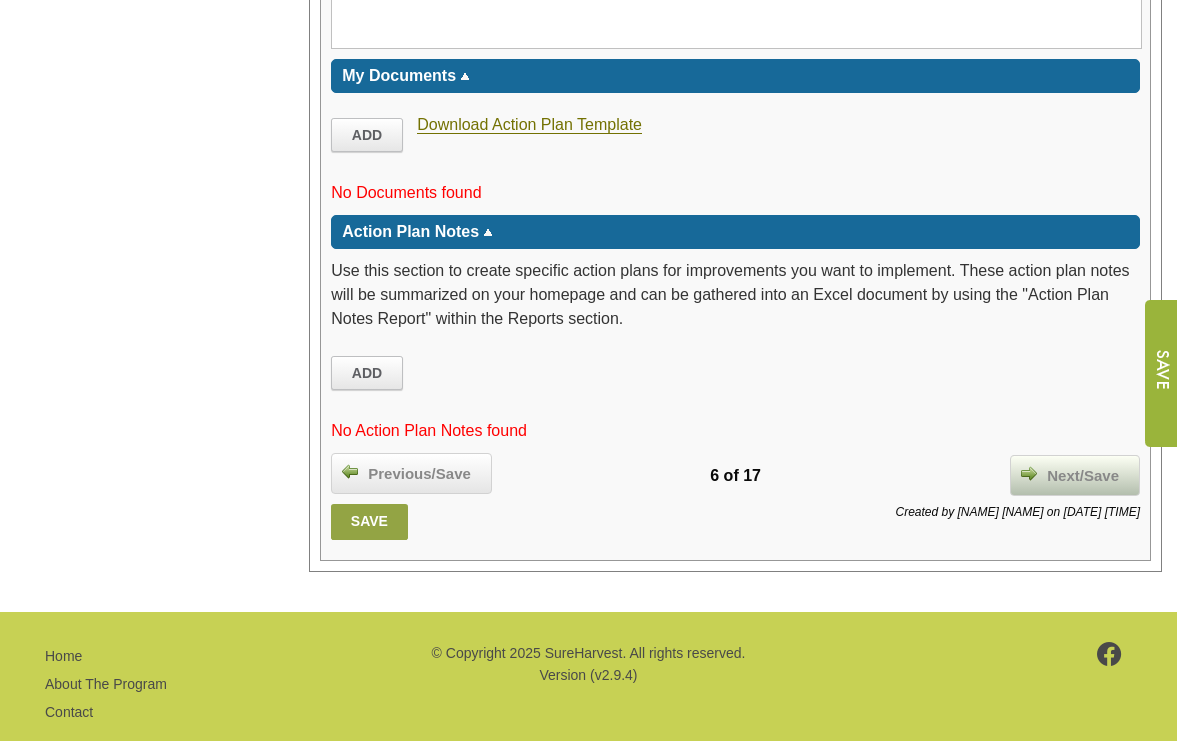 click on "Next/Save" at bounding box center (1083, 476) 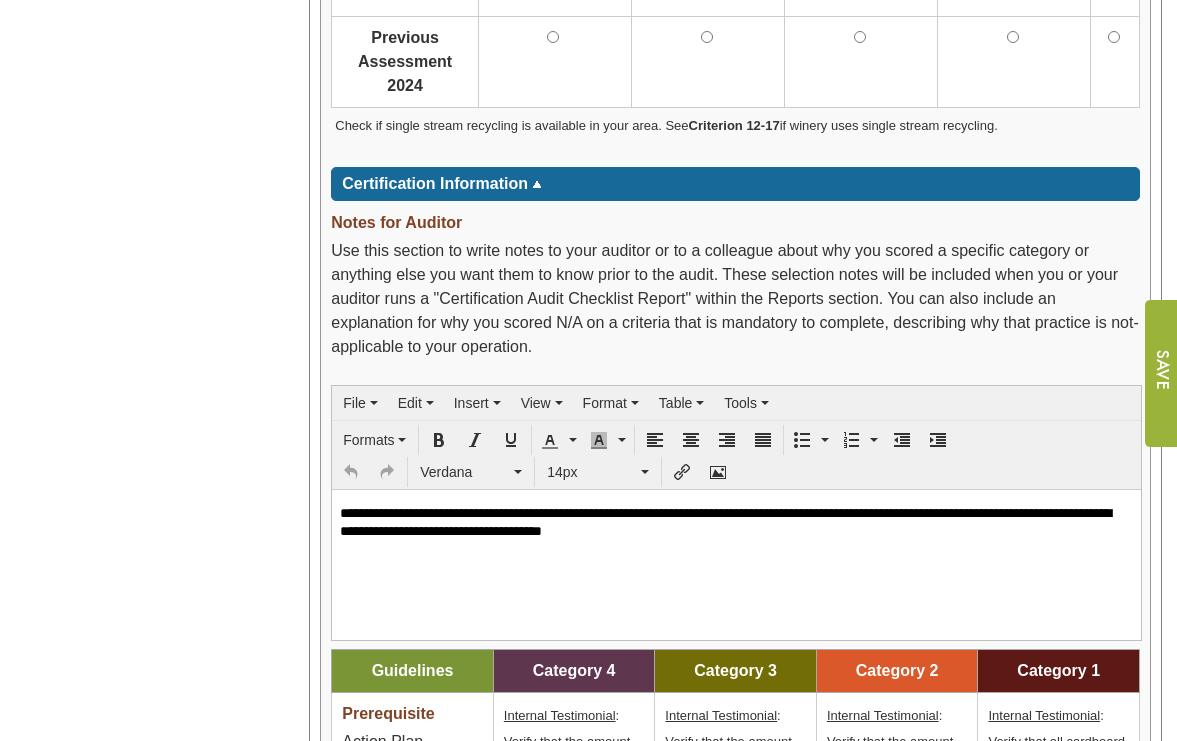 scroll, scrollTop: 1852, scrollLeft: 0, axis: vertical 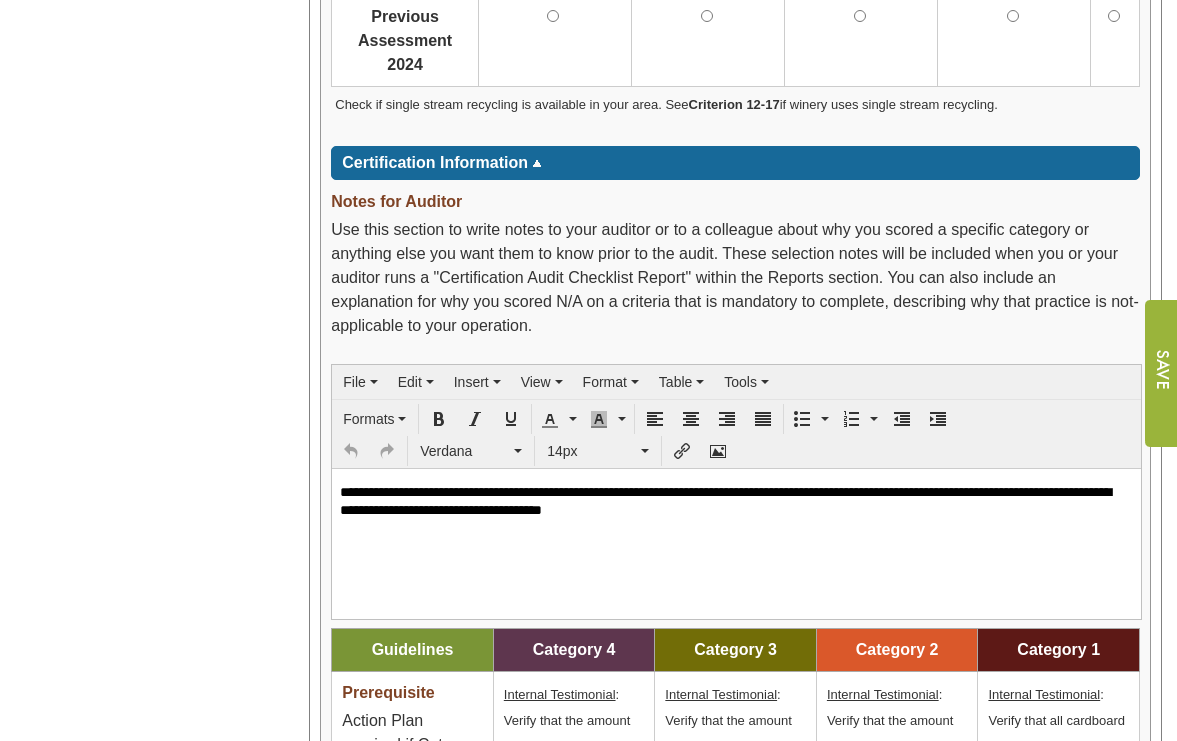 click on "**********" at bounding box center [736, 501] 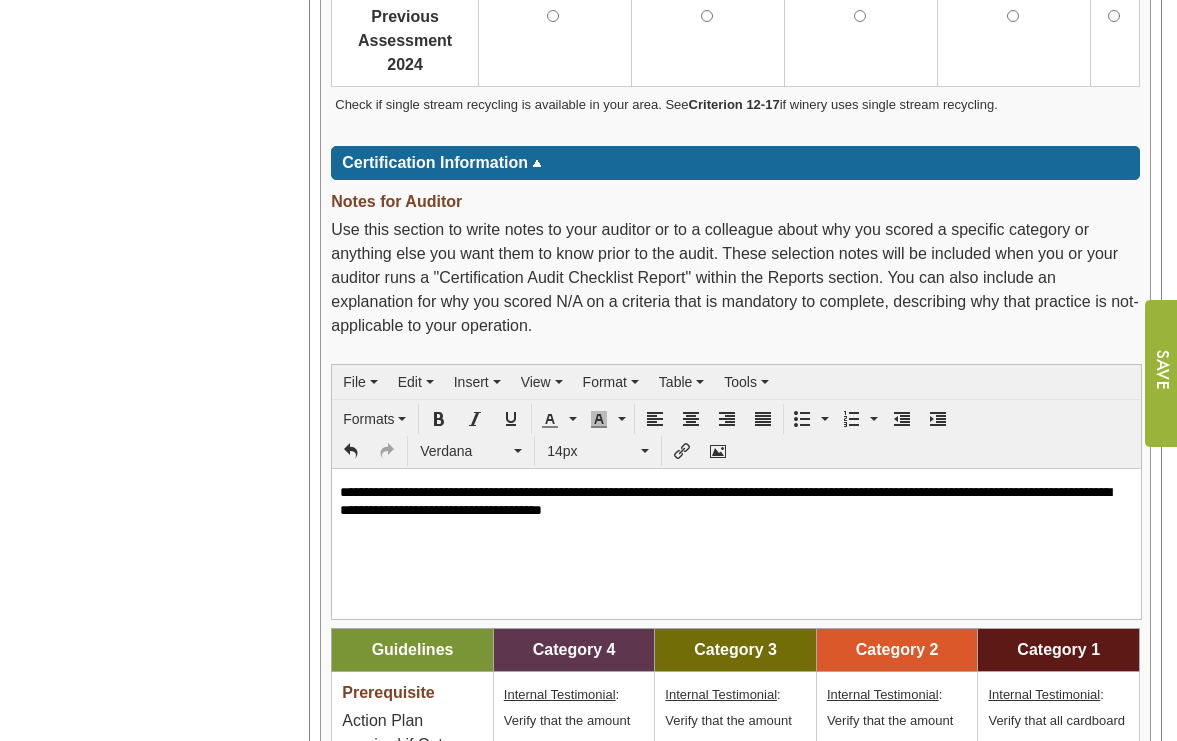 type 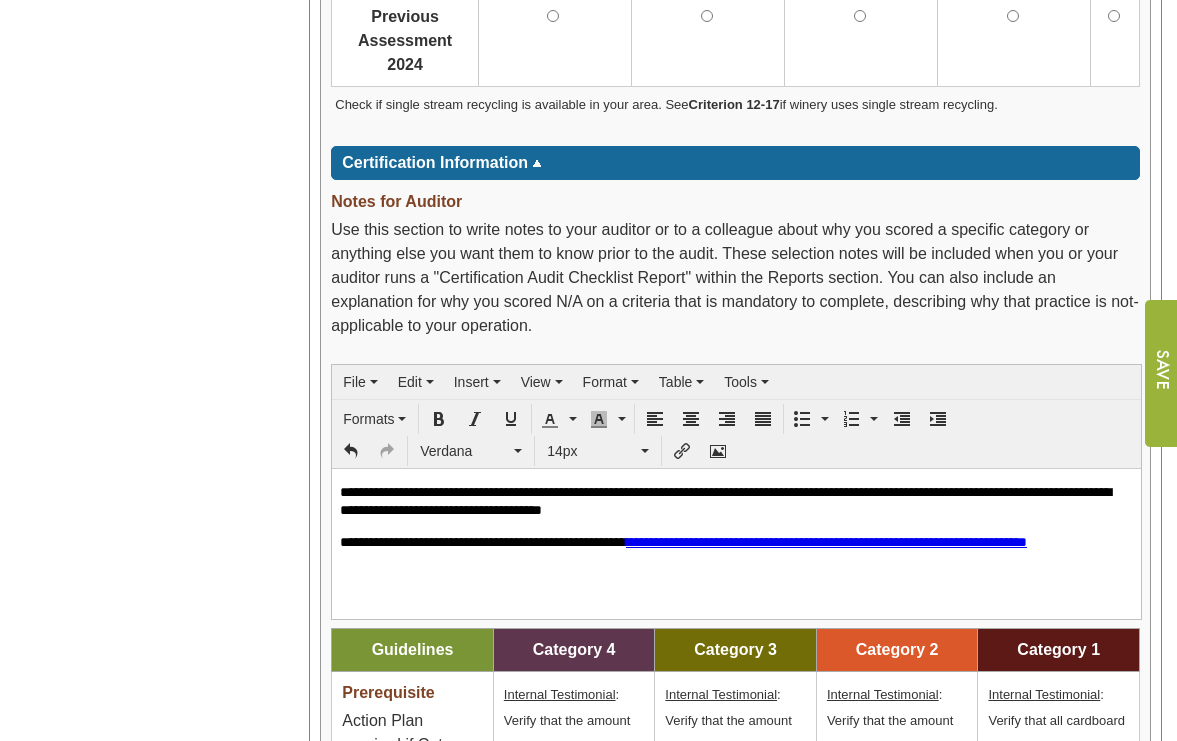 click on "Year:
****
****
****
****
****
****
****
****
****
****
****
****
****
****
Organizations
[ORGANIZATION]
[ORGANIZATION]
[ORGANIZATION] ([NUMBER])" at bounding box center [147, 410] 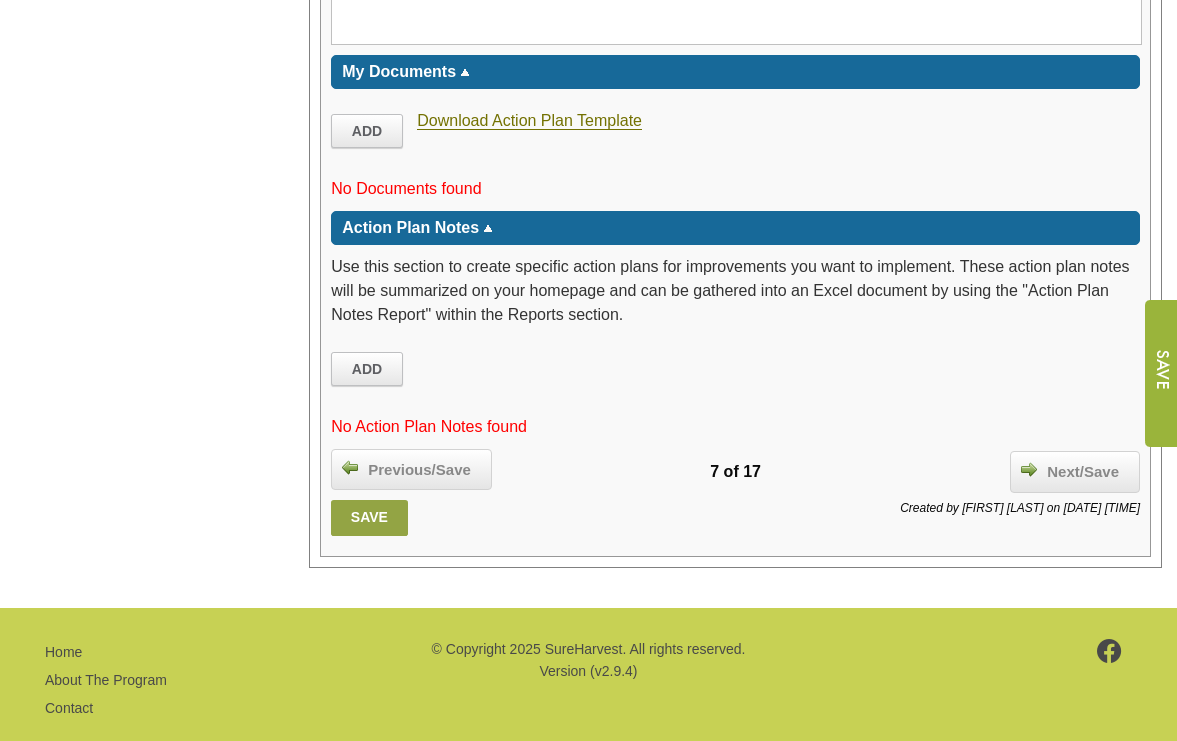 scroll, scrollTop: 3647, scrollLeft: 0, axis: vertical 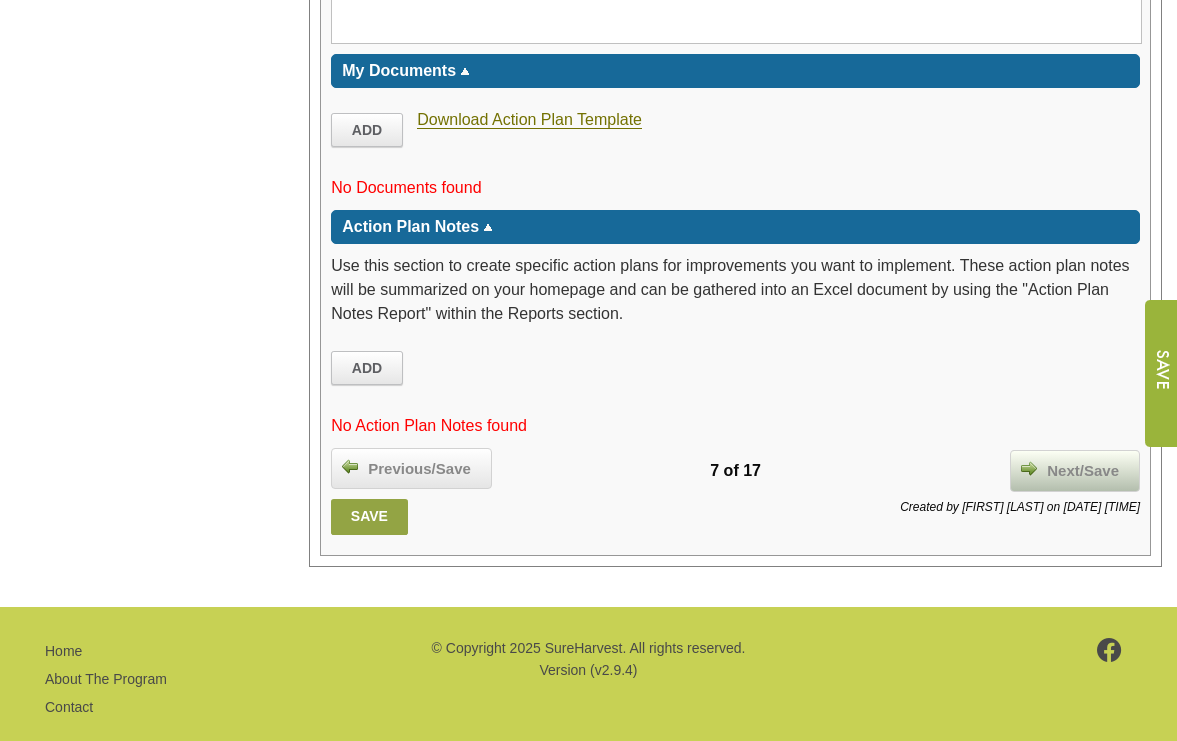 click on "Next/Save" at bounding box center [1083, 471] 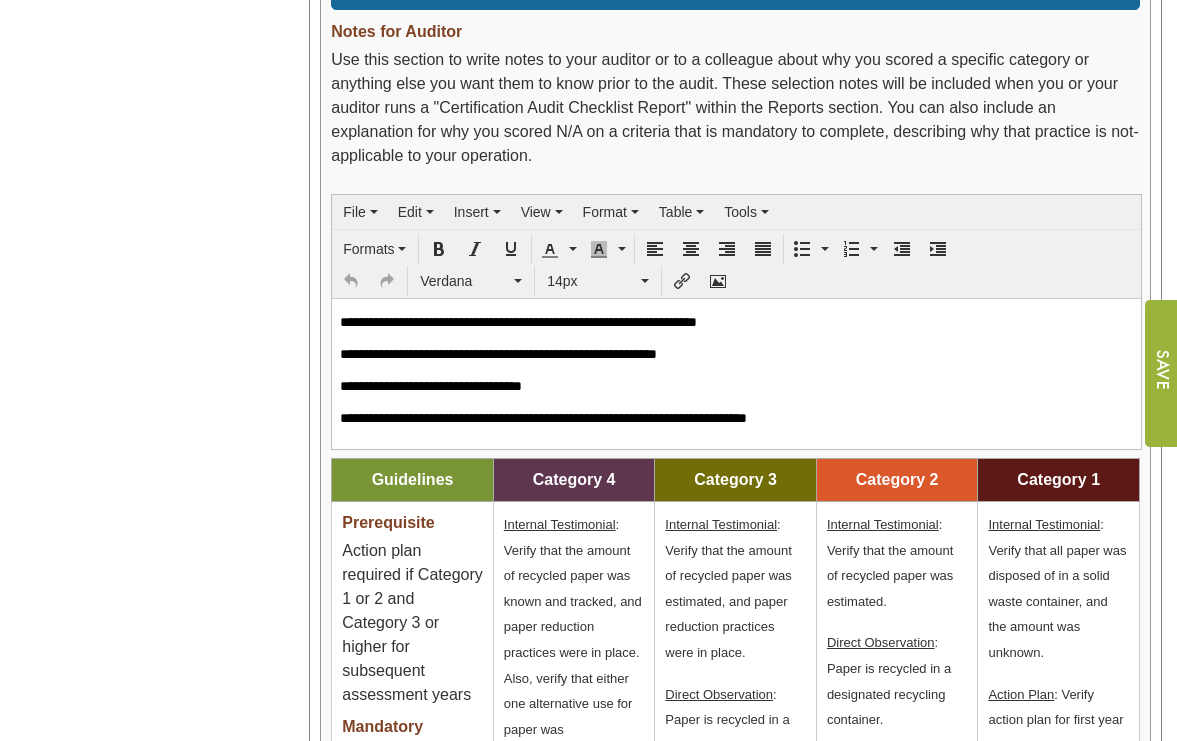 scroll, scrollTop: 2122, scrollLeft: 0, axis: vertical 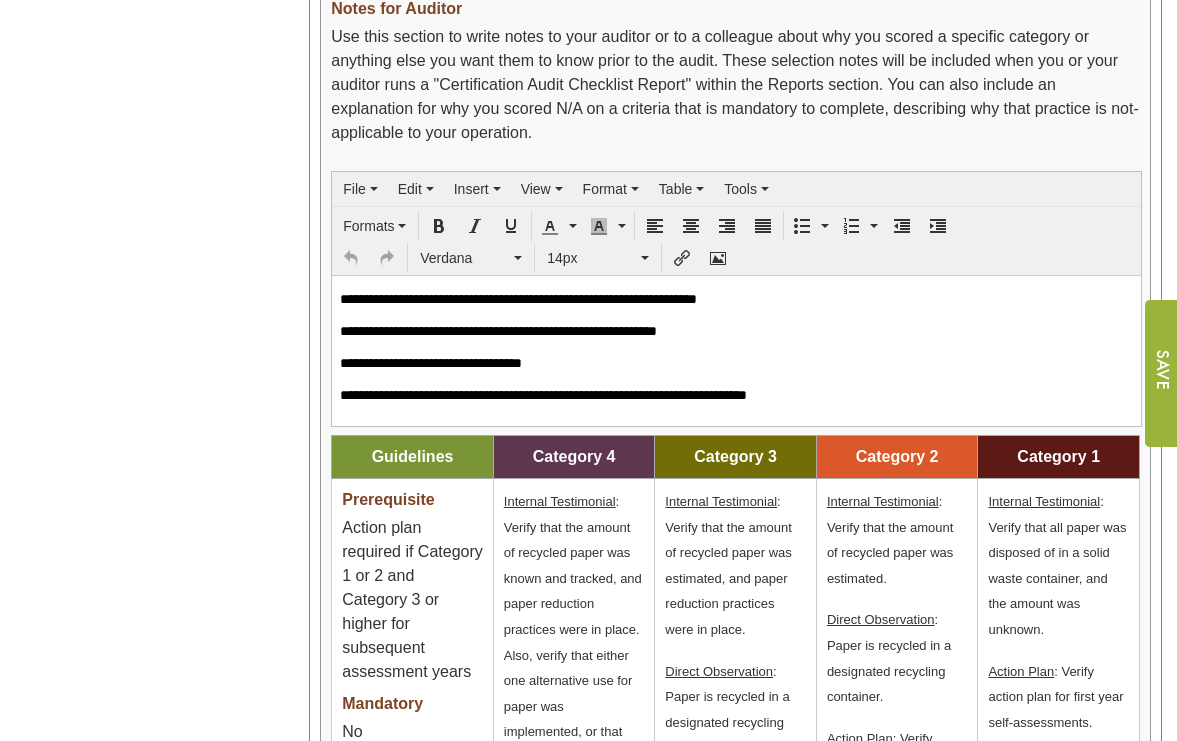 click on "**********" at bounding box center (736, 395) 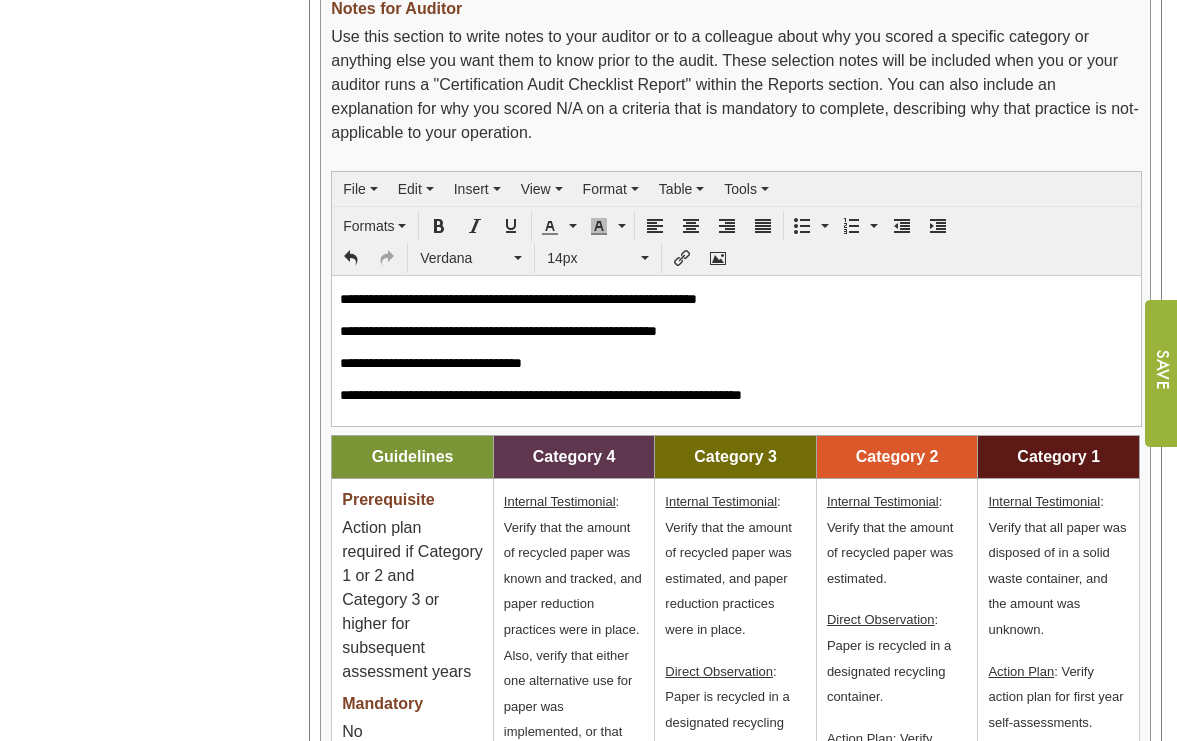 scroll, scrollTop: 17, scrollLeft: 0, axis: vertical 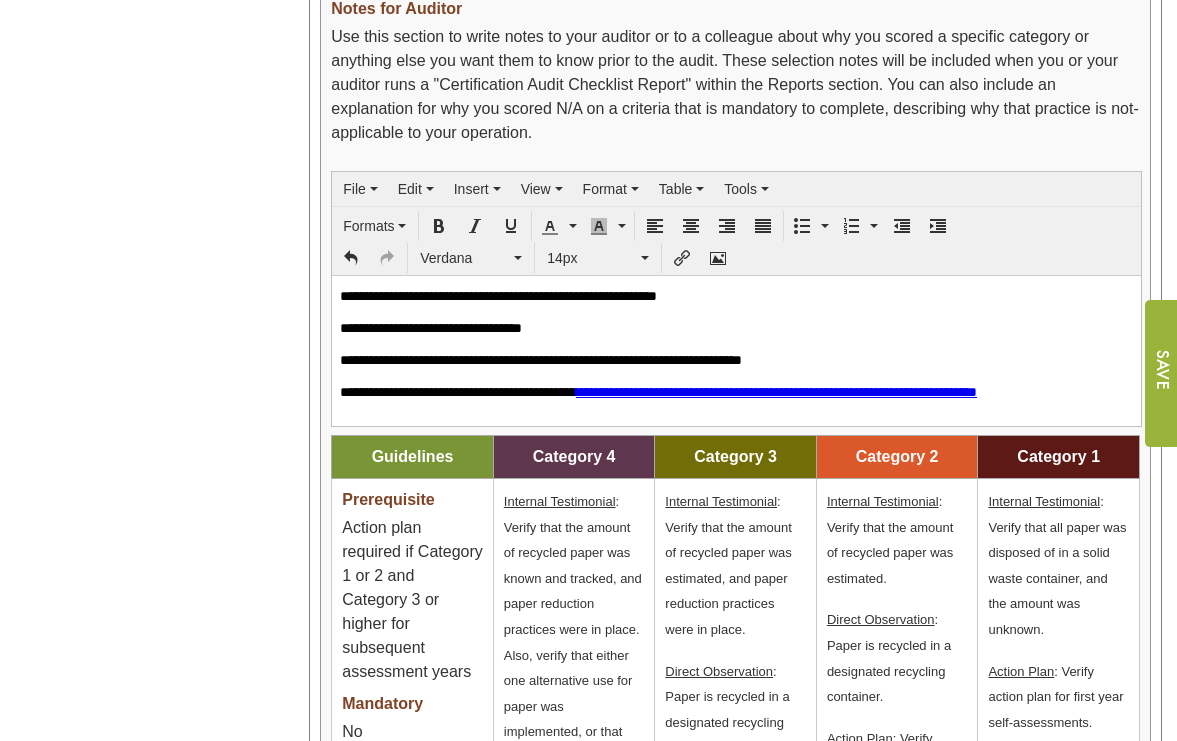 click on "Year:
****
****
****
****
****
****
****
****
****
****
****
****
****
****
Organizations
[ORGANIZATION]
[ORGANIZATION]
[ORGANIZATION] (5,000.00)" at bounding box center [147, 140] 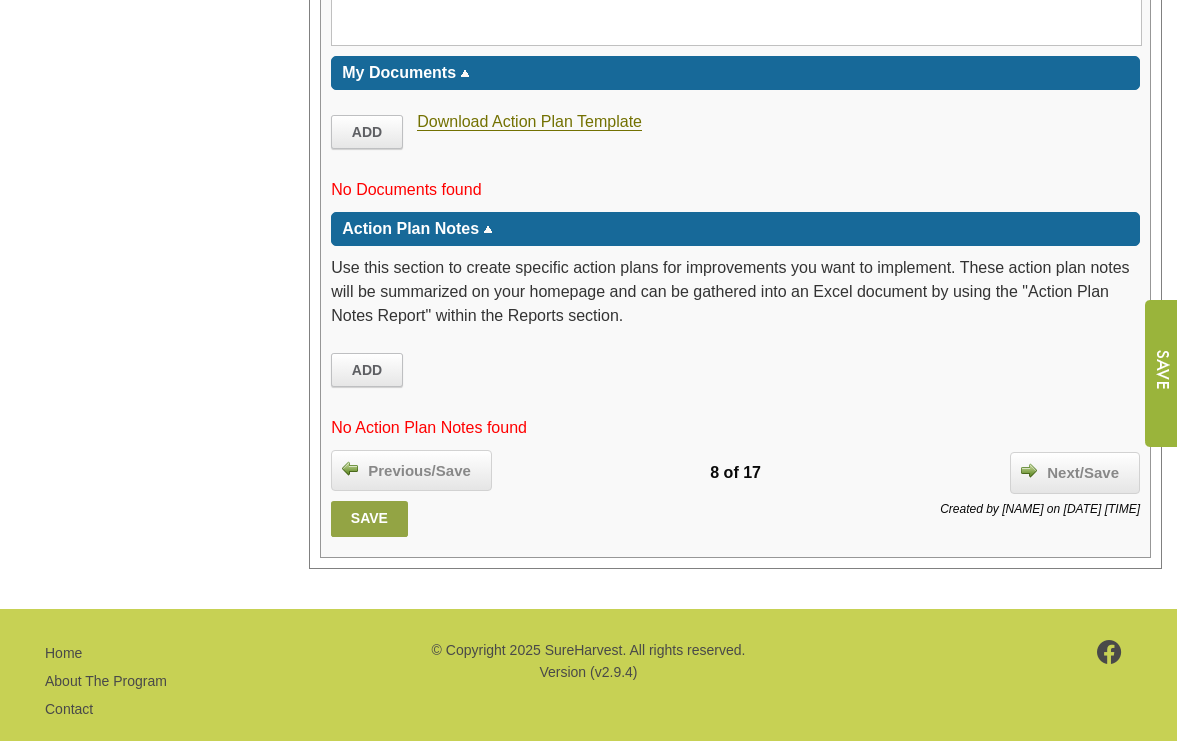 scroll, scrollTop: 3647, scrollLeft: 0, axis: vertical 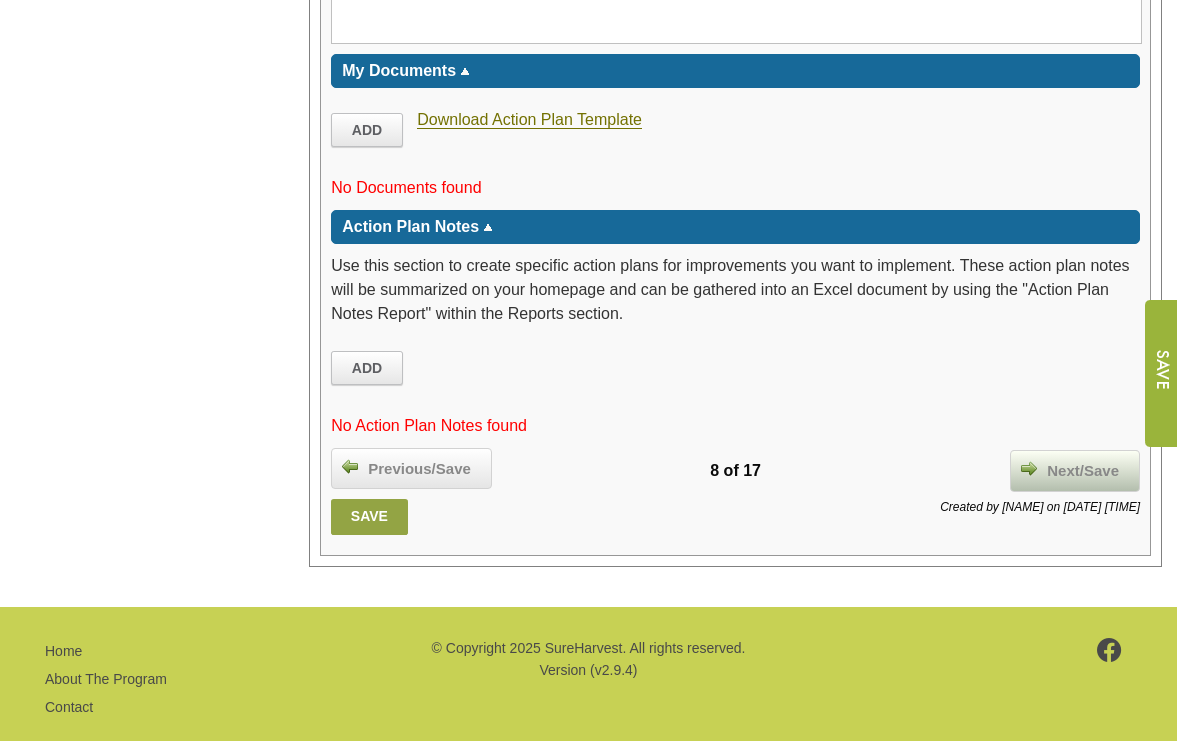 click on "Next/Save" at bounding box center (1083, 471) 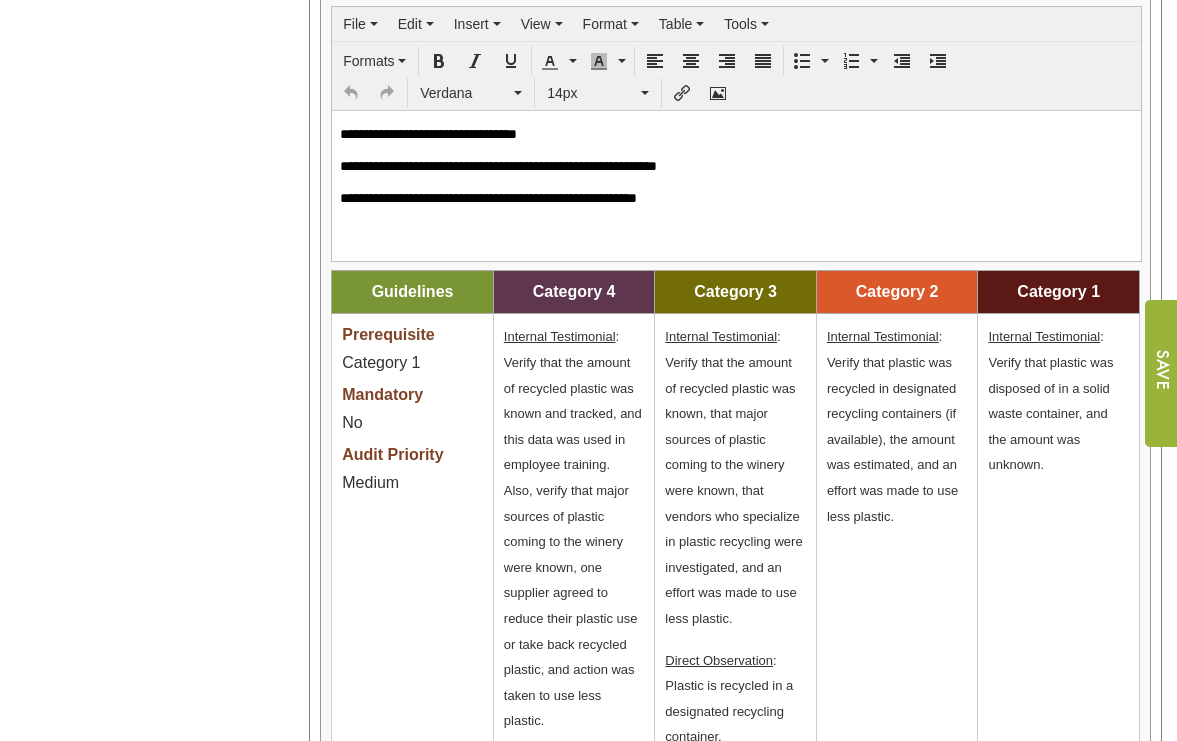 scroll, scrollTop: 2344, scrollLeft: 0, axis: vertical 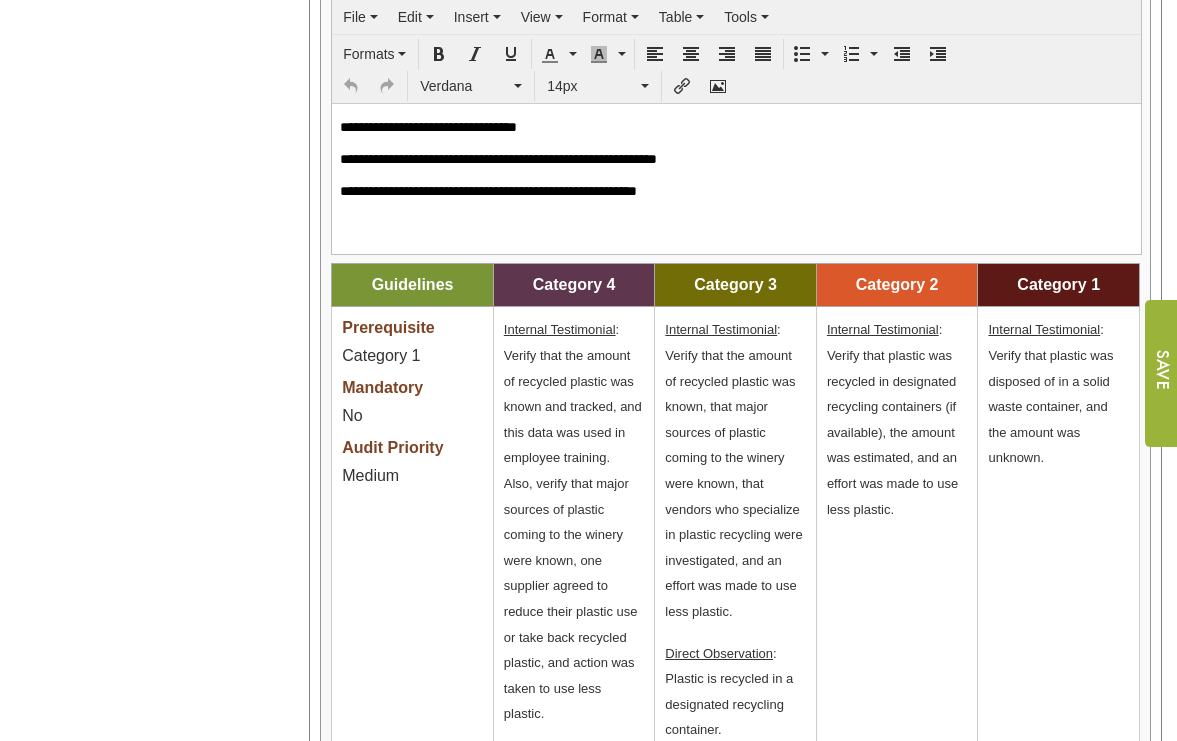 click on "**********" at bounding box center [736, 159] 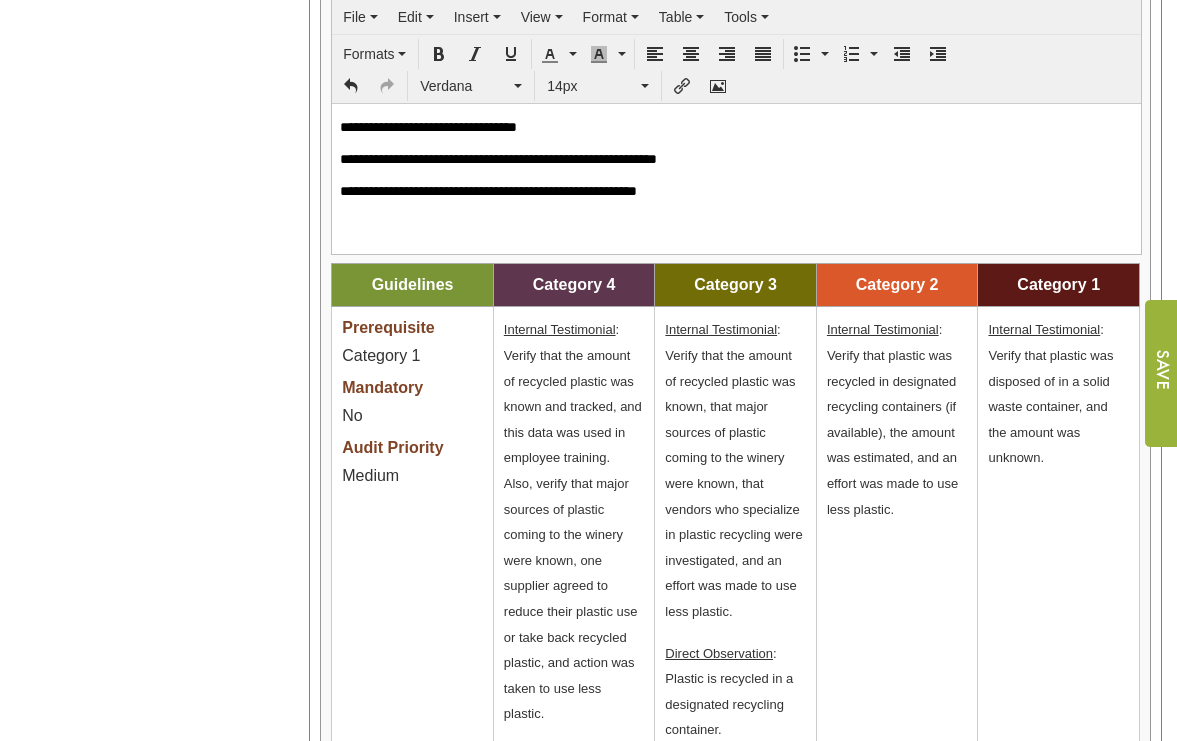 type 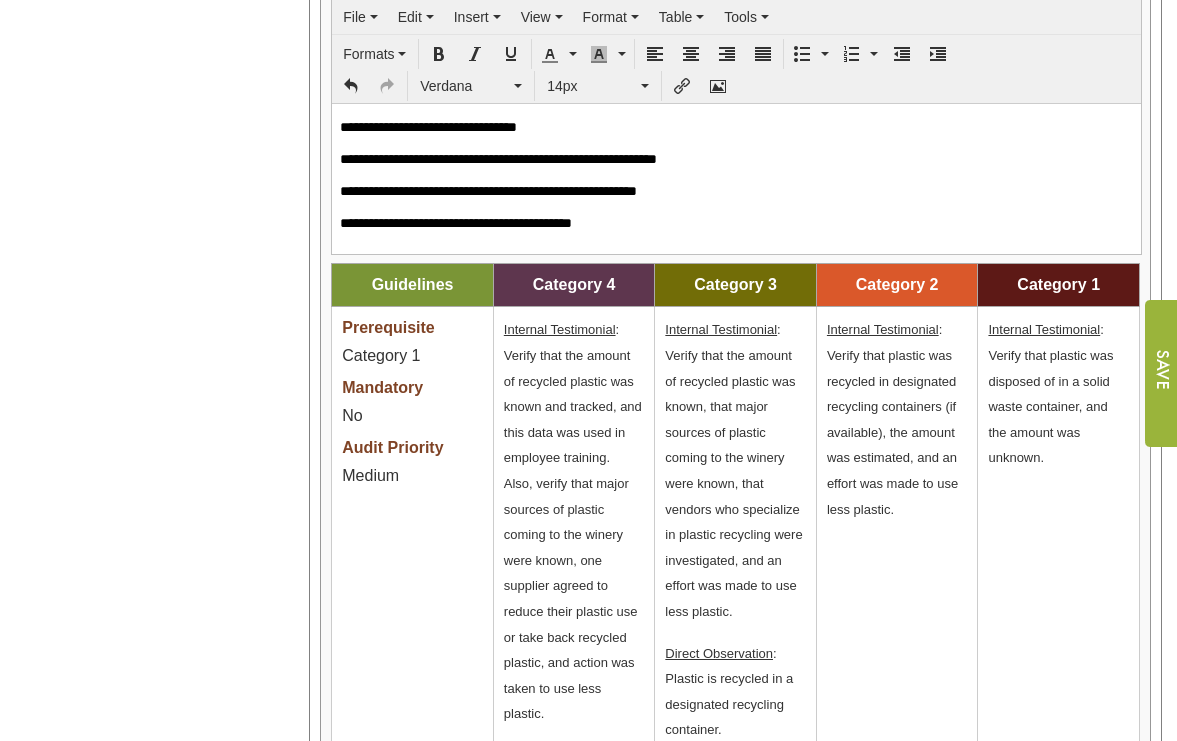 scroll, scrollTop: 3, scrollLeft: 0, axis: vertical 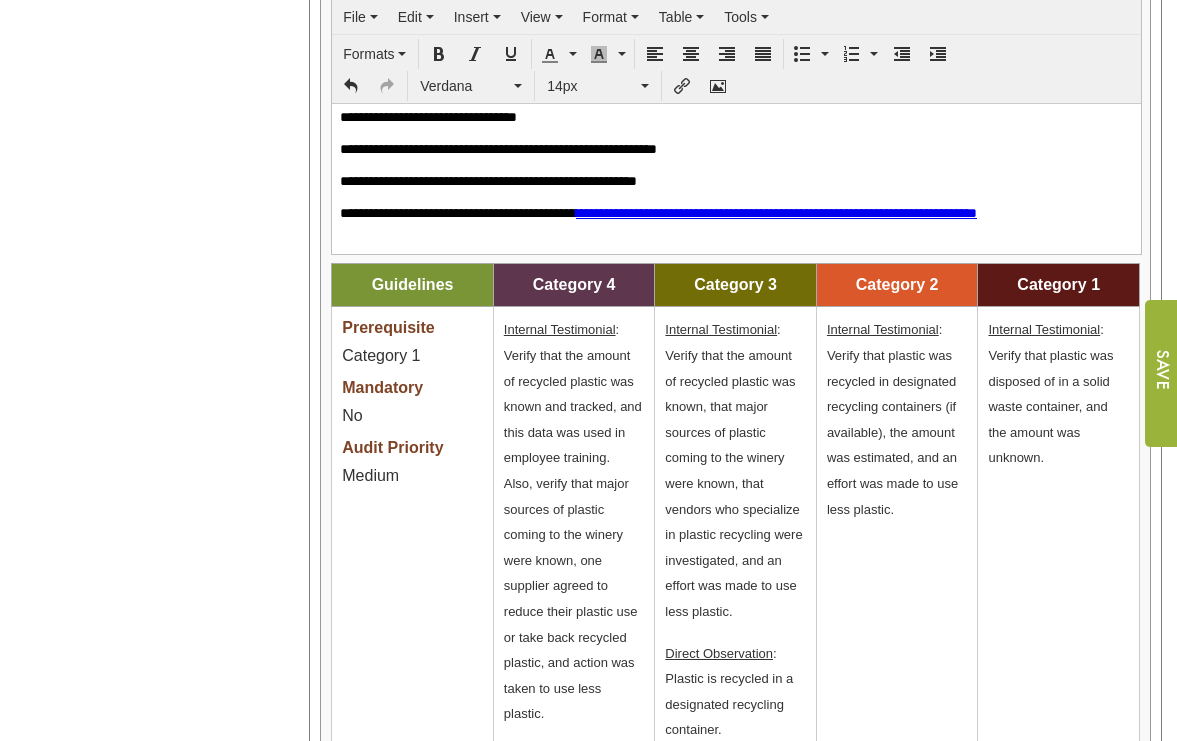 click on "Year:
****
****
****
****
****
****
****
****
****
****
****
****
****
****
Organizations
Ampelos Cellars
Ampelos Cellars
Ampelos Cellars (5,000.00)" at bounding box center [147, 40] 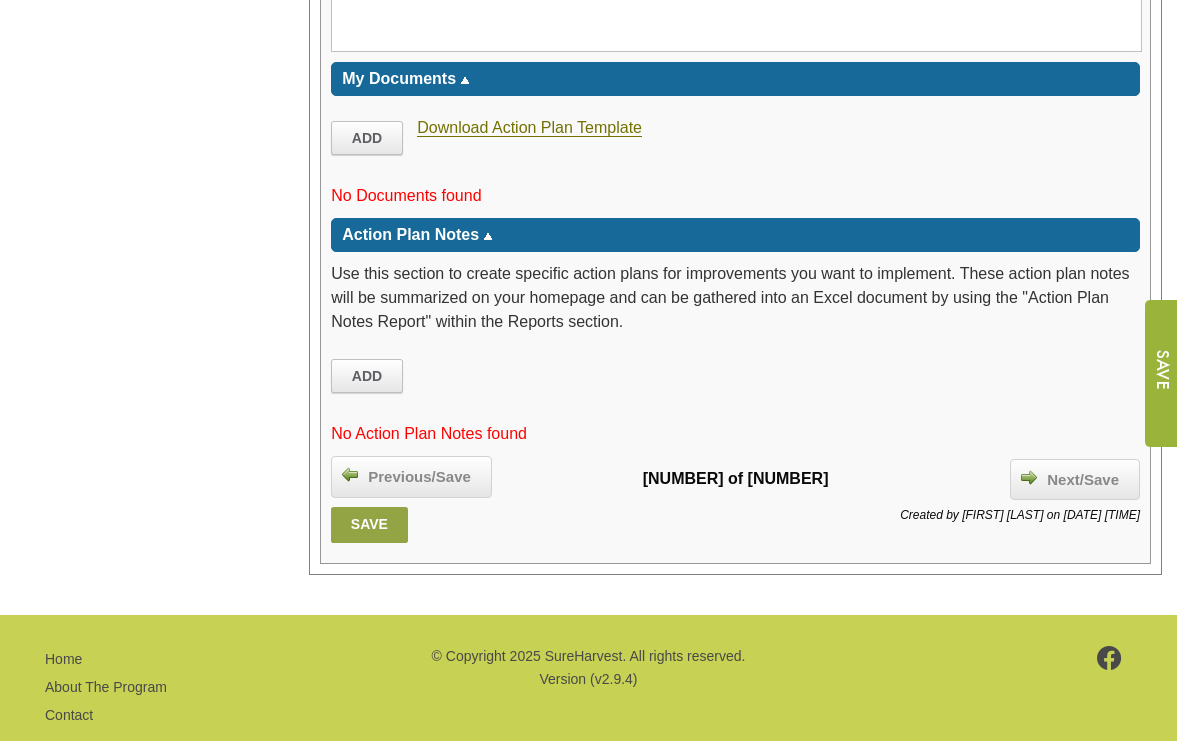 scroll, scrollTop: 3889, scrollLeft: 0, axis: vertical 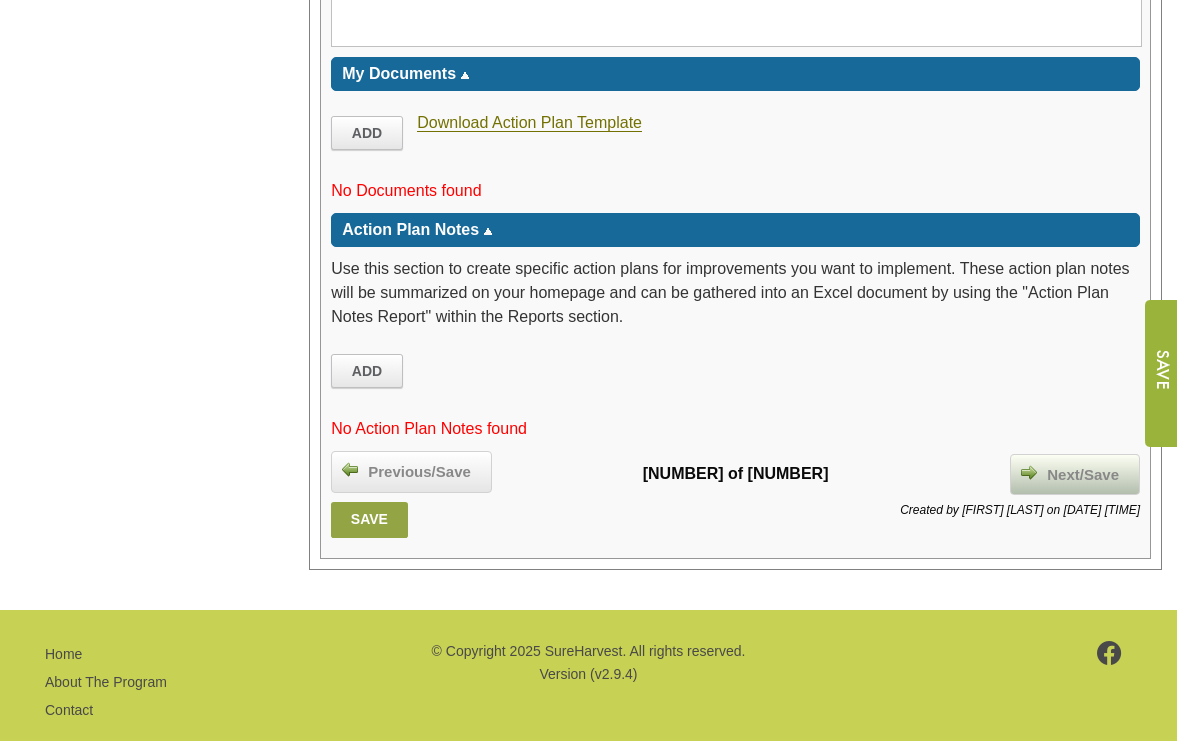 click on "Next/Save" at bounding box center (1083, 475) 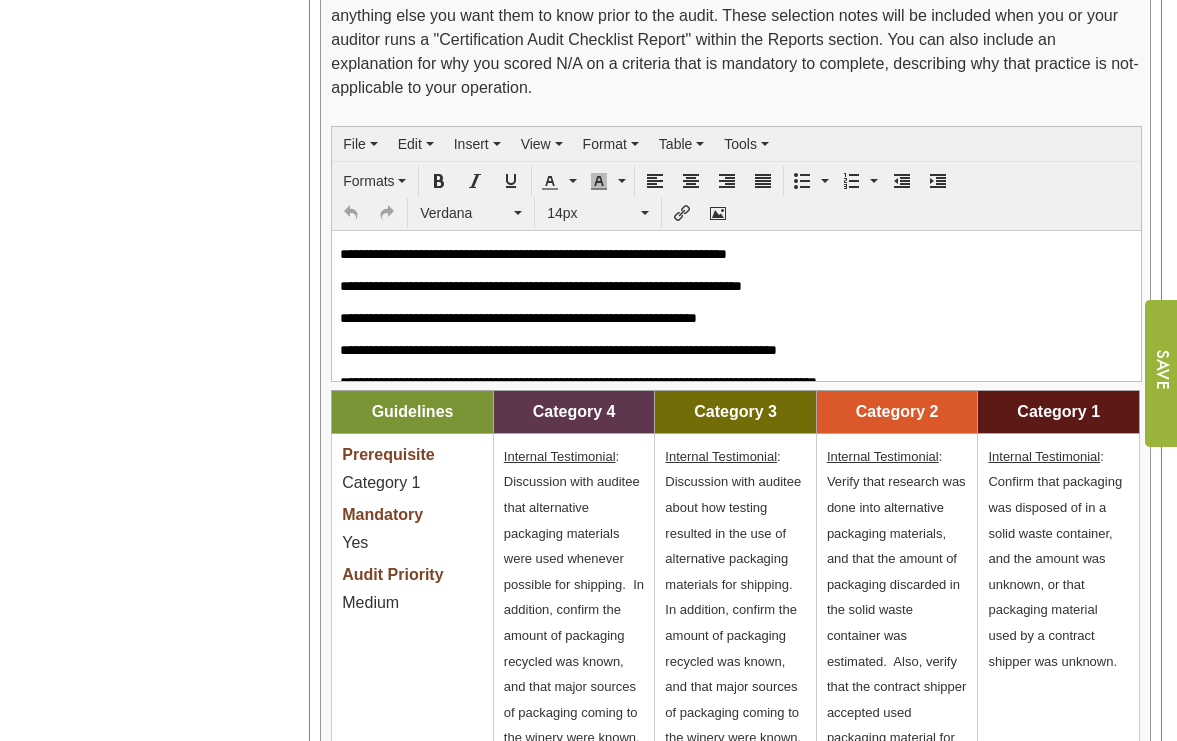 scroll, scrollTop: 2128, scrollLeft: 0, axis: vertical 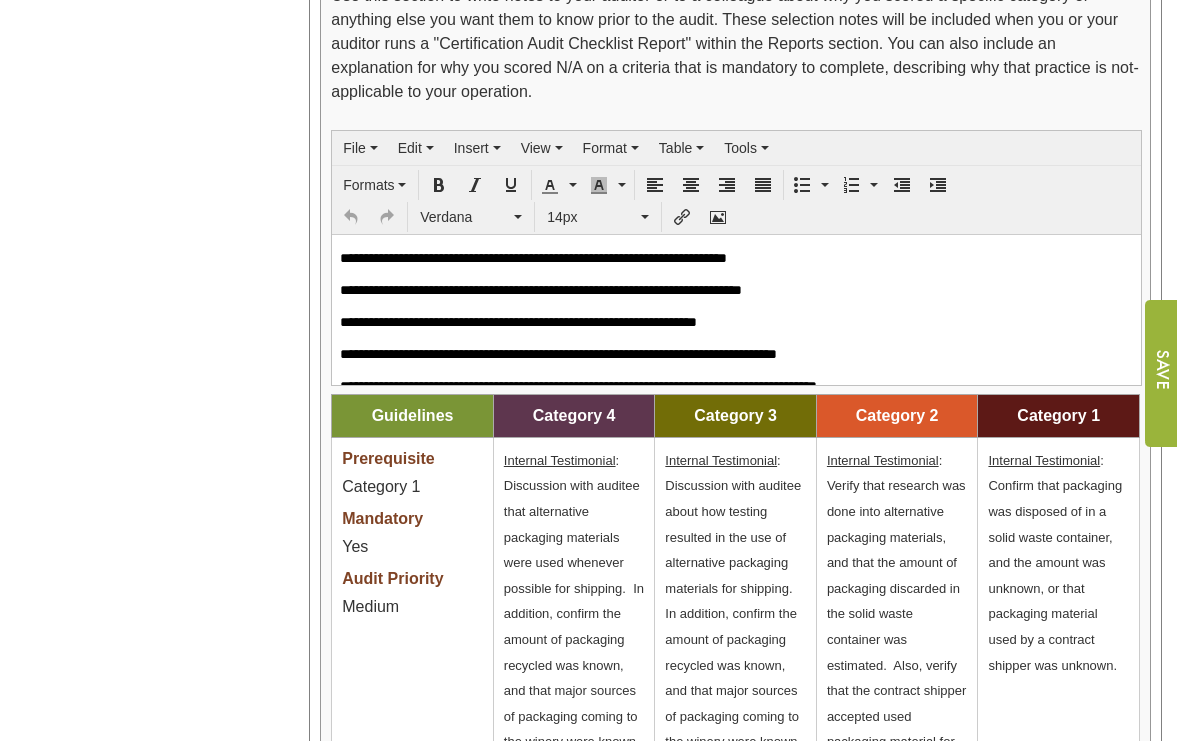 click on "**********" at bounding box center (736, 346) 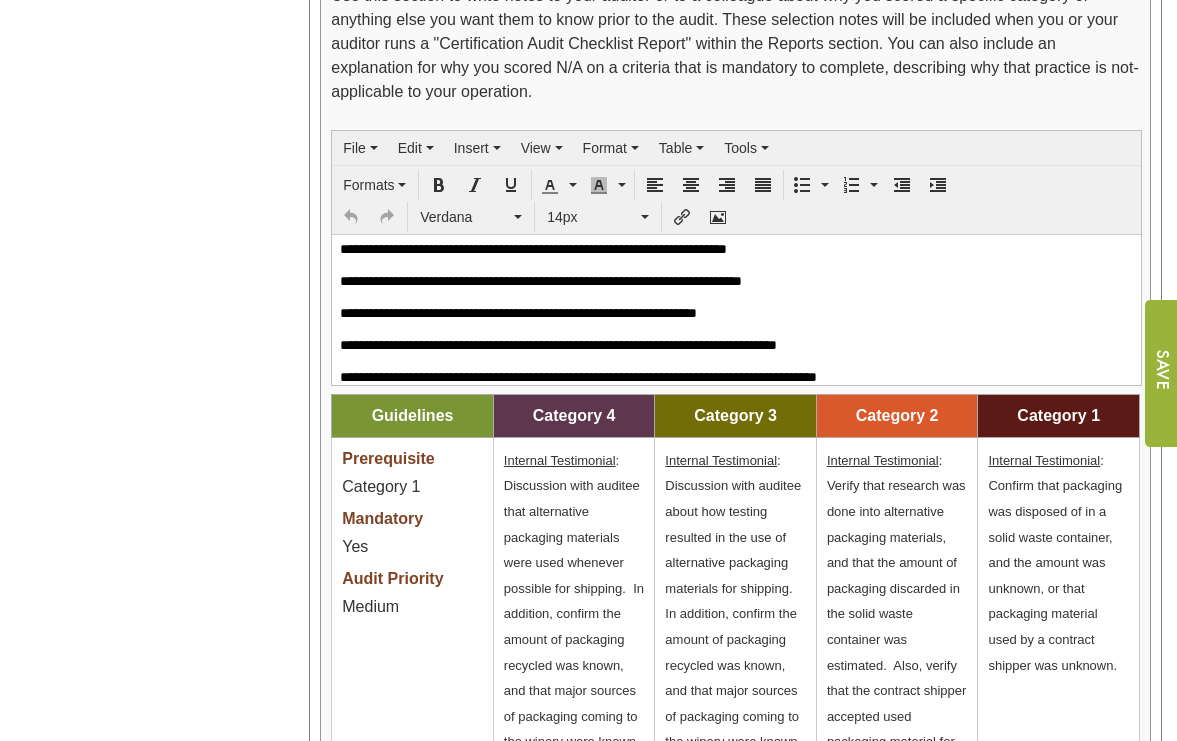 scroll, scrollTop: 74, scrollLeft: 0, axis: vertical 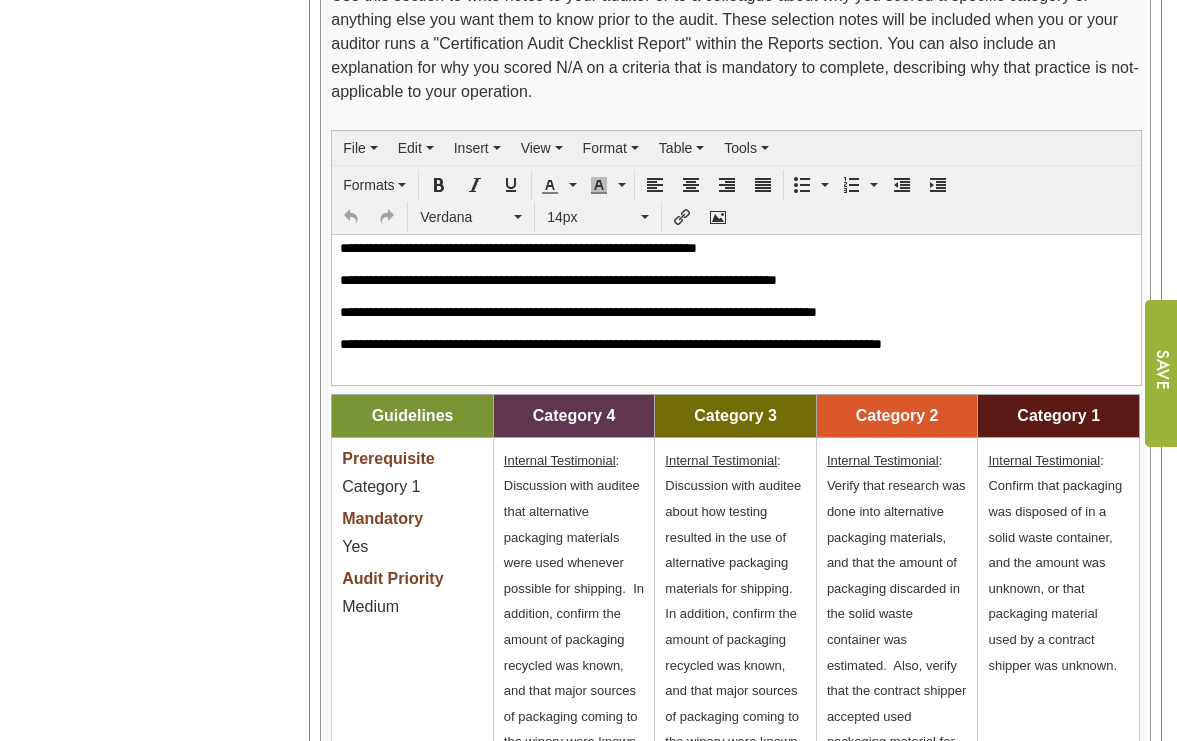 click on "Year:
****
****
****
****
****
****
****
****
****
****
****
****
****
****
Organizations
Ampelos Cellars
Ampelos Cellars
Ampelos Cellars (5,000.00)" at bounding box center (147, 278) 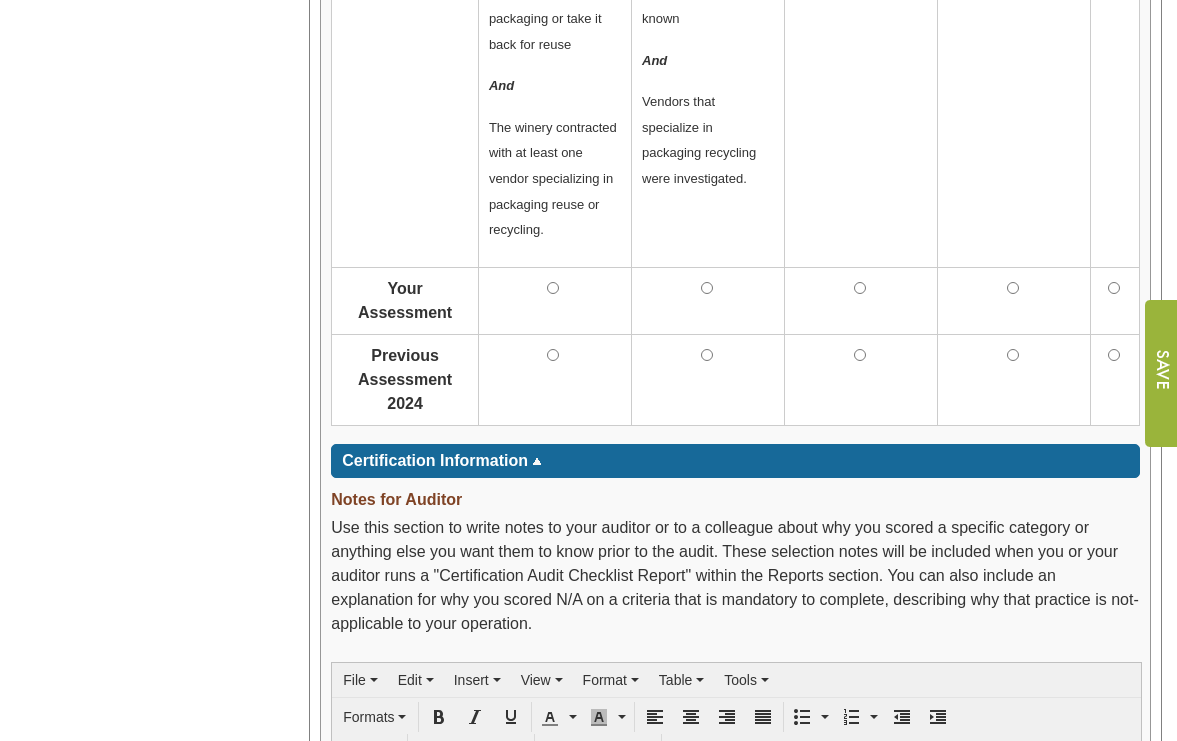 scroll, scrollTop: 3929, scrollLeft: 0, axis: vertical 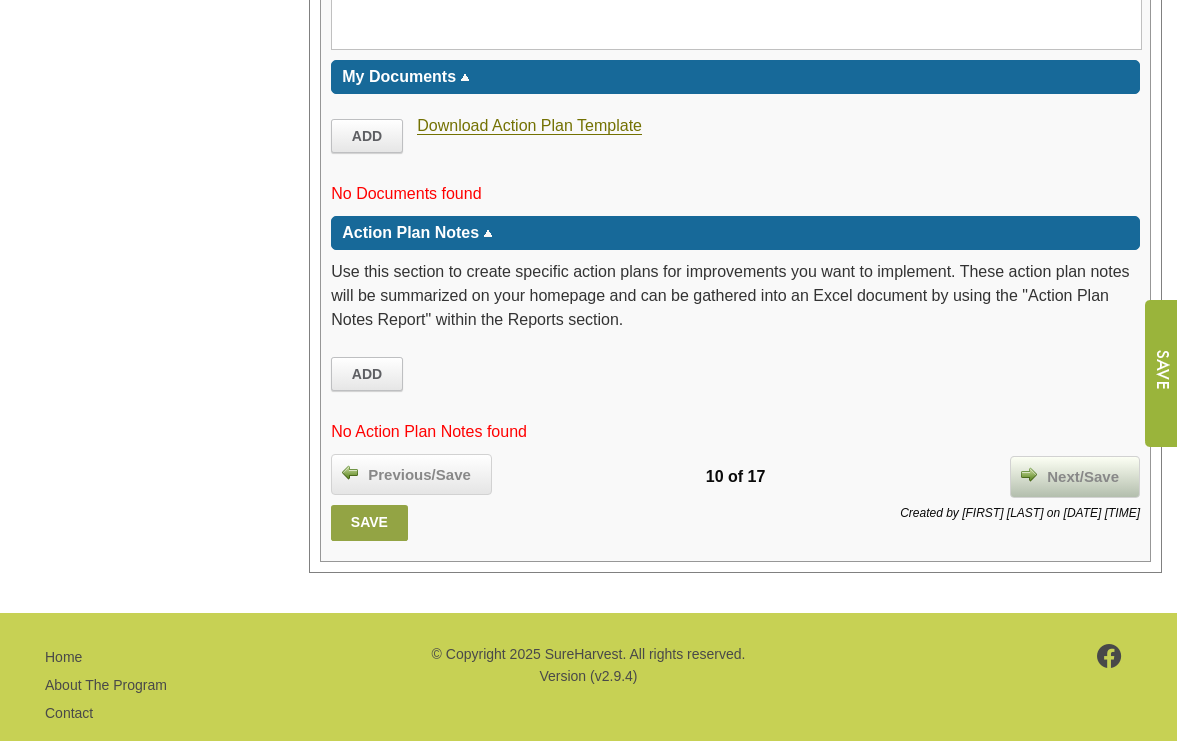 click on "Next/Save" at bounding box center [1083, 477] 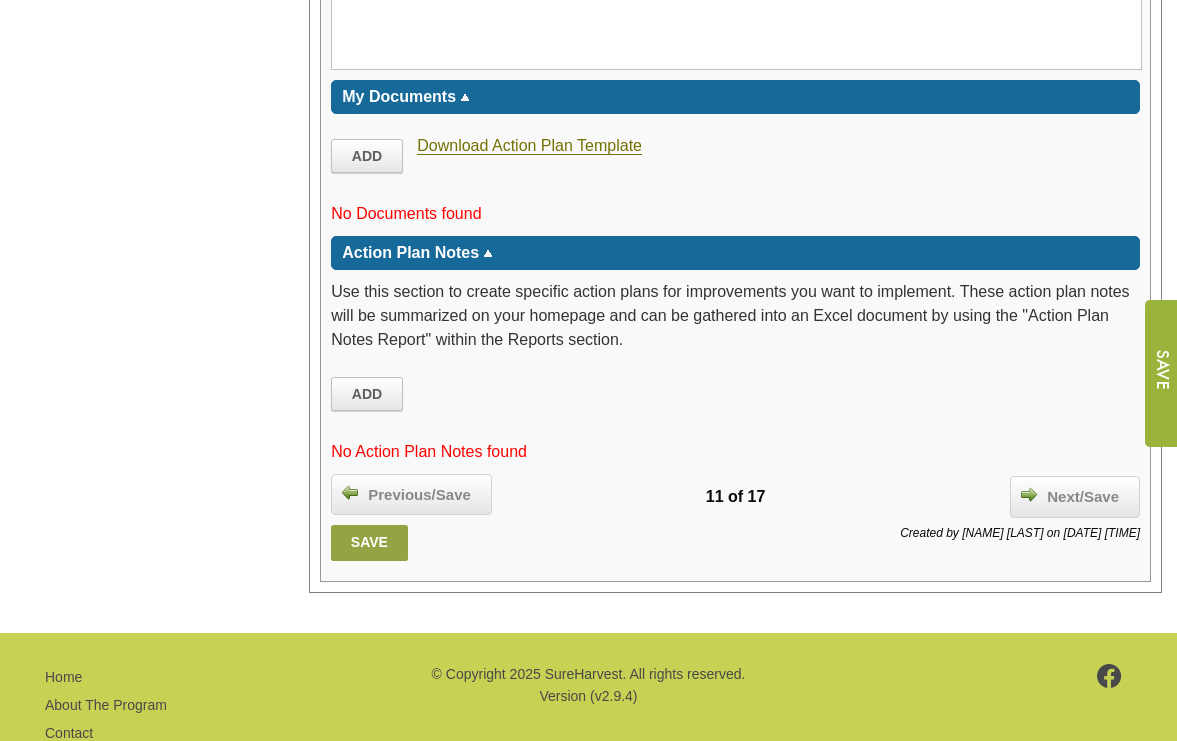 scroll, scrollTop: 3374, scrollLeft: 0, axis: vertical 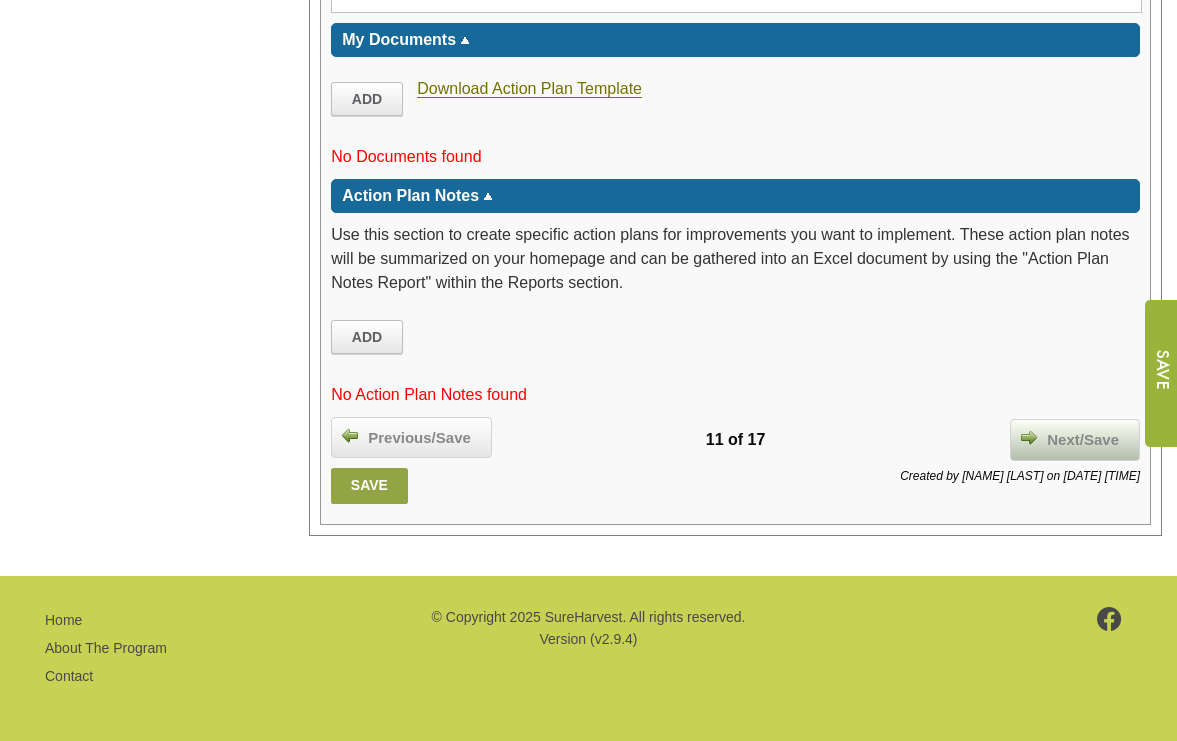 click on "Next/Save" at bounding box center [1083, 440] 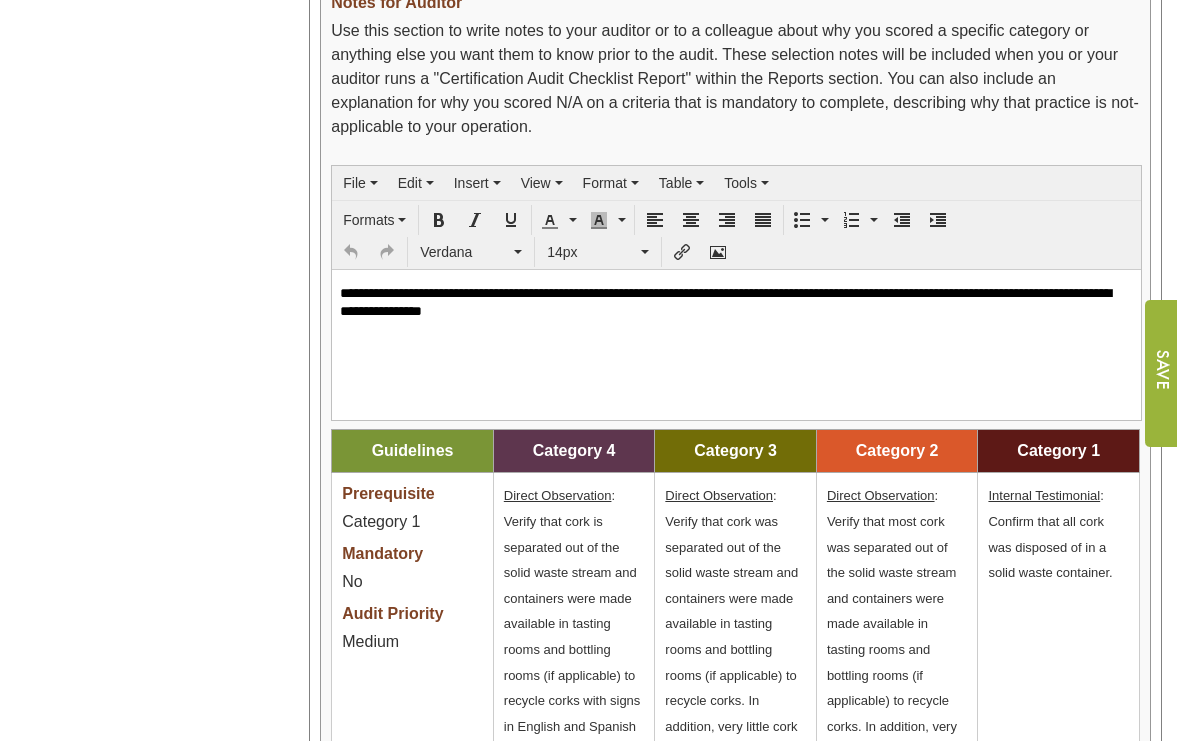 scroll, scrollTop: 2237, scrollLeft: 0, axis: vertical 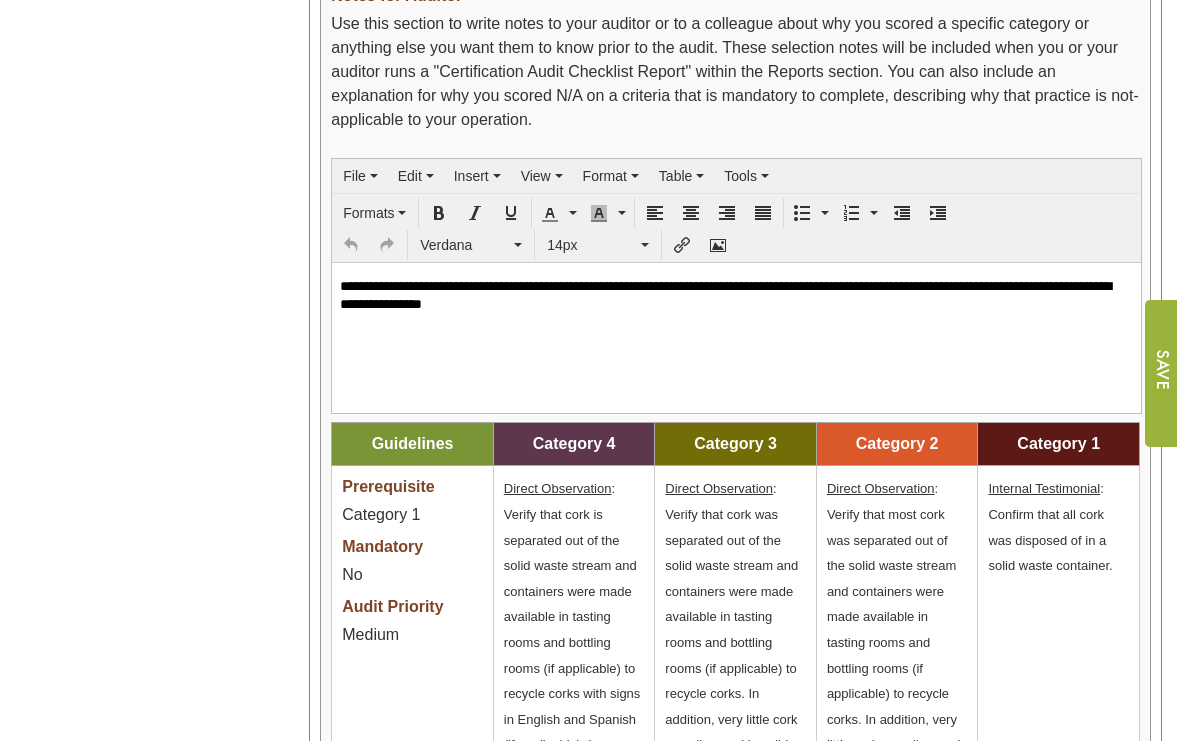 click on "**********" at bounding box center (736, 295) 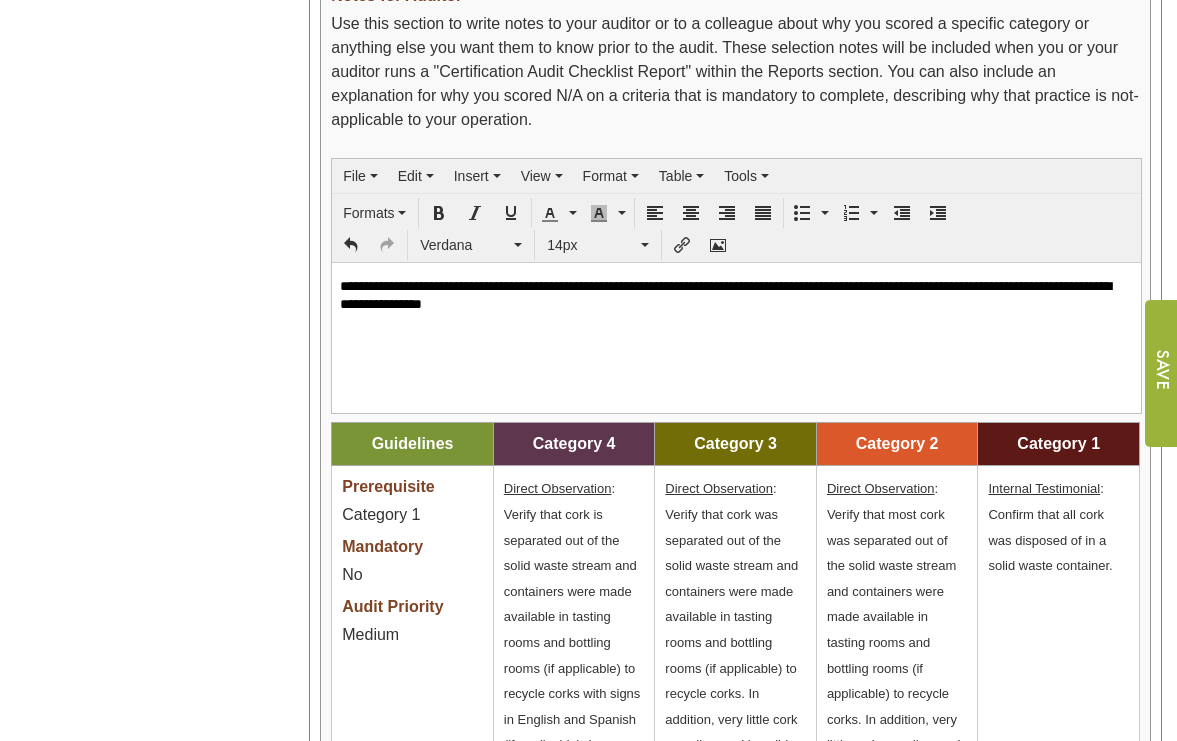 type 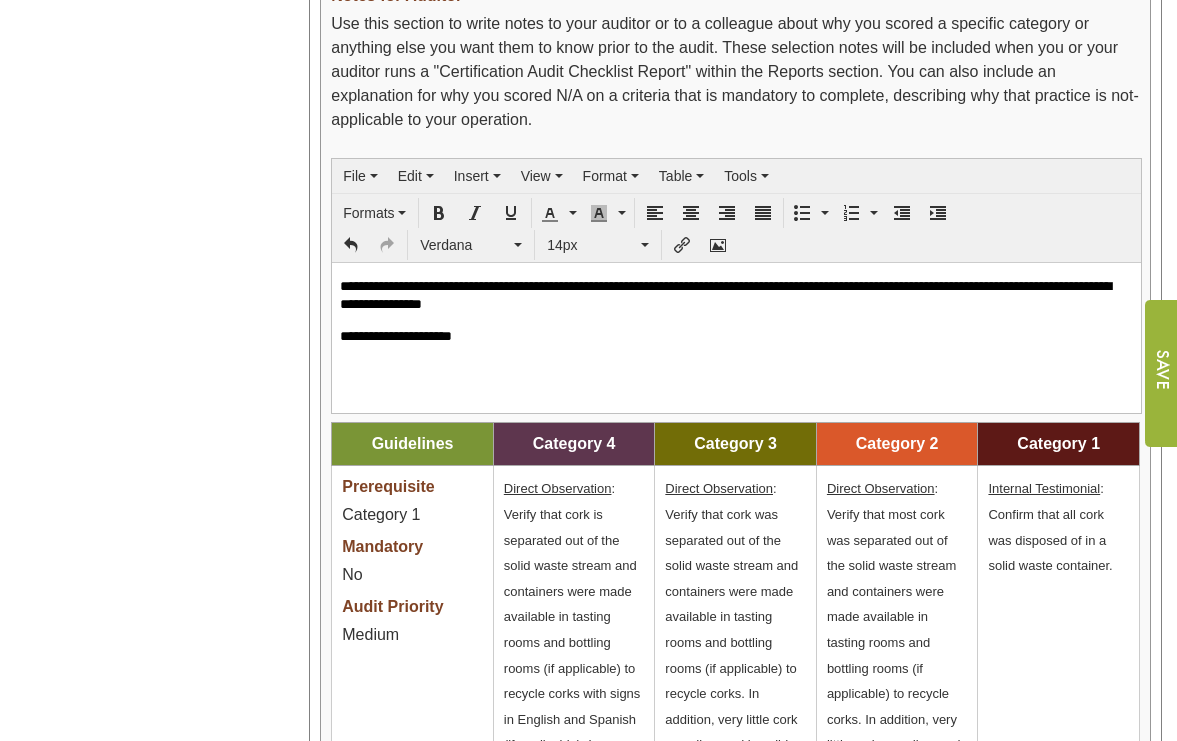 click on "Year:
****
****
****
****
****
****
****
****
****
****
****
****
****
****
Organizations
[ORGANIZATION]
[ORGANIZATION]
[ORGANIZATION] (5,000.00)" at bounding box center [147, 140] 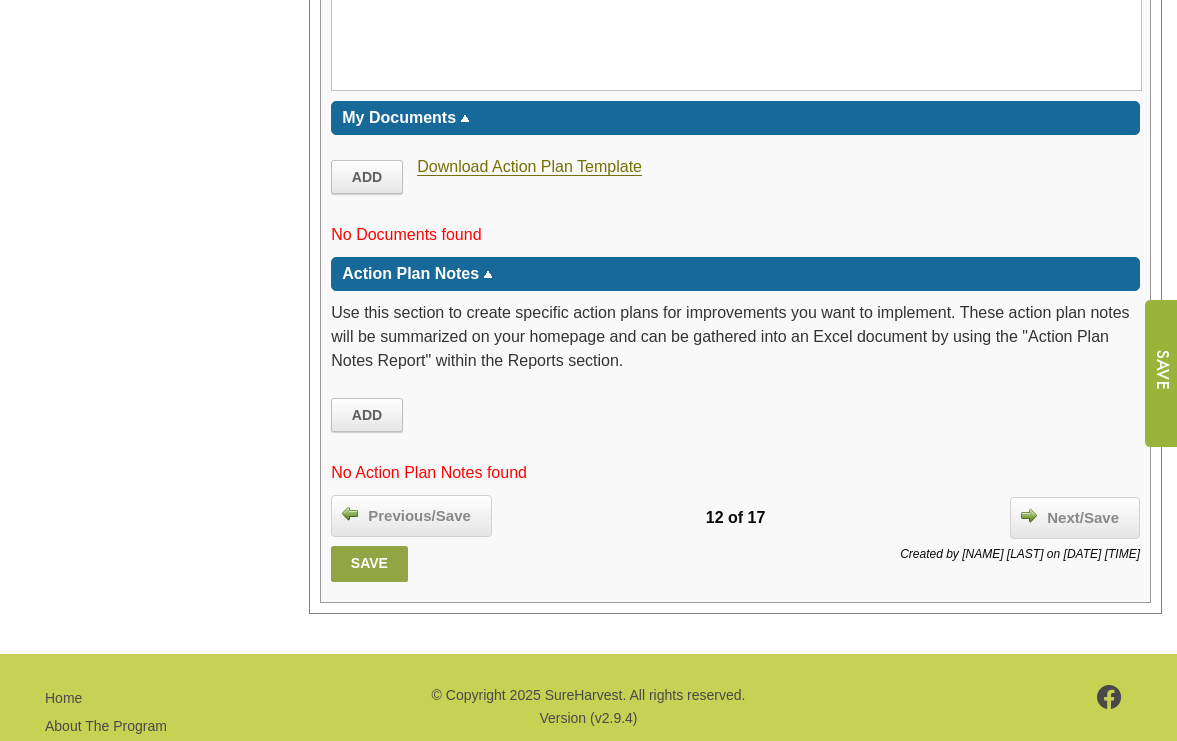 scroll, scrollTop: 3872, scrollLeft: 0, axis: vertical 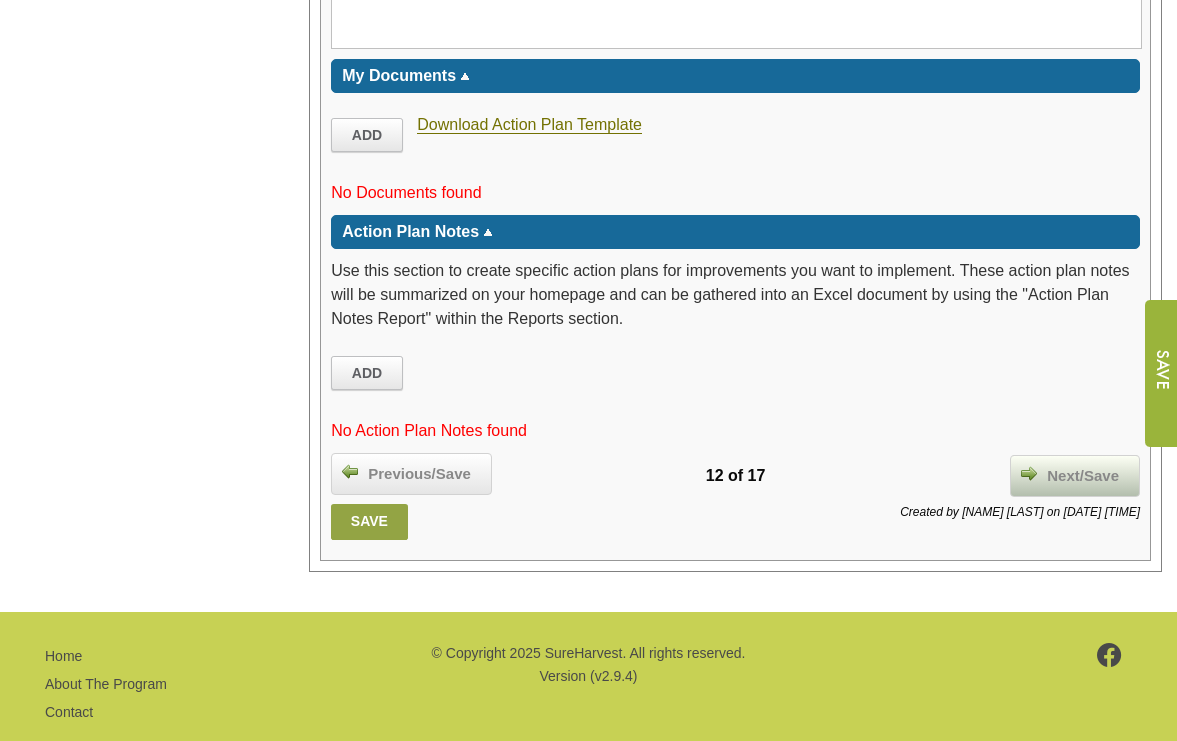 click on "Next/Save" at bounding box center (1083, 476) 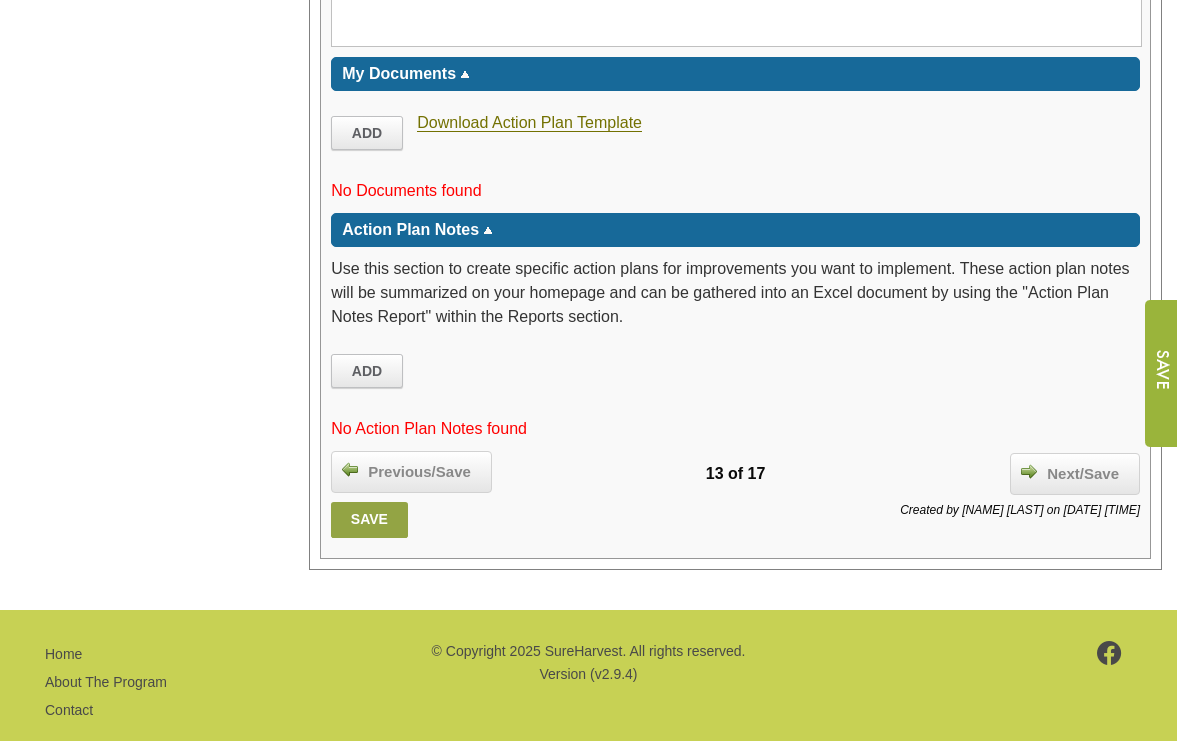scroll, scrollTop: 4226, scrollLeft: 0, axis: vertical 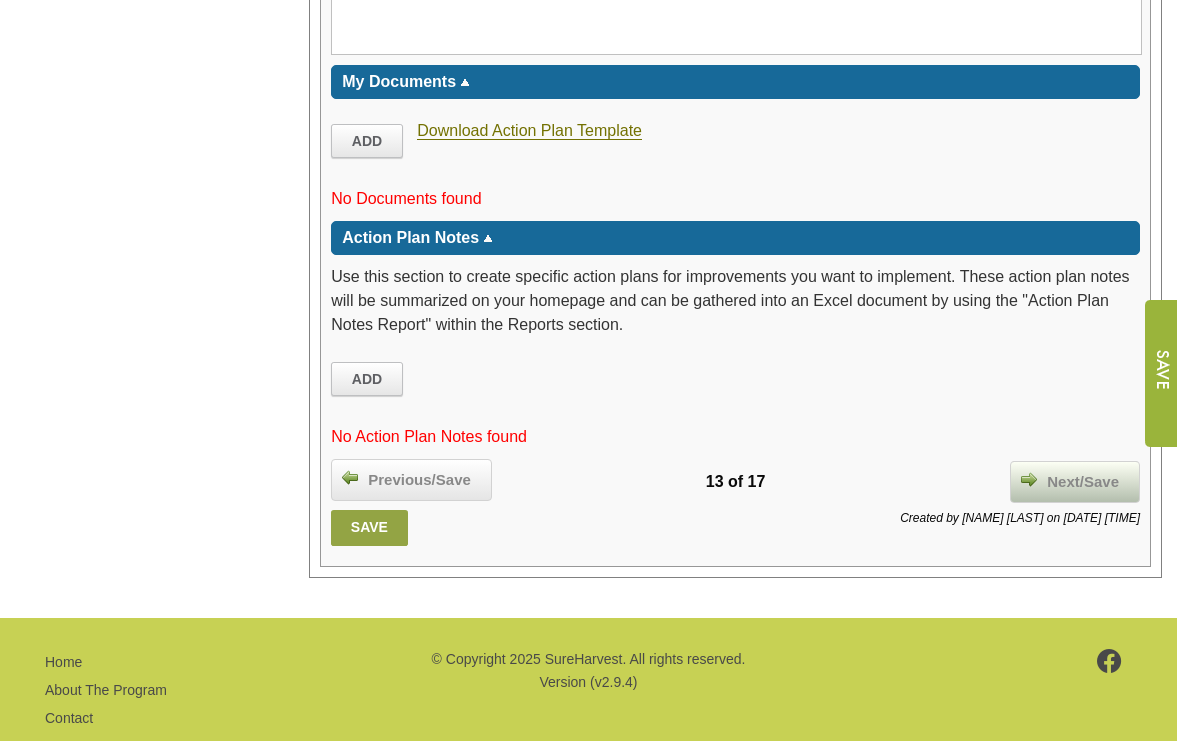 click on "Next/Save" at bounding box center (1083, 482) 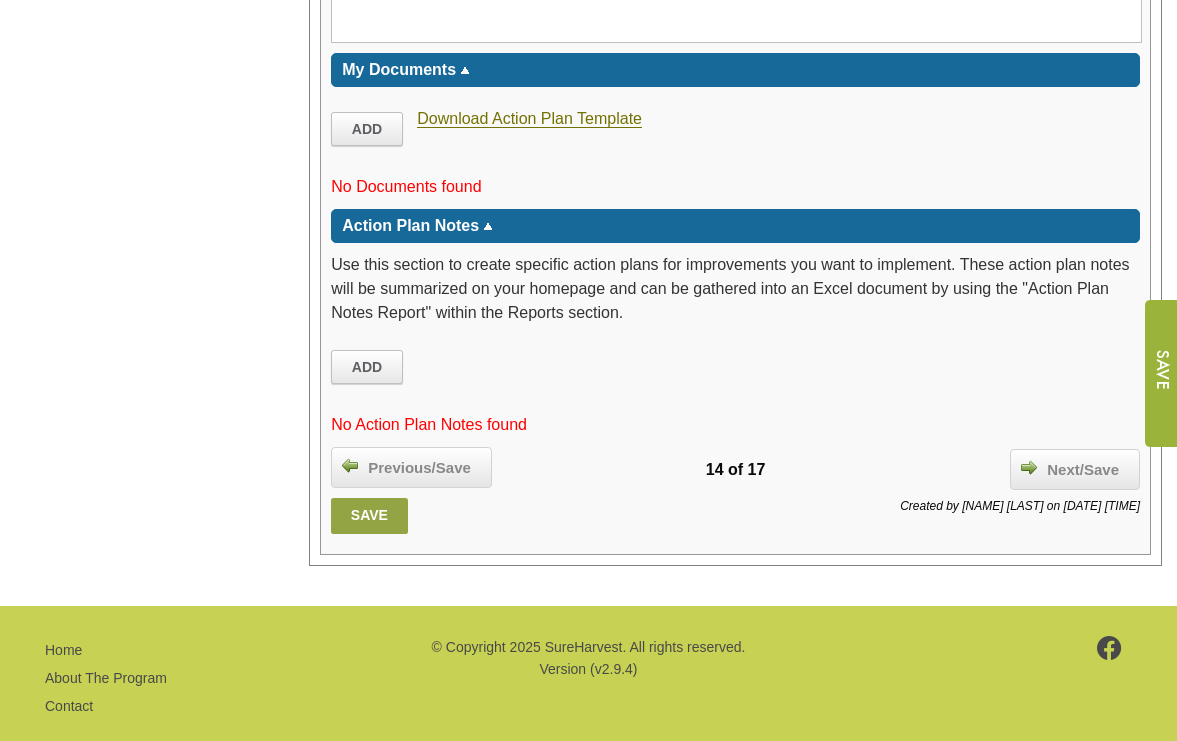 scroll, scrollTop: 3831, scrollLeft: 0, axis: vertical 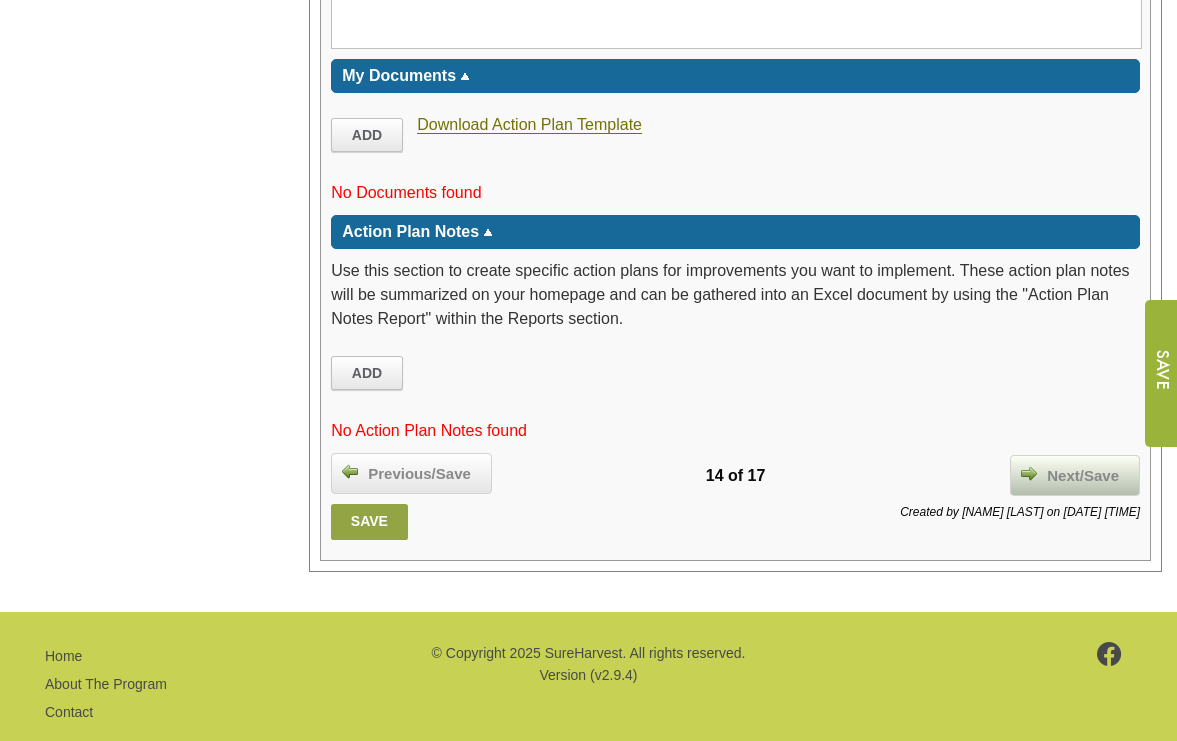 click on "Next/Save" at bounding box center (1083, 476) 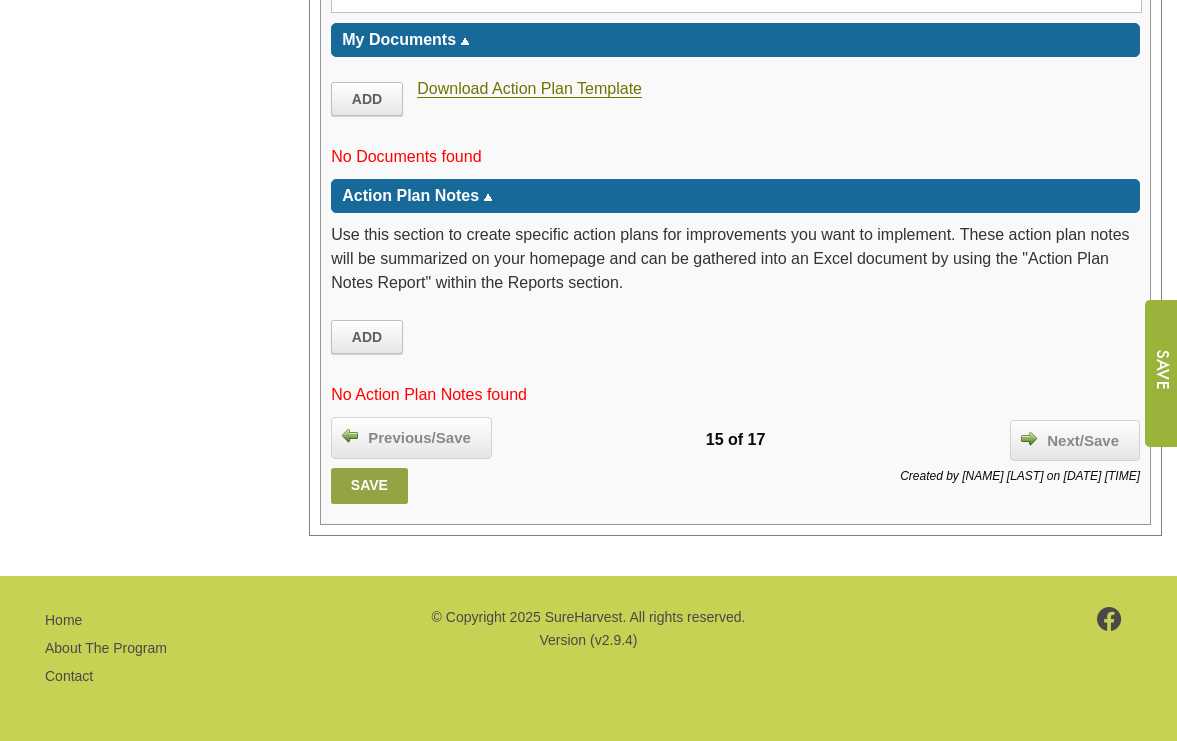 scroll, scrollTop: 3110, scrollLeft: 0, axis: vertical 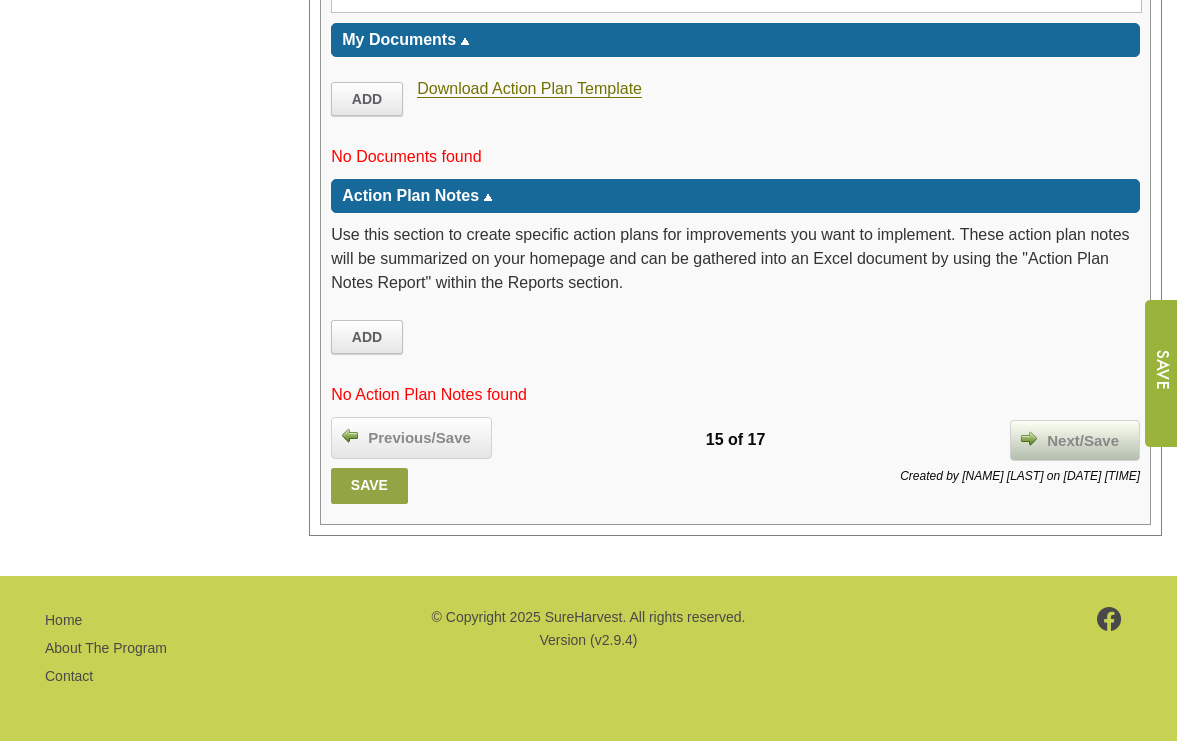 click on "Next/Save" at bounding box center [1083, 441] 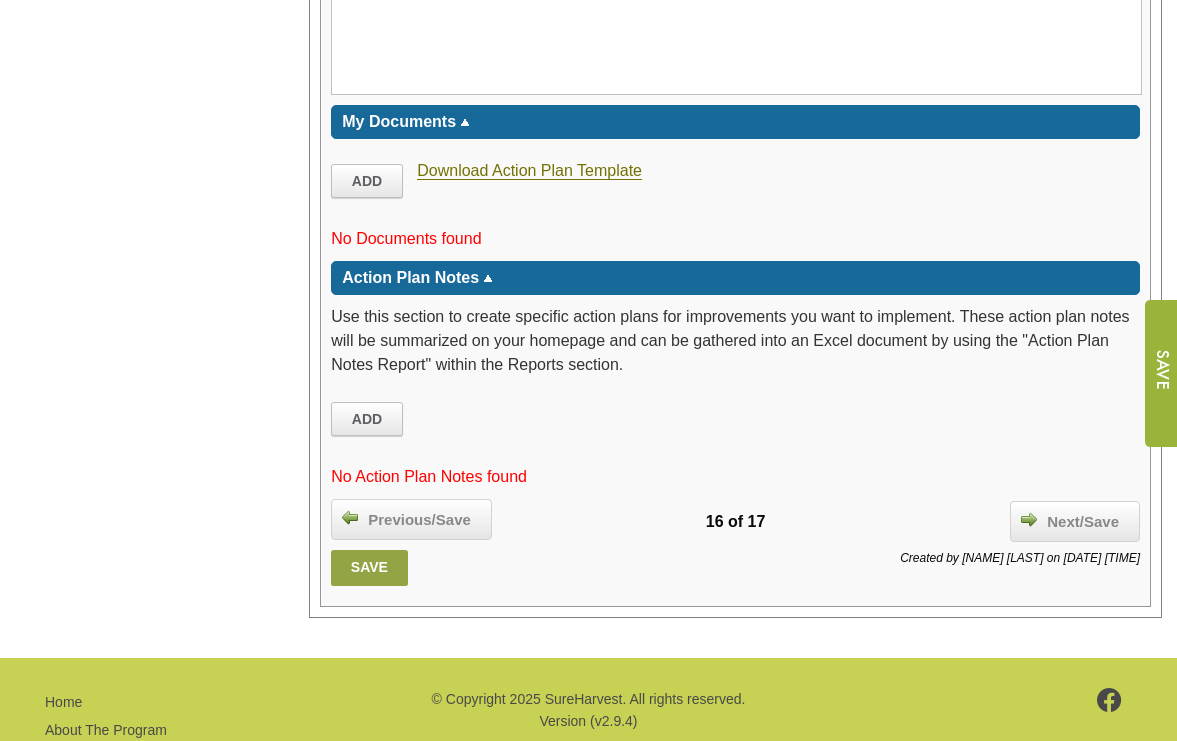 scroll, scrollTop: 3997, scrollLeft: 0, axis: vertical 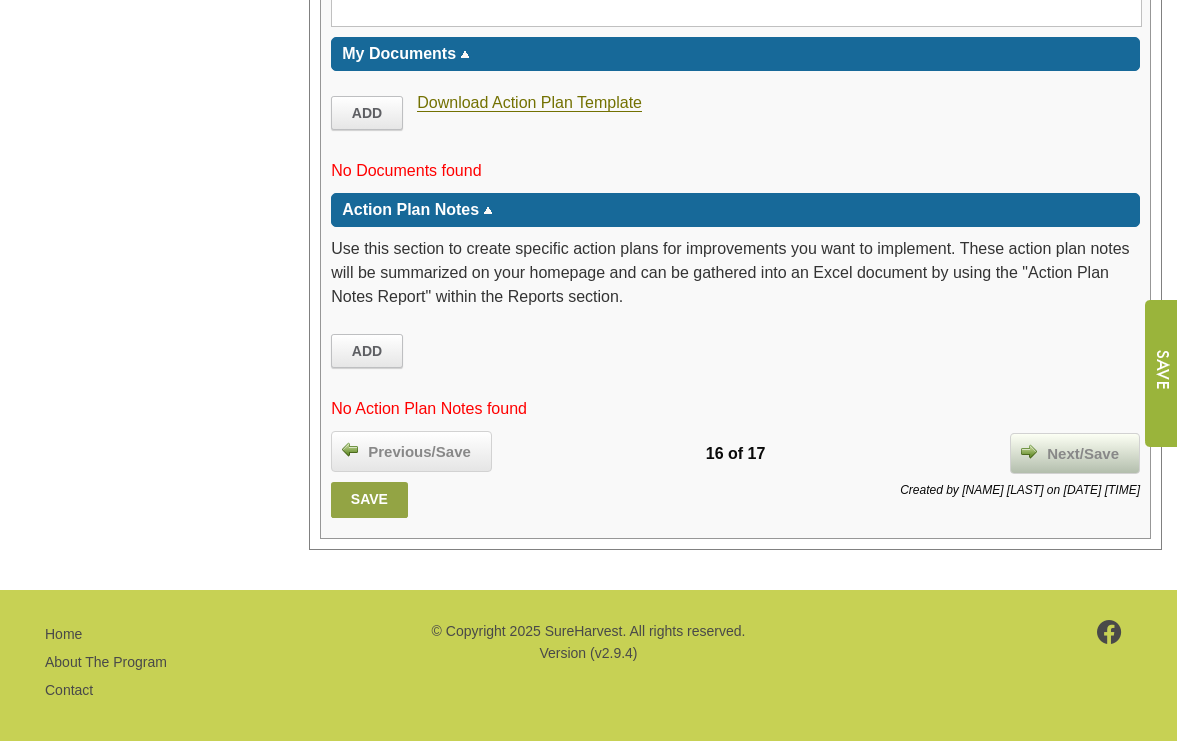 click on "Next/Save" at bounding box center [1083, 454] 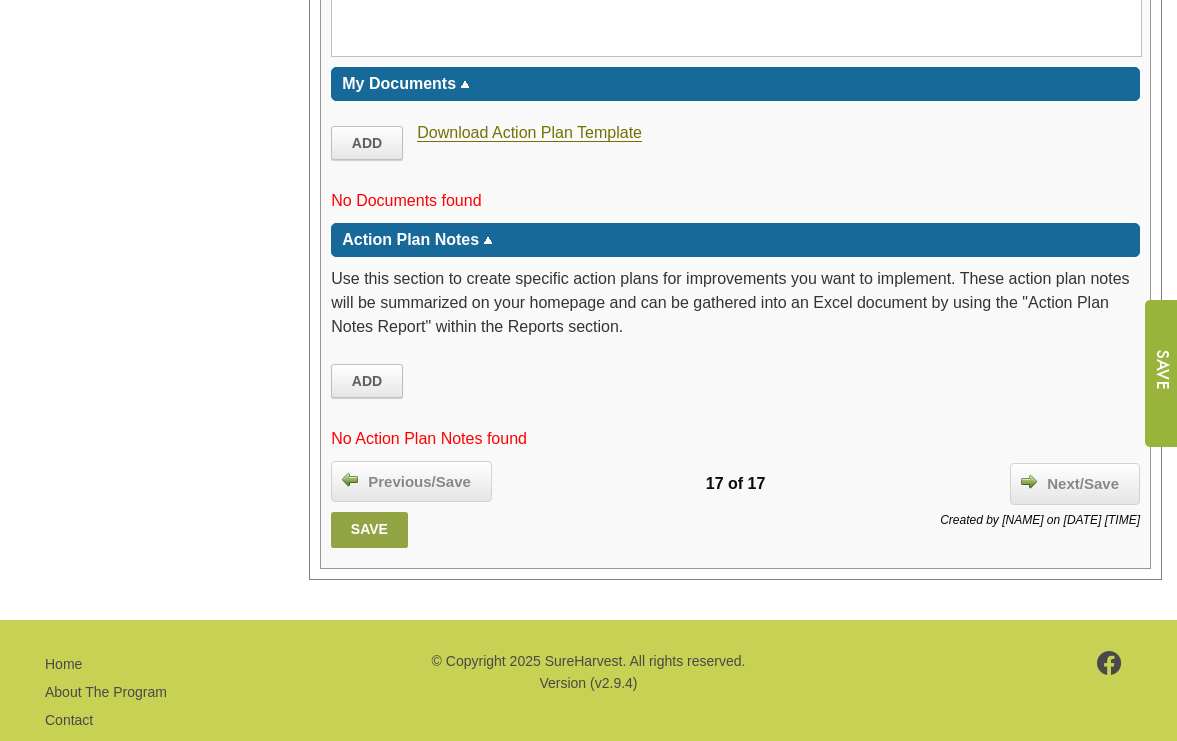 scroll, scrollTop: 4378, scrollLeft: 0, axis: vertical 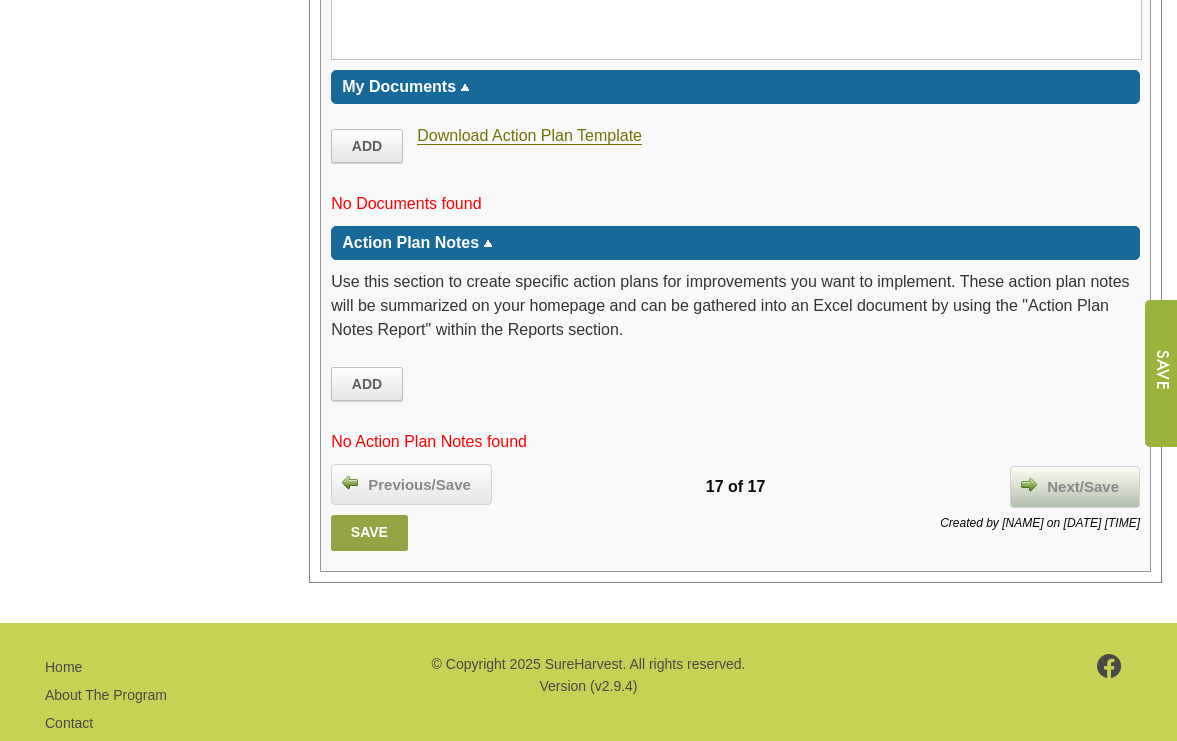 click on "Next/Save" at bounding box center (1083, 487) 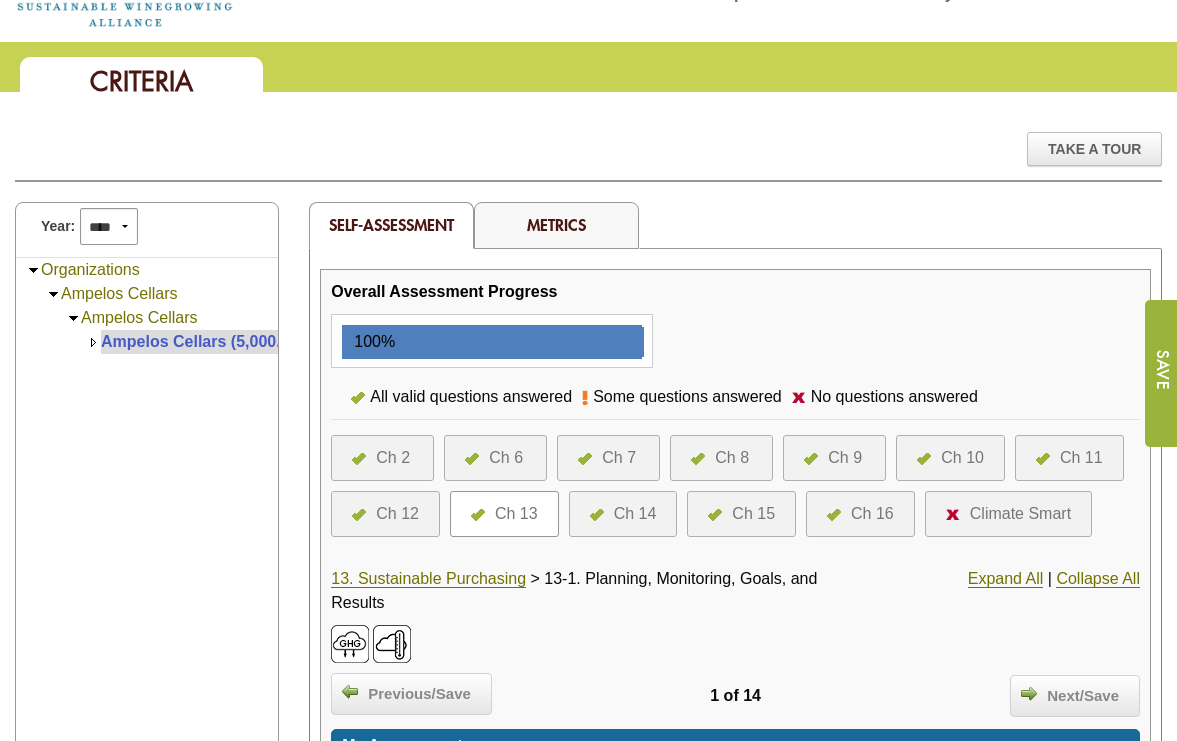 scroll, scrollTop: 124, scrollLeft: 0, axis: vertical 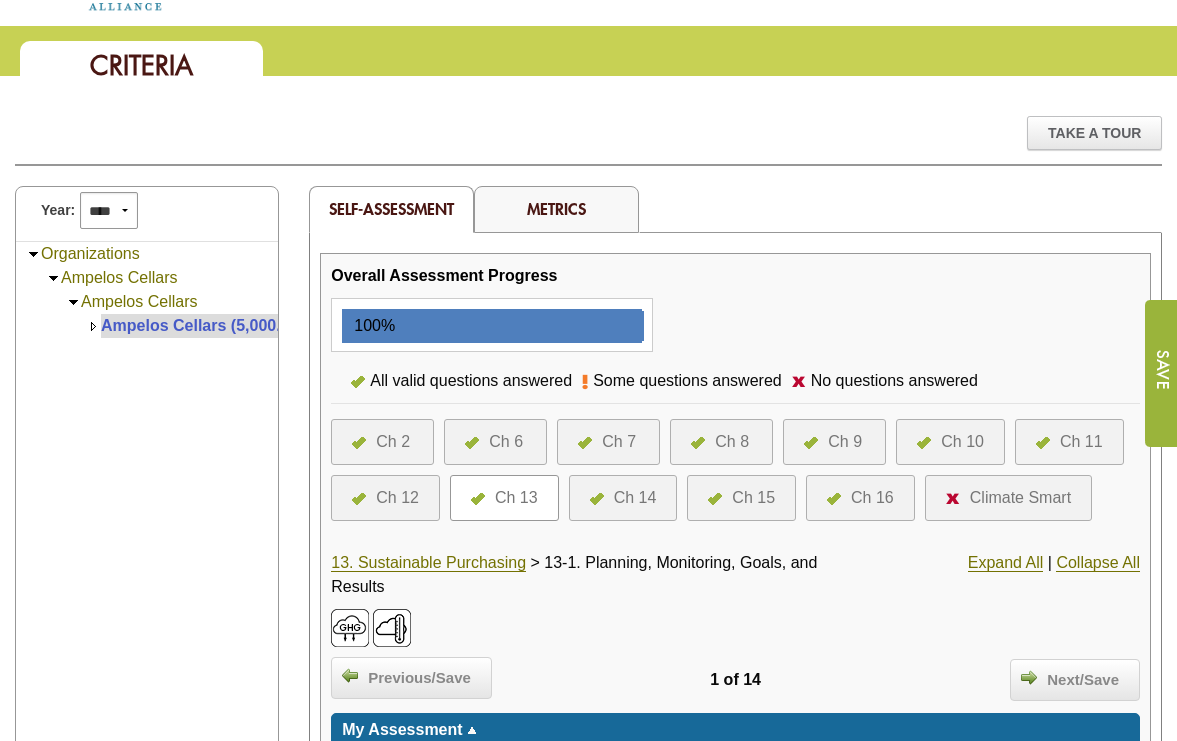 click on "Climate Smart" at bounding box center [1020, 498] 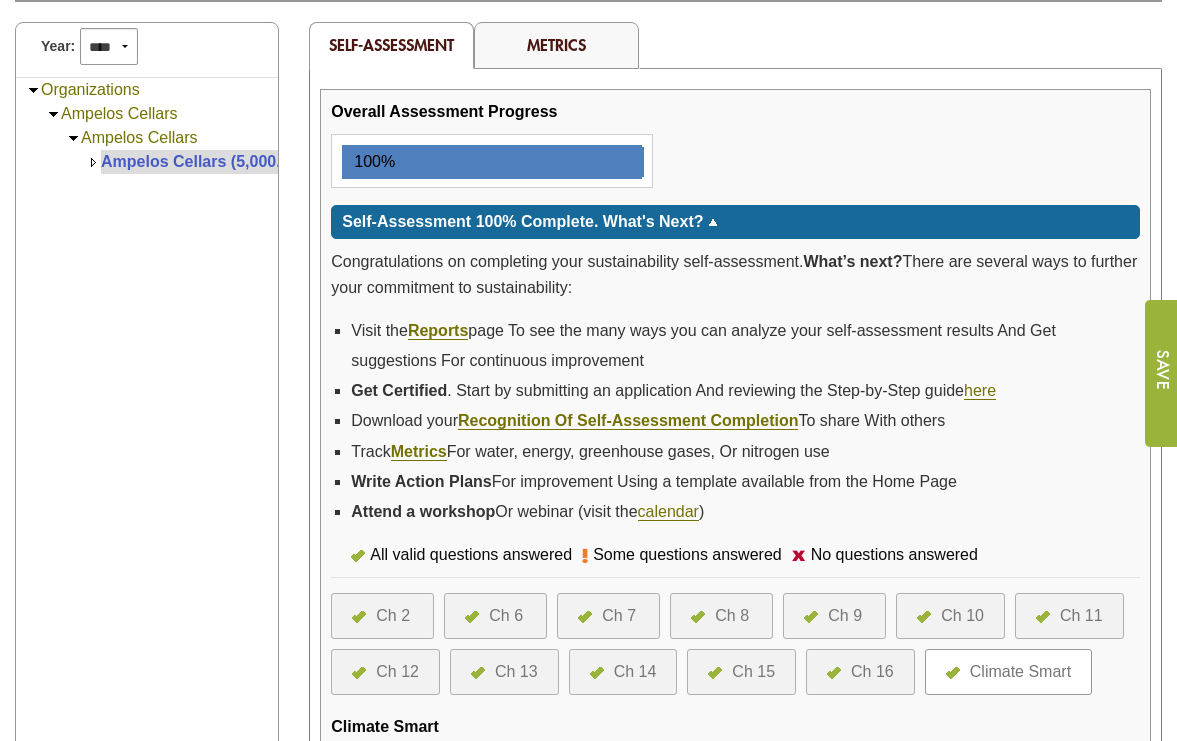 scroll, scrollTop: 294, scrollLeft: 0, axis: vertical 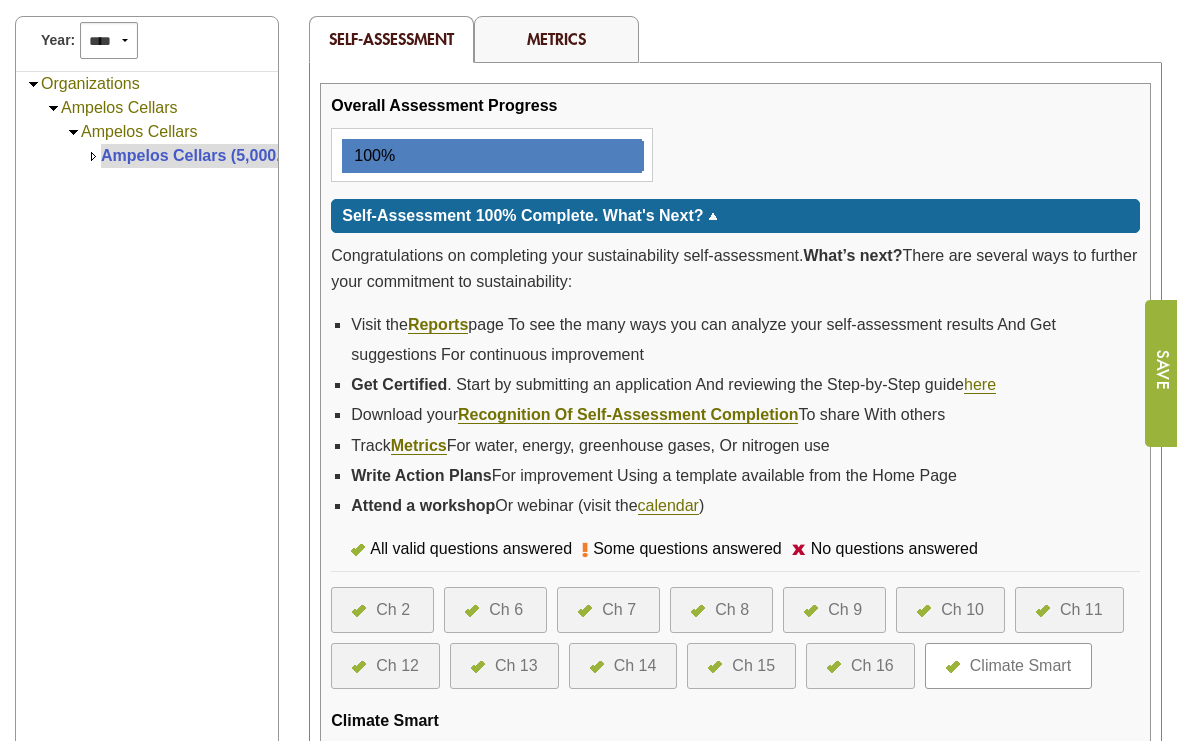 click on "Ch 16" at bounding box center [872, 666] 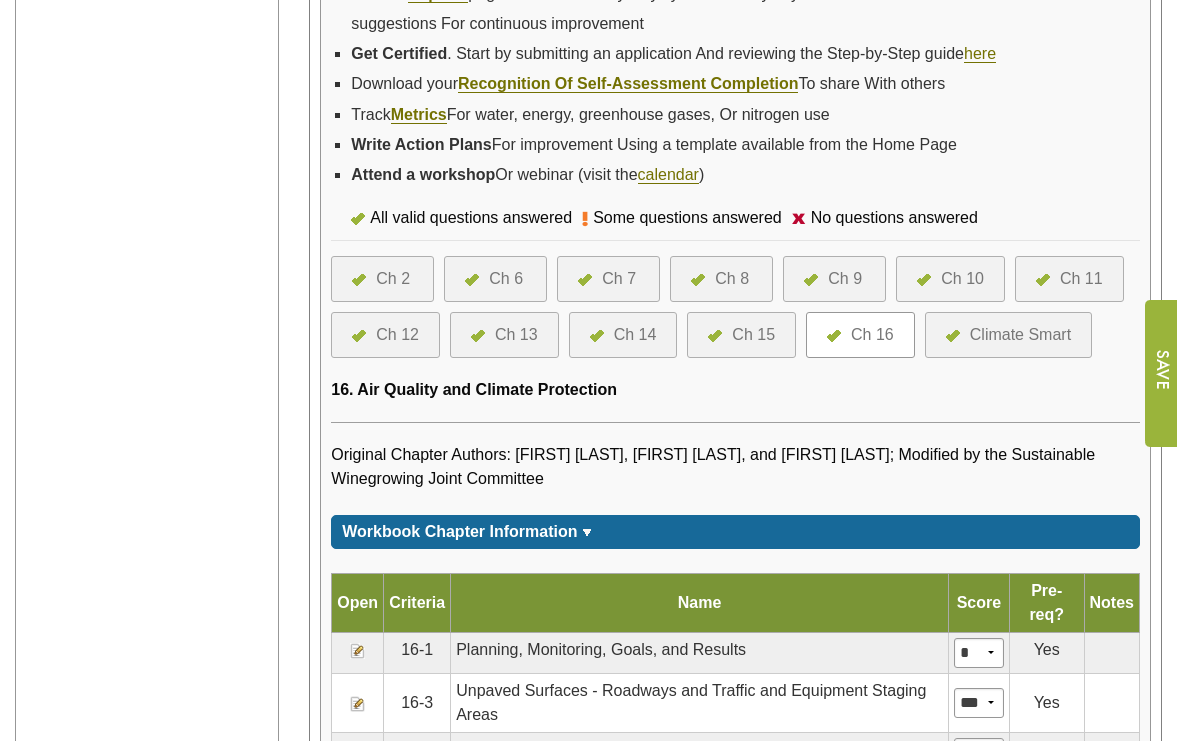 scroll, scrollTop: 613, scrollLeft: 0, axis: vertical 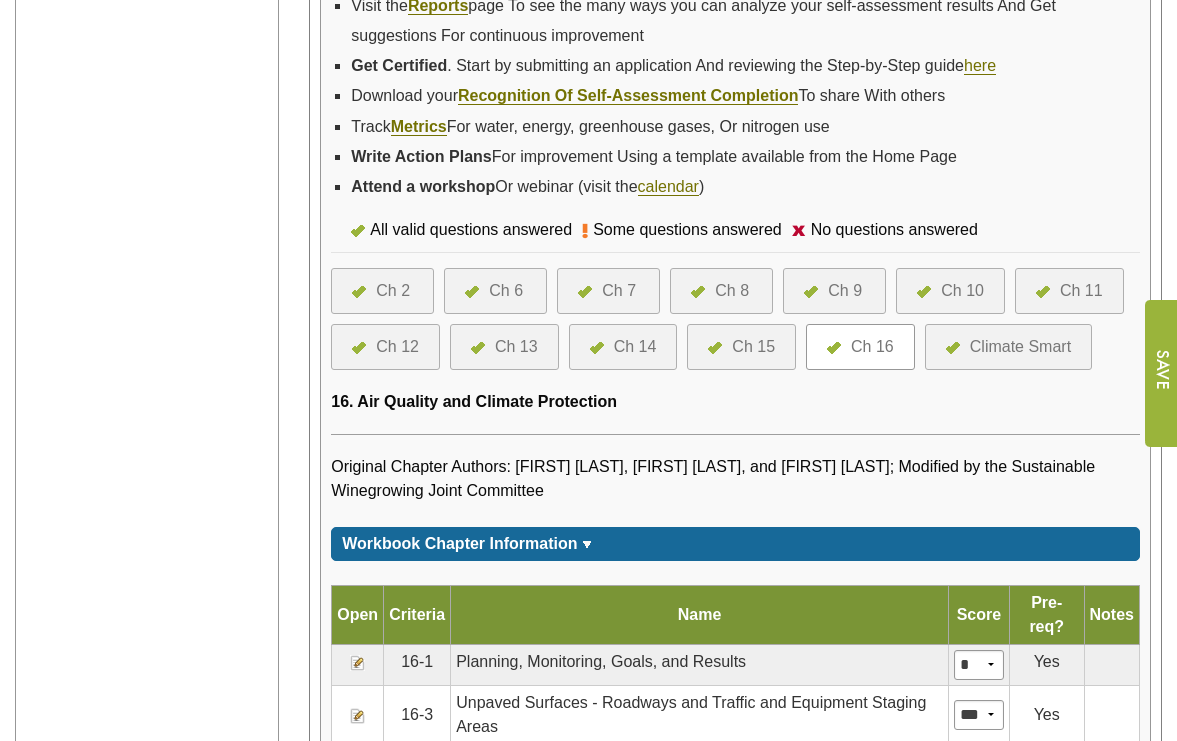 click on "Climate Smart" at bounding box center [1020, 347] 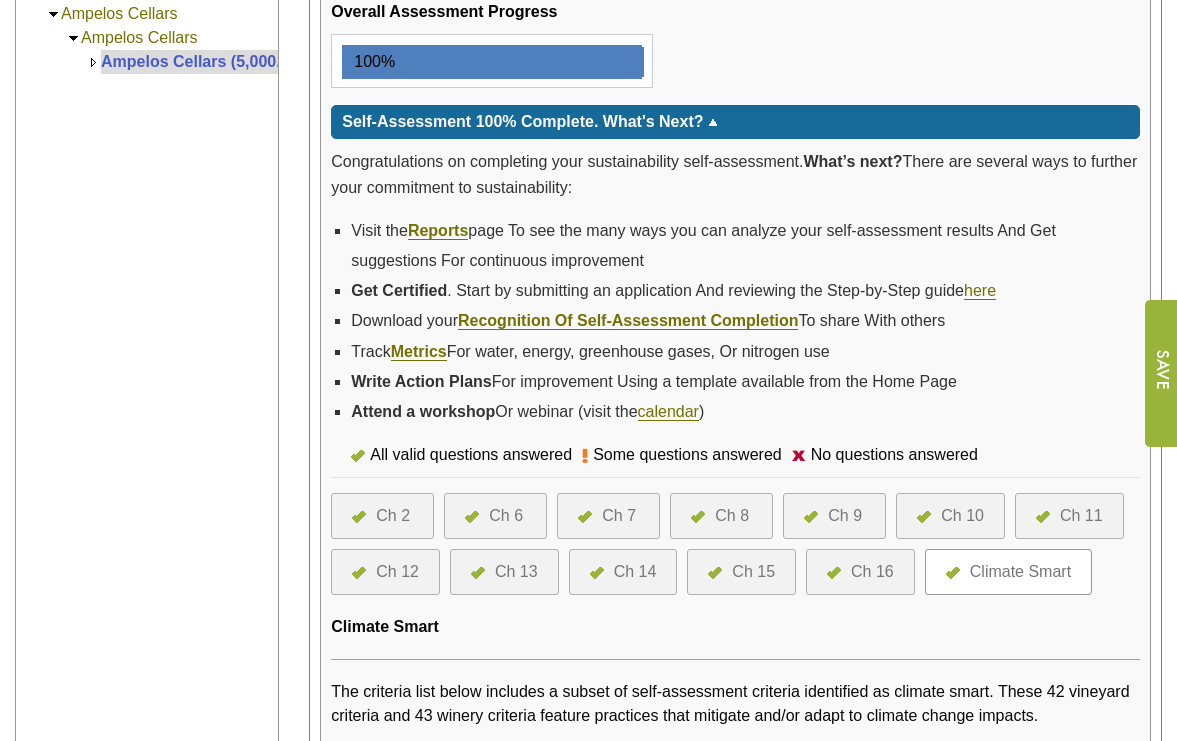scroll, scrollTop: 393, scrollLeft: 0, axis: vertical 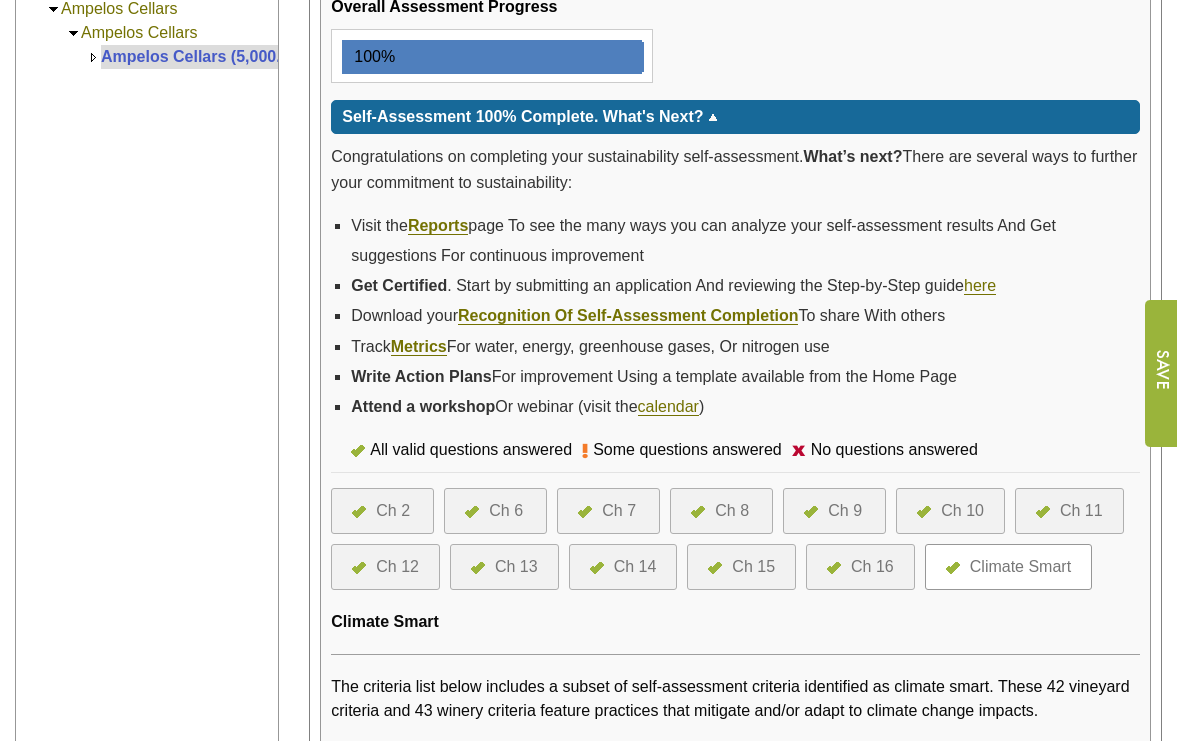 click on "Ch 13" at bounding box center [516, 567] 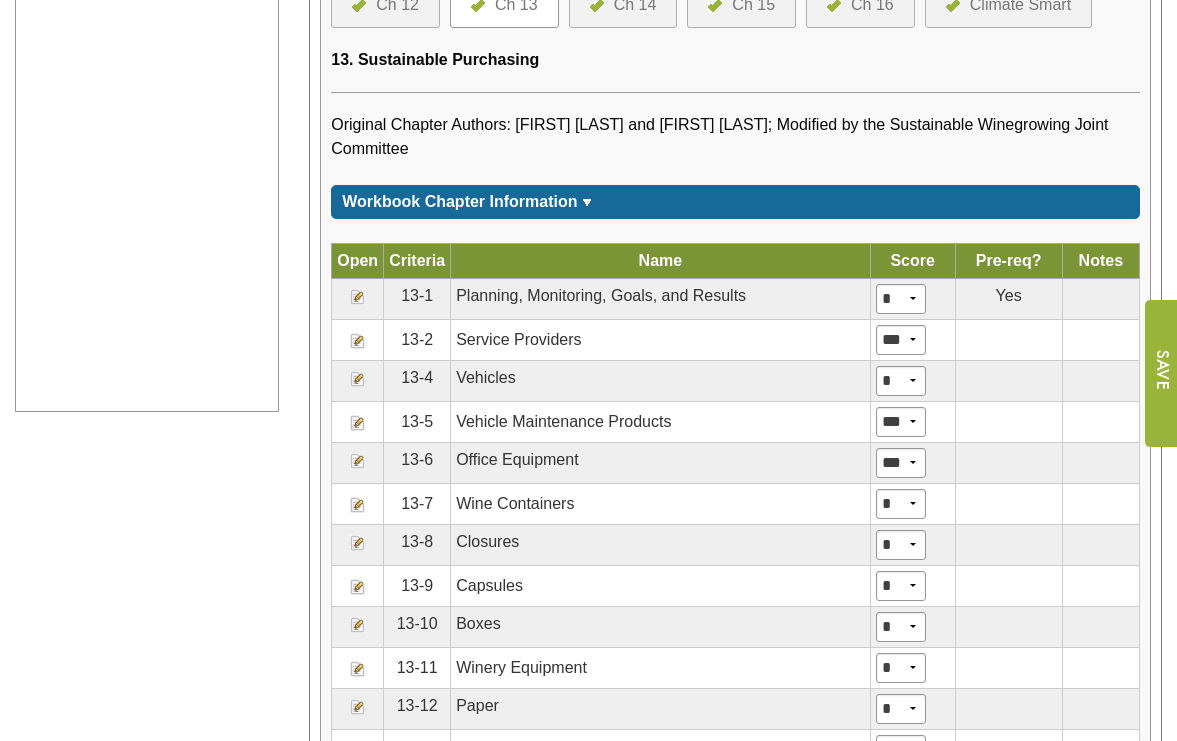 scroll, scrollTop: 947, scrollLeft: 0, axis: vertical 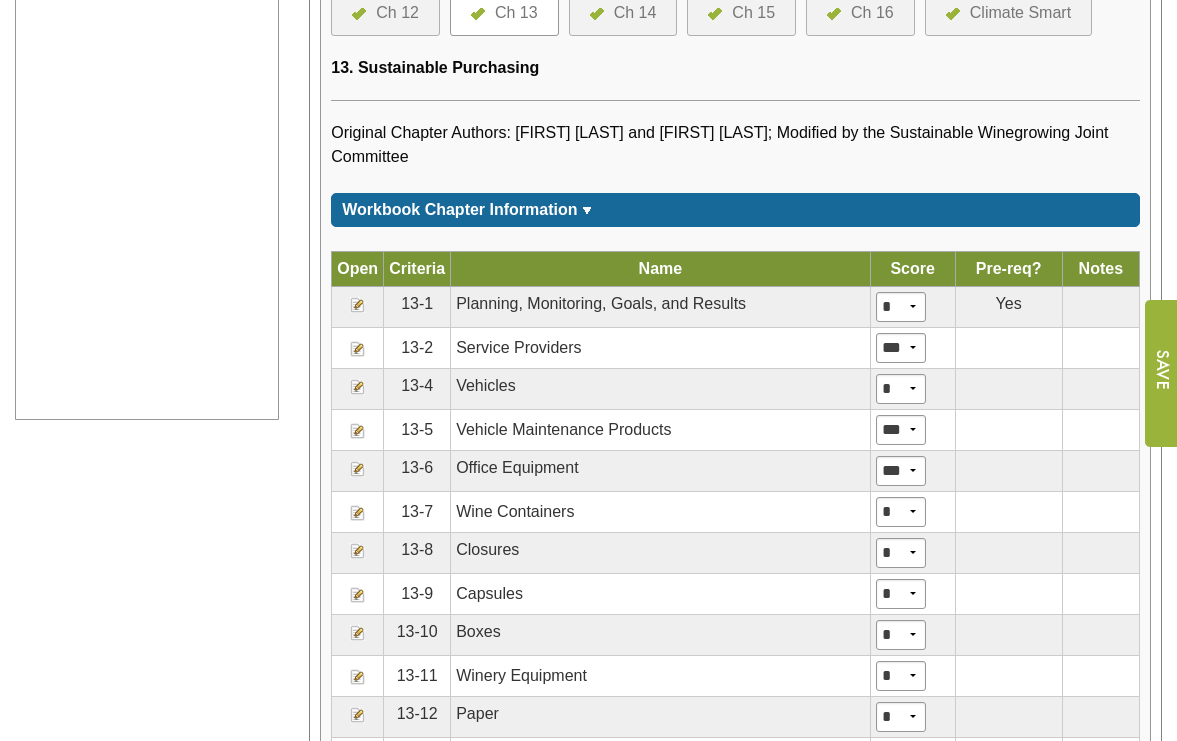 click at bounding box center [358, 305] 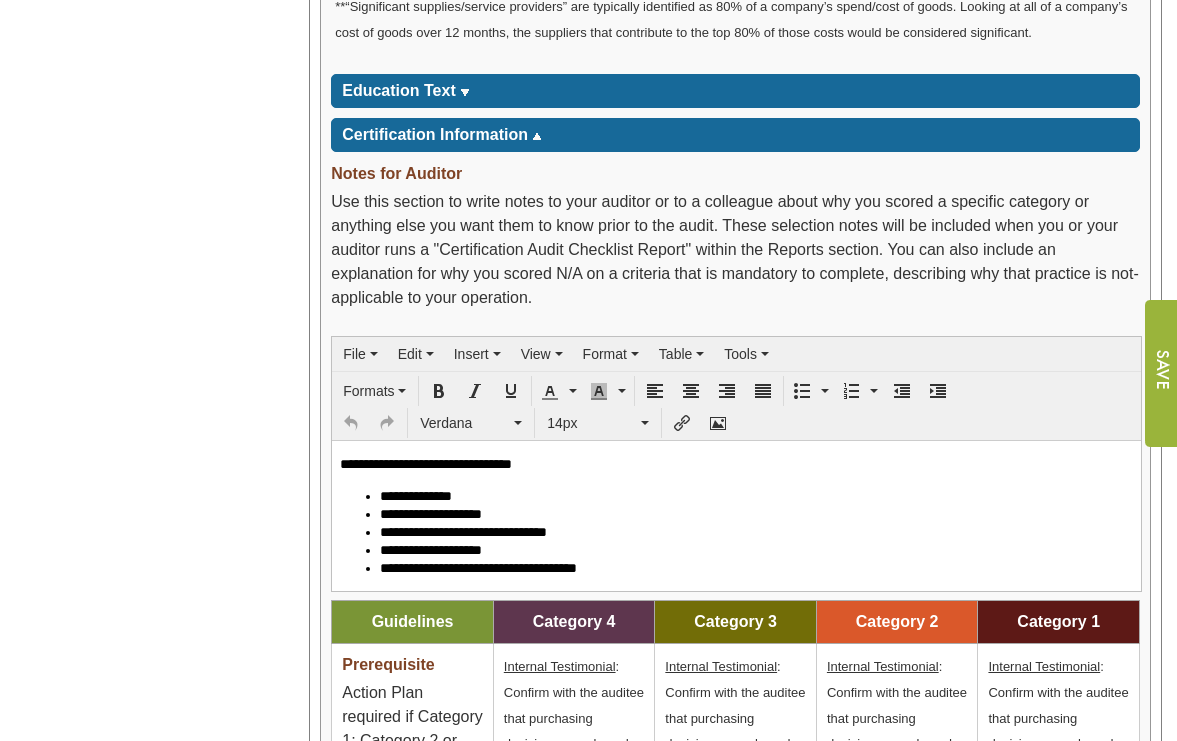 scroll, scrollTop: 2597, scrollLeft: 0, axis: vertical 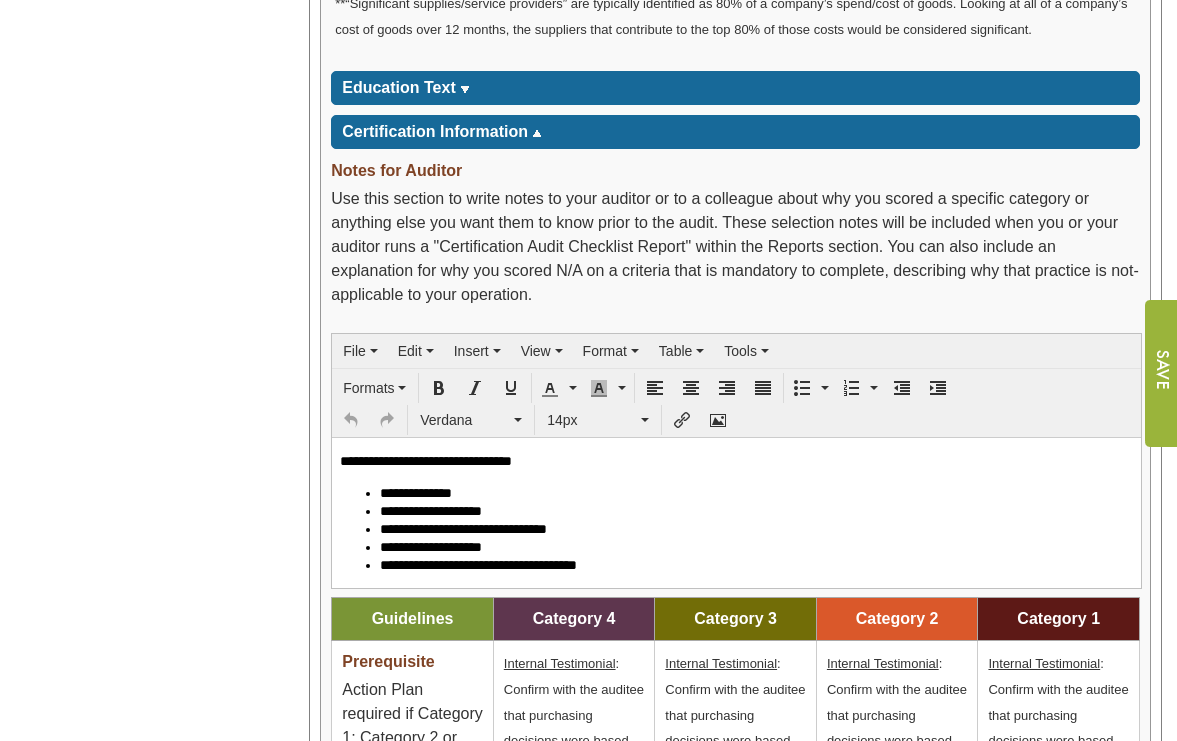 click on "**********" at bounding box center [756, 547] 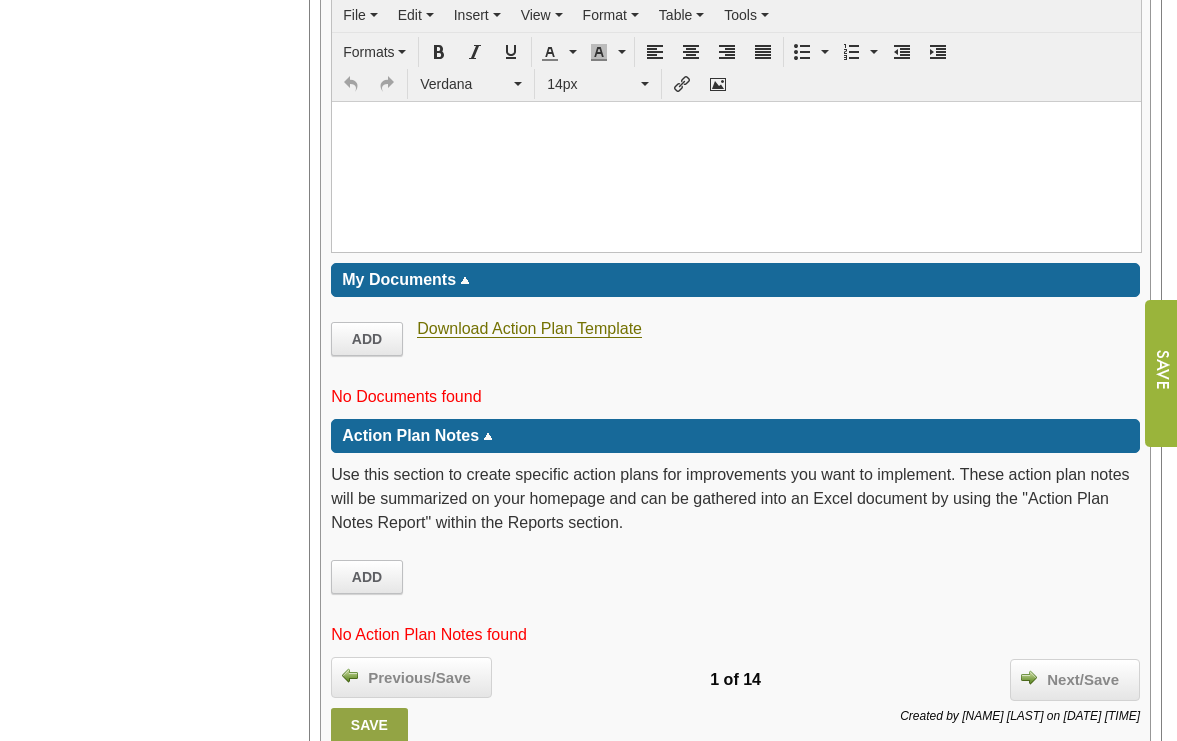 scroll, scrollTop: 4700, scrollLeft: 0, axis: vertical 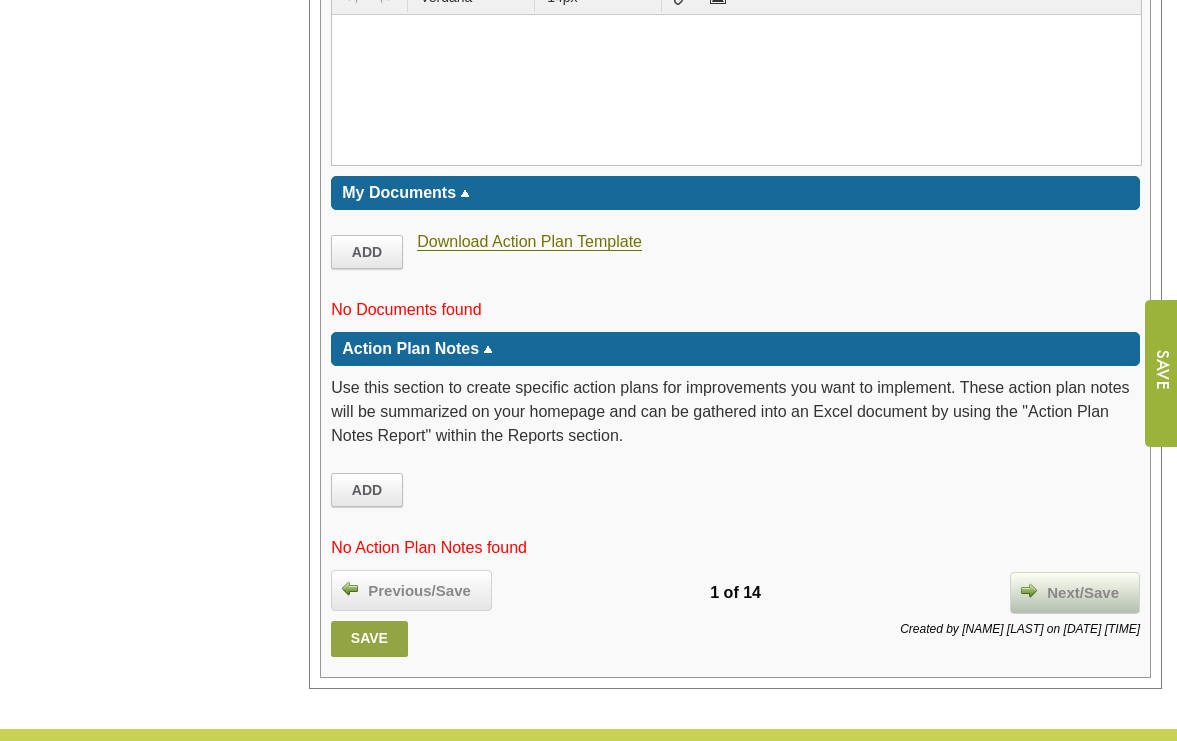 click on "Next/Save" at bounding box center [1083, 593] 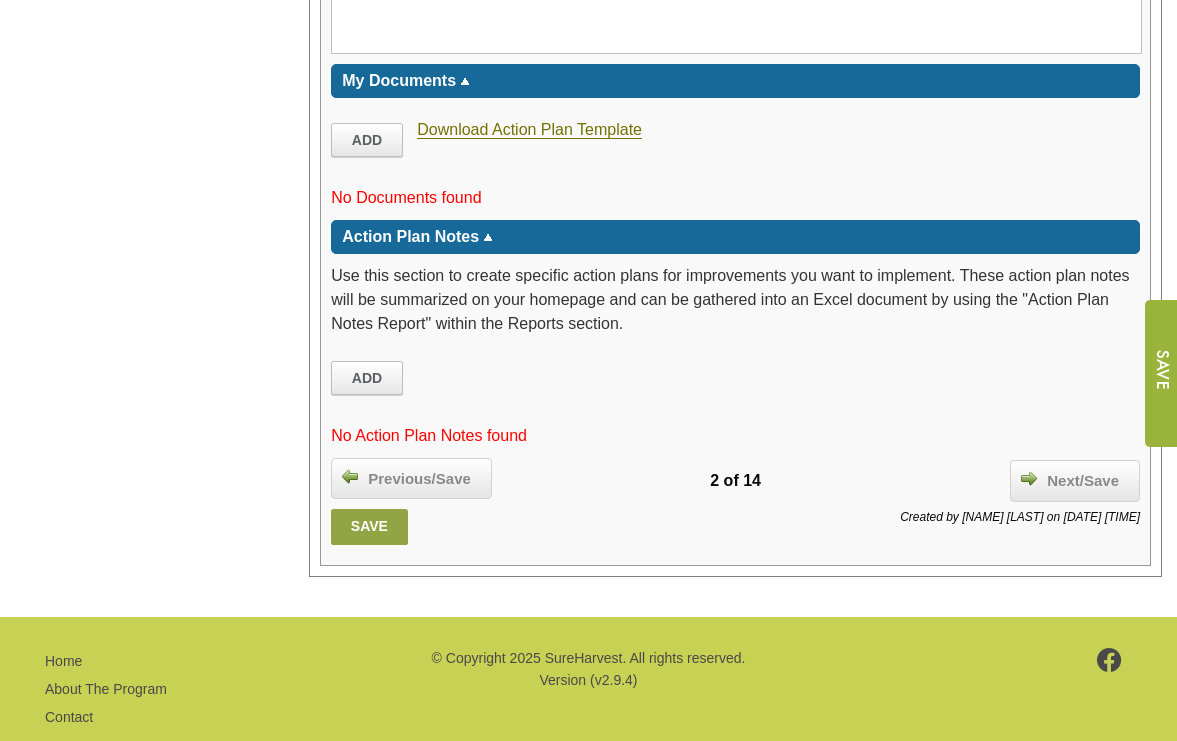 scroll, scrollTop: 4225, scrollLeft: 0, axis: vertical 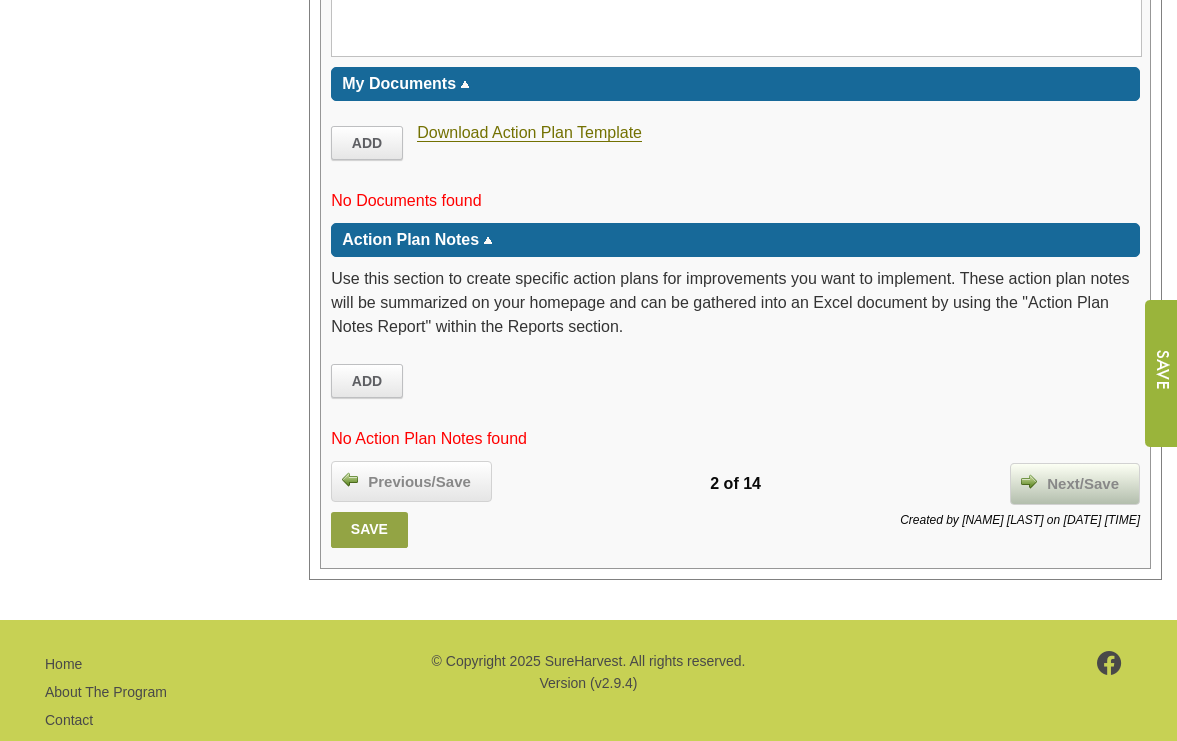 click on "Next/Save" at bounding box center (1083, 484) 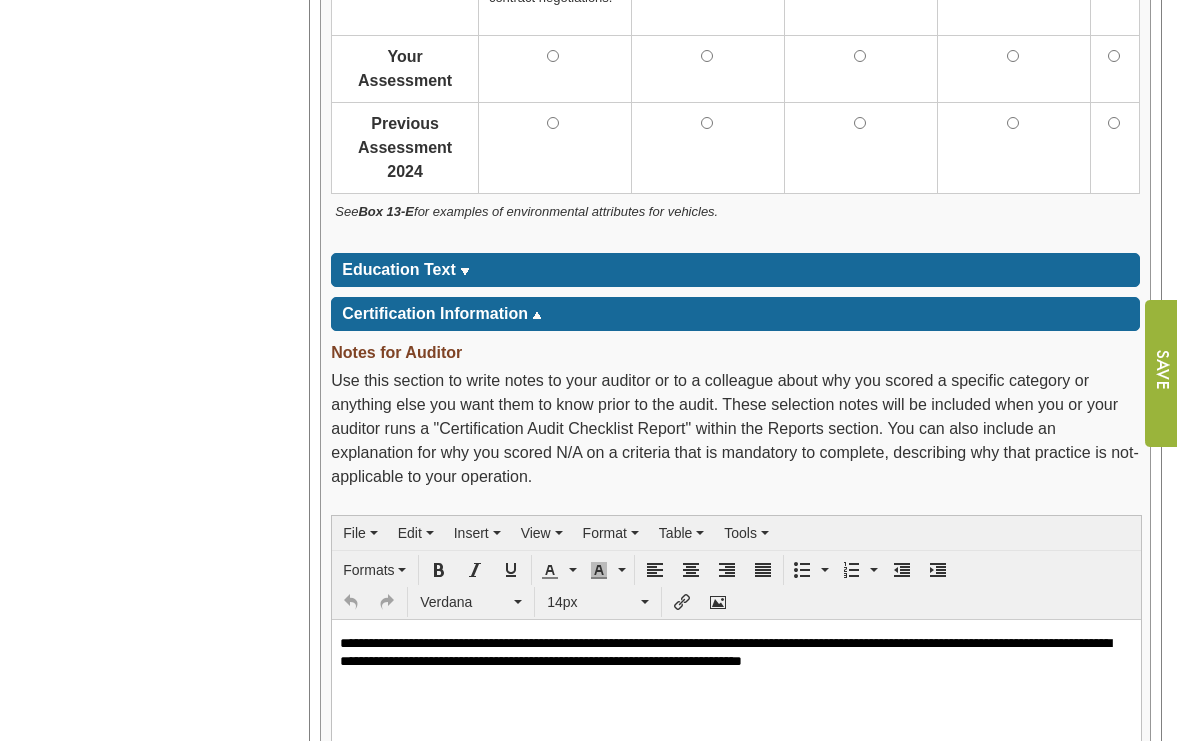 scroll, scrollTop: 2440, scrollLeft: 0, axis: vertical 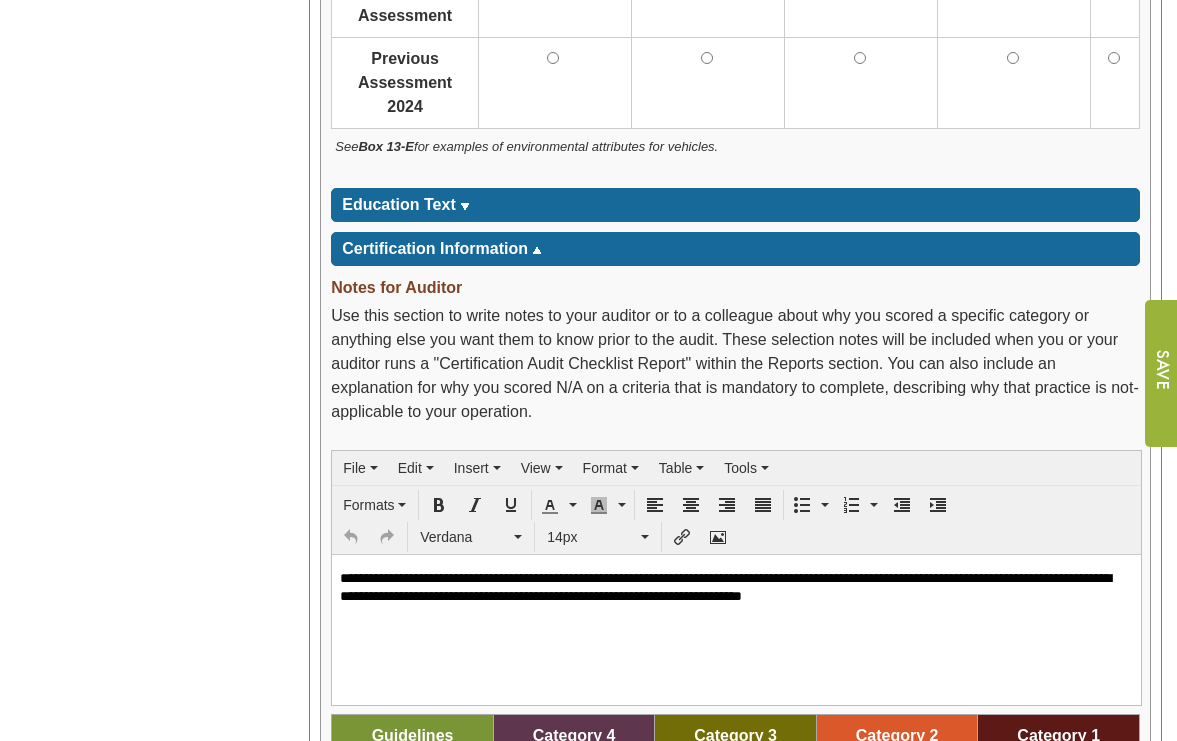 click on "**********" at bounding box center (736, 596) 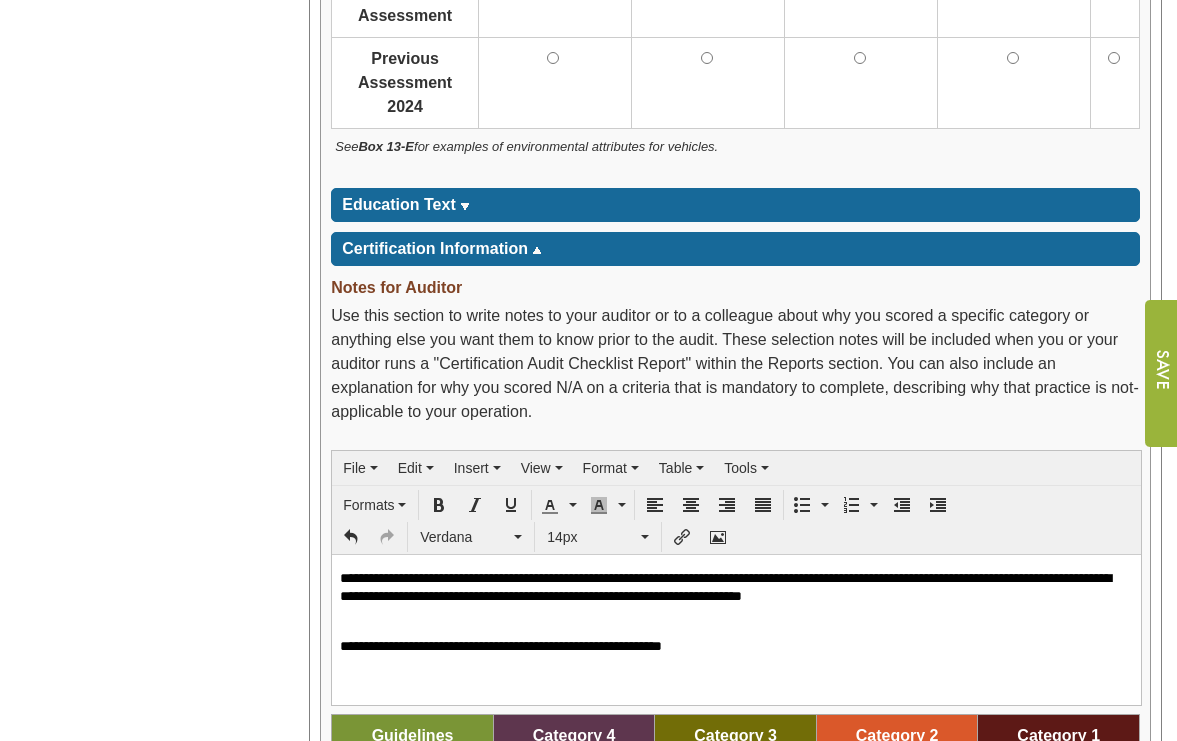 click on "Year:
****
****
****
****
****
****
****
****
****
****
****
****
****
****
Organizations
[ORGANIZATION]
[ORGANIZATION]
[ORGANIZATION] (5,000.00)" at bounding box center (147, 453) 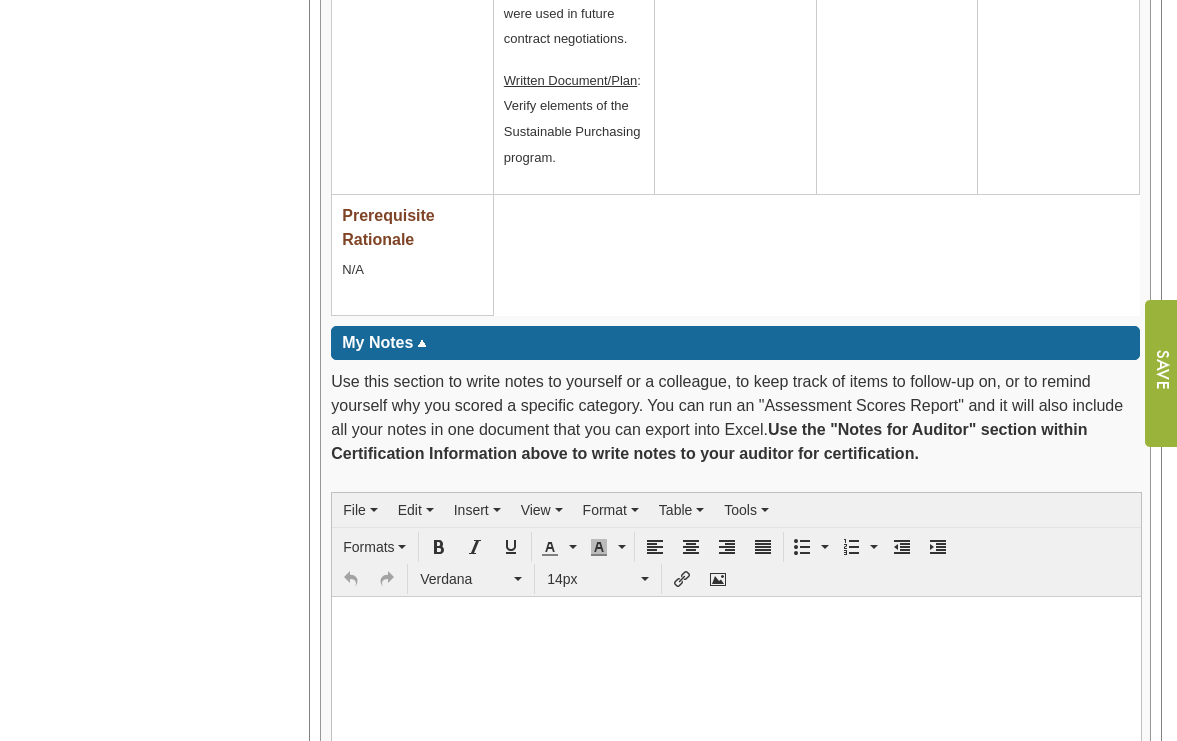scroll, scrollTop: 4882, scrollLeft: 0, axis: vertical 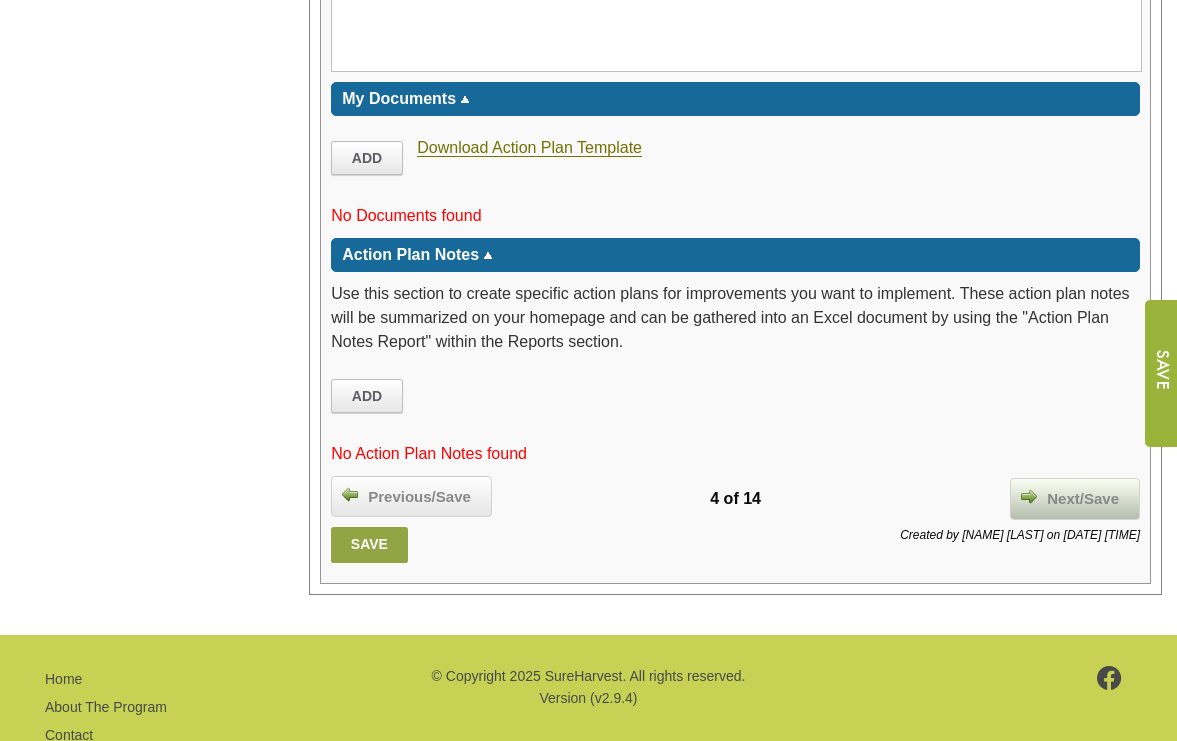 click on "Next/Save" at bounding box center (1083, 499) 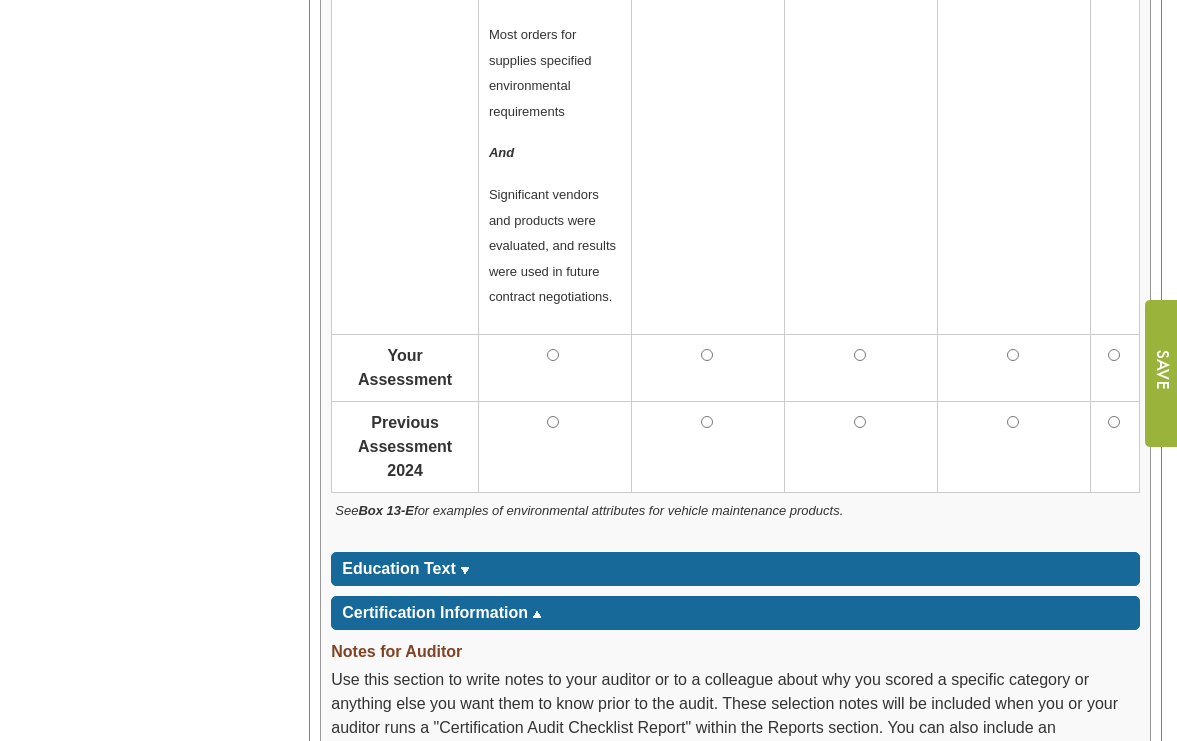 scroll, scrollTop: 2040, scrollLeft: 0, axis: vertical 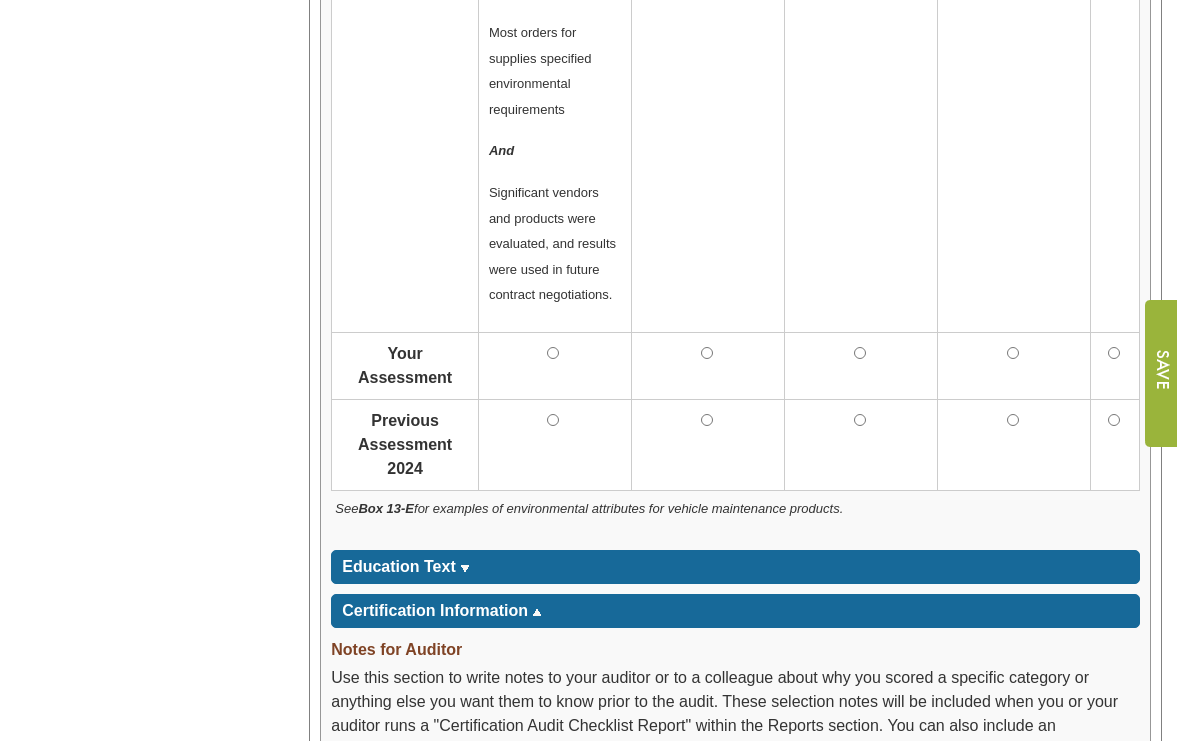 click on "*****" at bounding box center (463, 567) 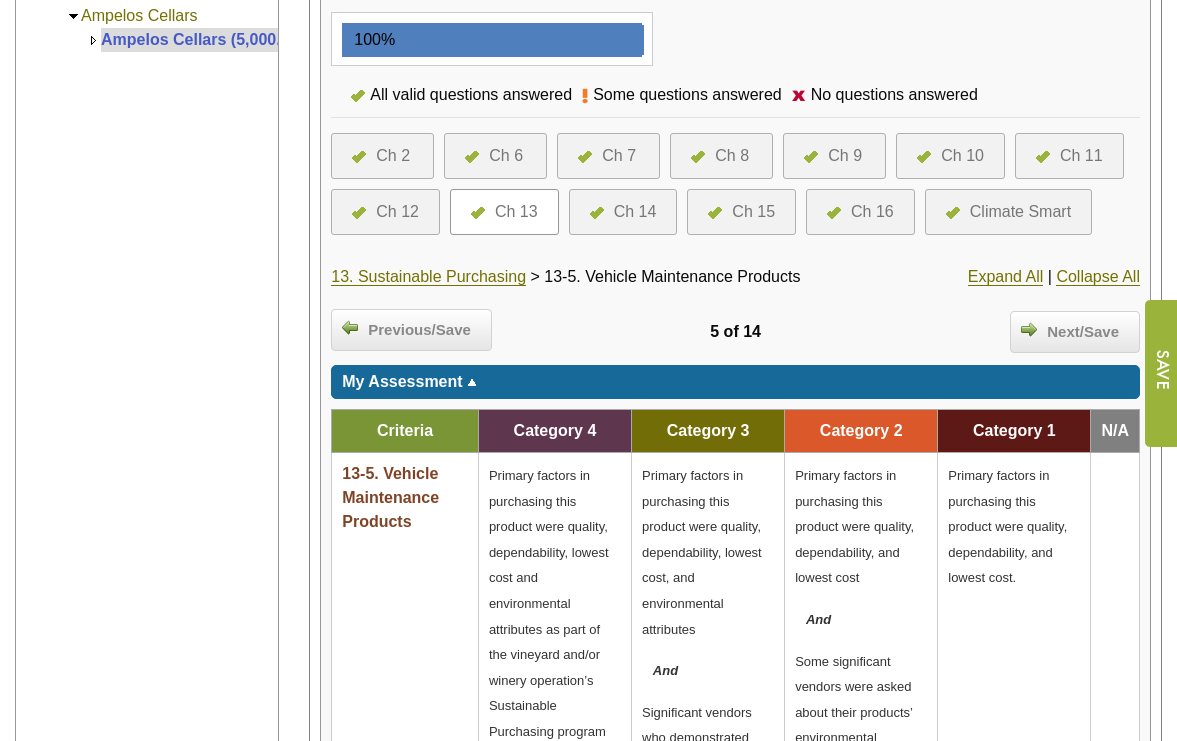 scroll, scrollTop: 5785, scrollLeft: 0, axis: vertical 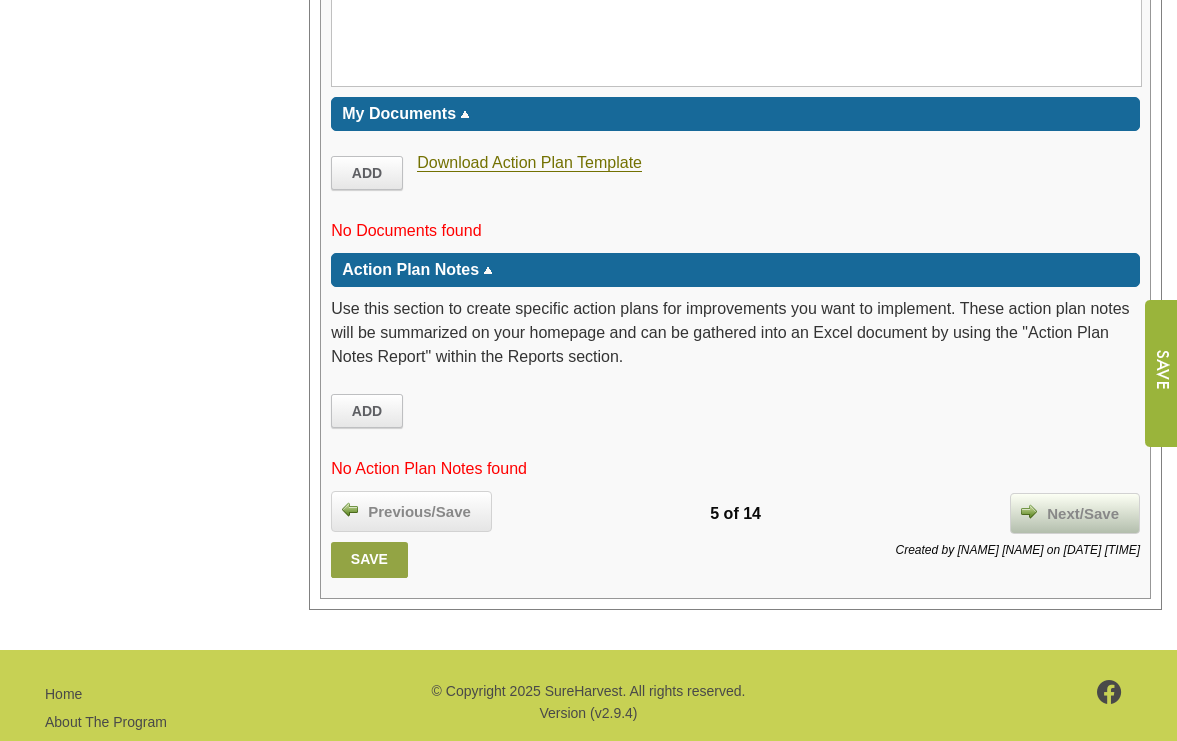 click on "Next/Save" at bounding box center (1083, 514) 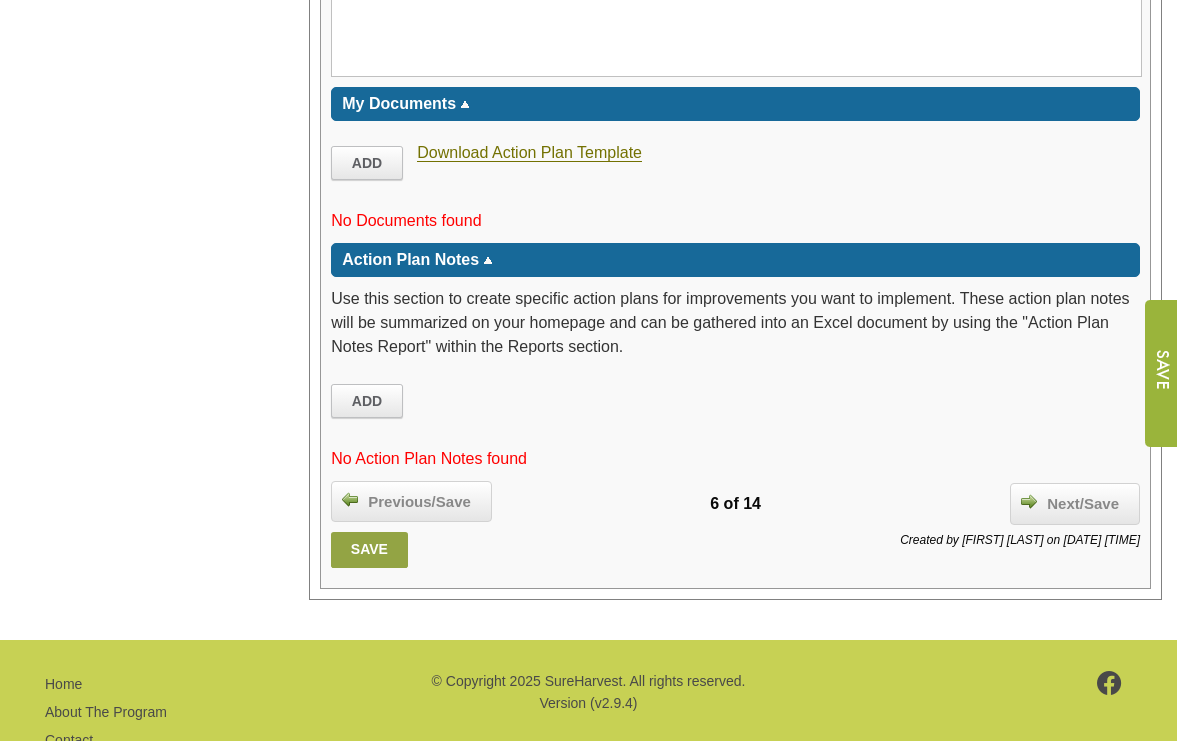scroll, scrollTop: 4842, scrollLeft: 0, axis: vertical 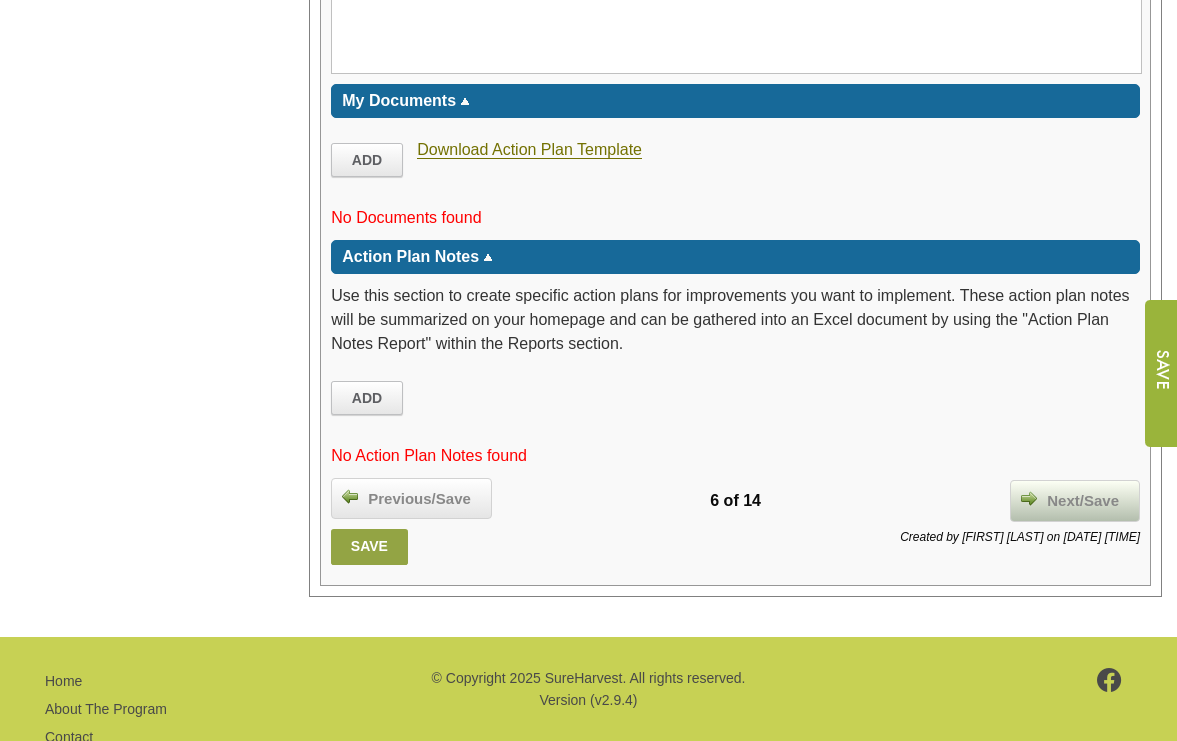 click on "Next/Save" at bounding box center [1083, 501] 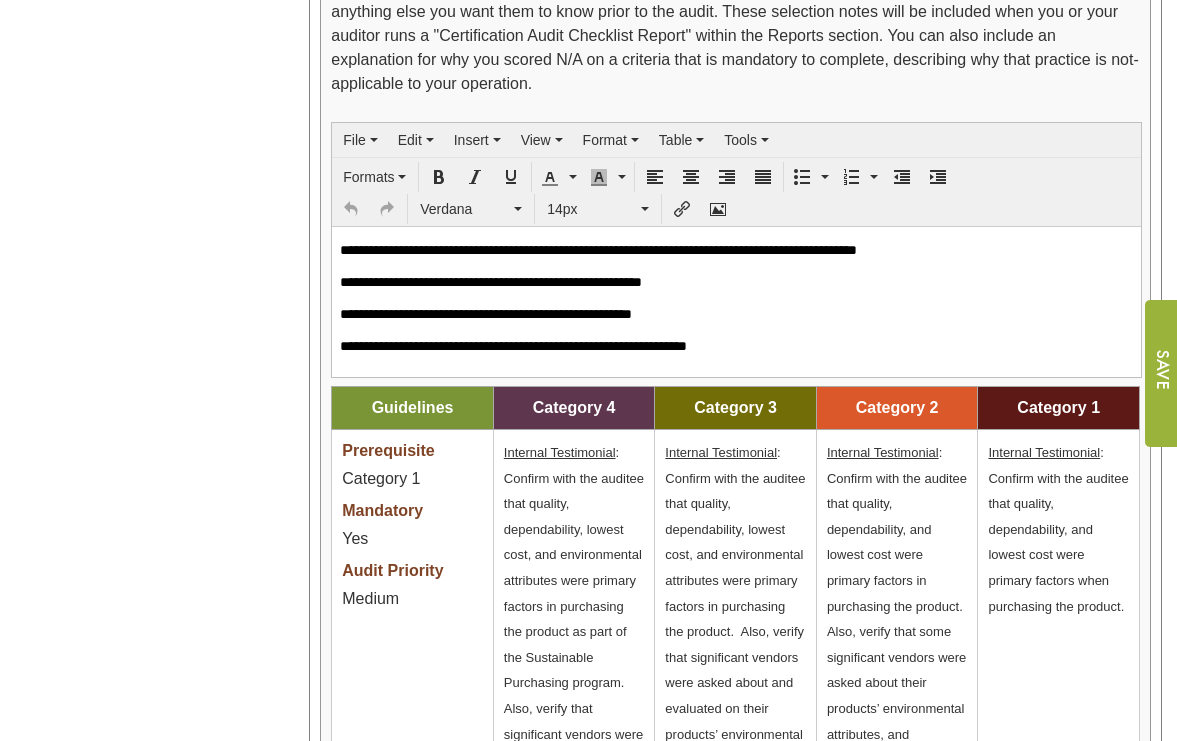 scroll, scrollTop: 2793, scrollLeft: 0, axis: vertical 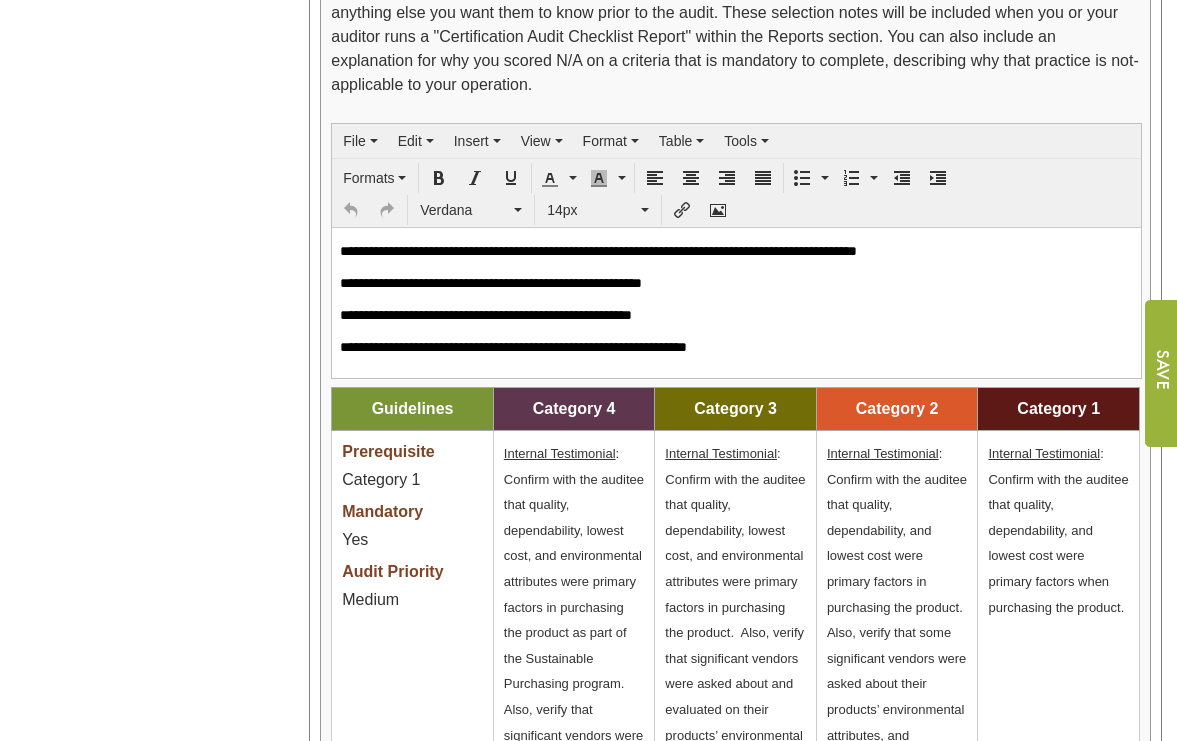 click on "**********" at bounding box center [736, 299] 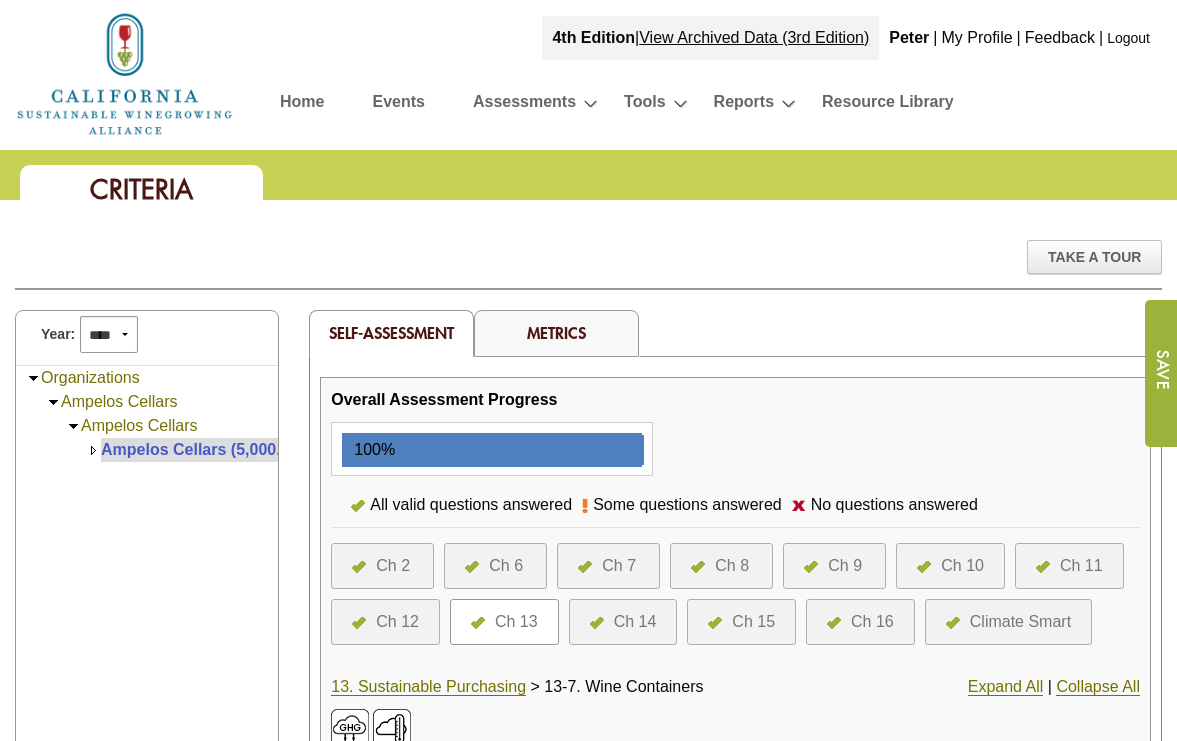 scroll, scrollTop: 701, scrollLeft: 0, axis: vertical 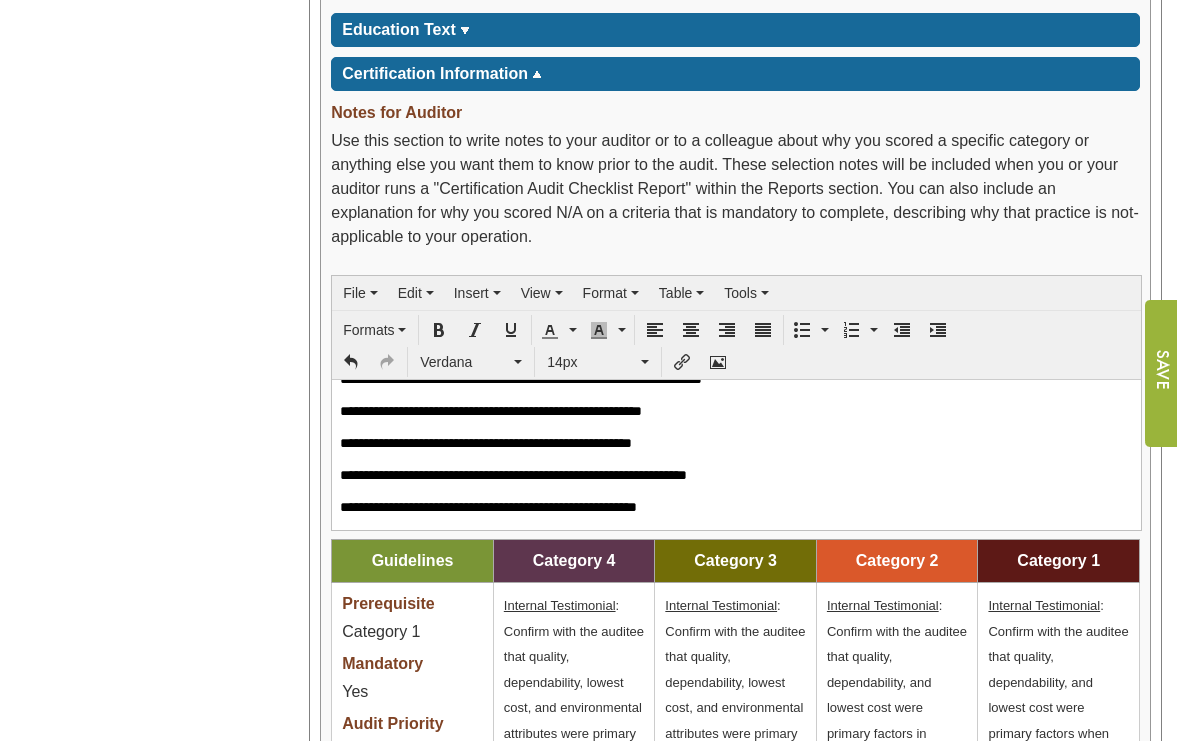 click on "Year:
****
****
****
****
****
****
****
****
****
****
****
****
****
****
Organizations
Ampelos Cellars
Ampelos Cellars
Ampelos Cellars (5,000.00)" at bounding box center [147, 265] 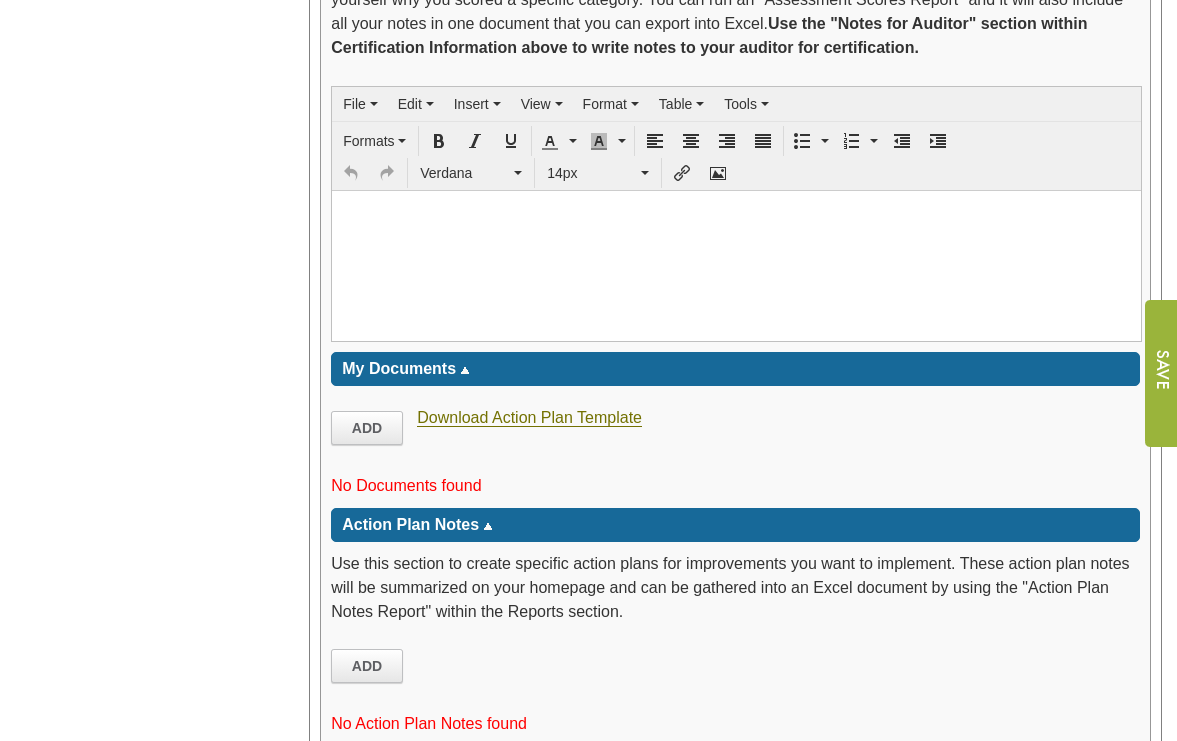 scroll, scrollTop: 4744, scrollLeft: 0, axis: vertical 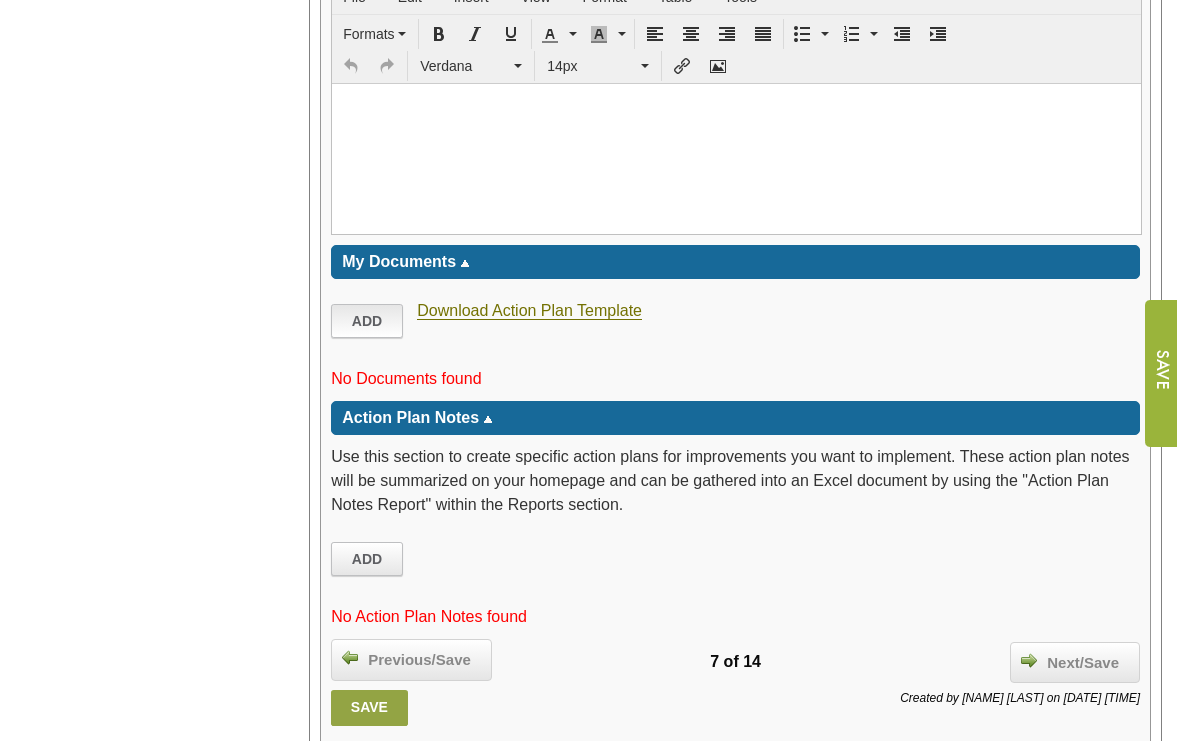 click on "Add" at bounding box center [367, 321] 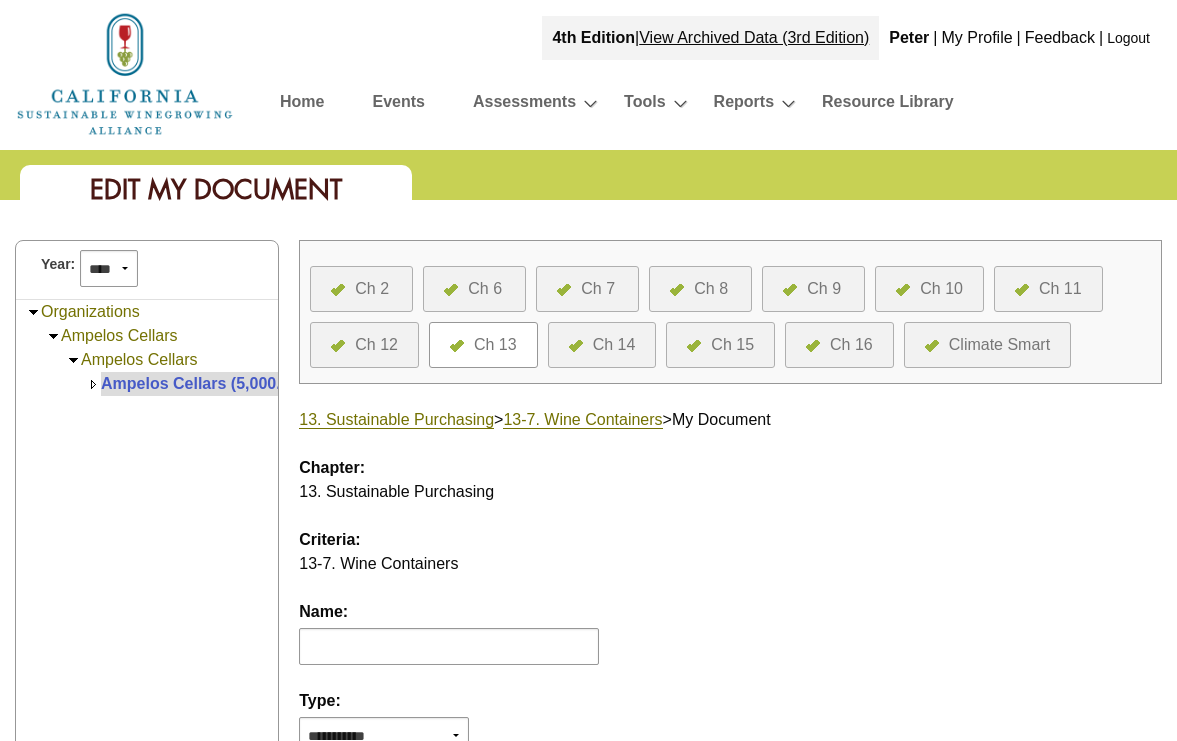scroll, scrollTop: 0, scrollLeft: 0, axis: both 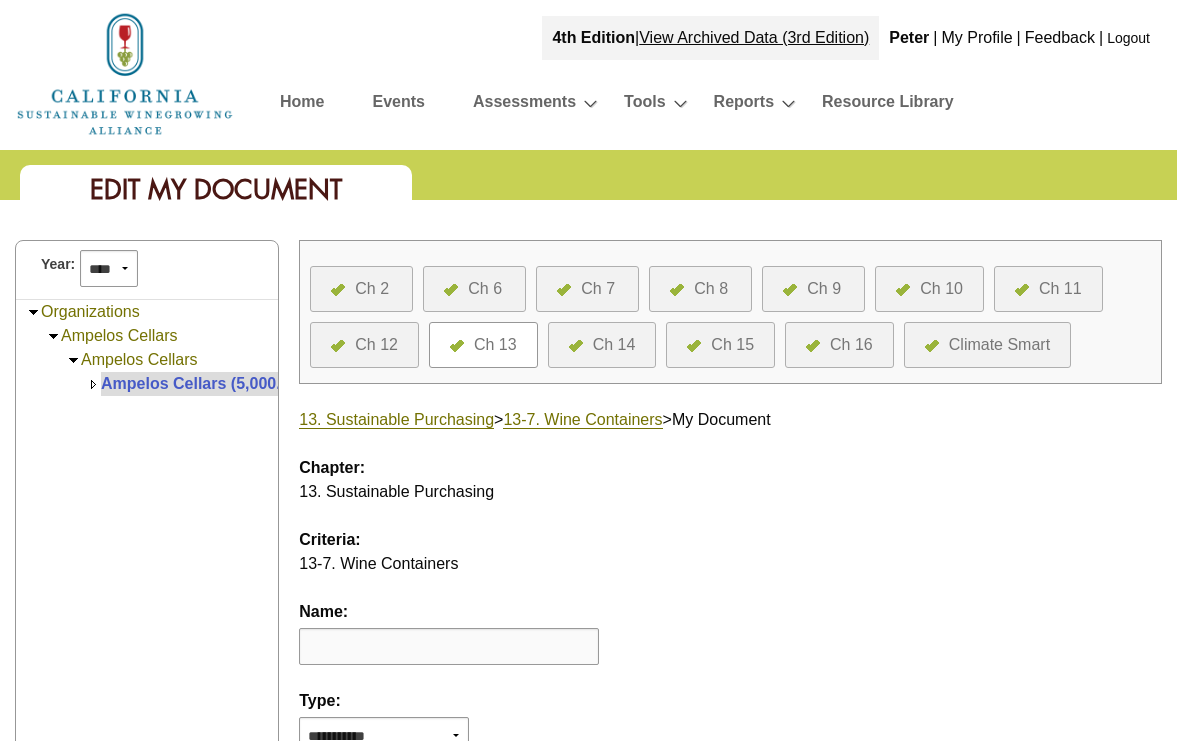 click at bounding box center (449, 646) 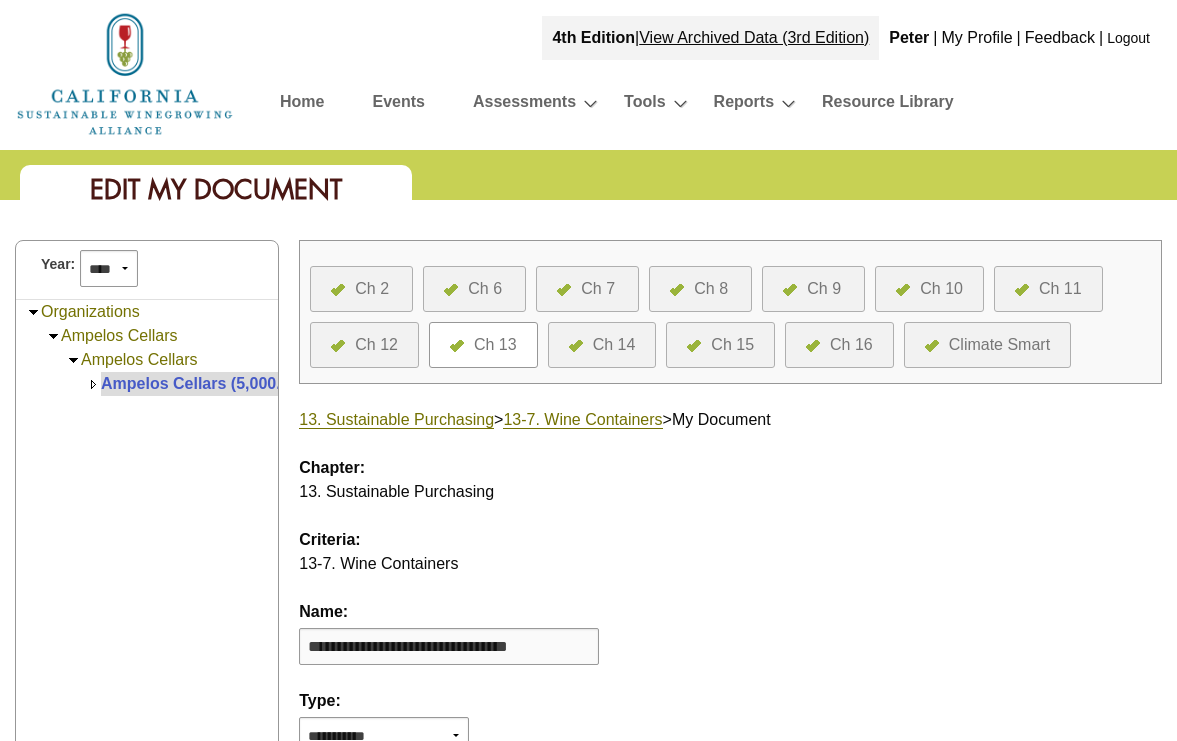 type on "**********" 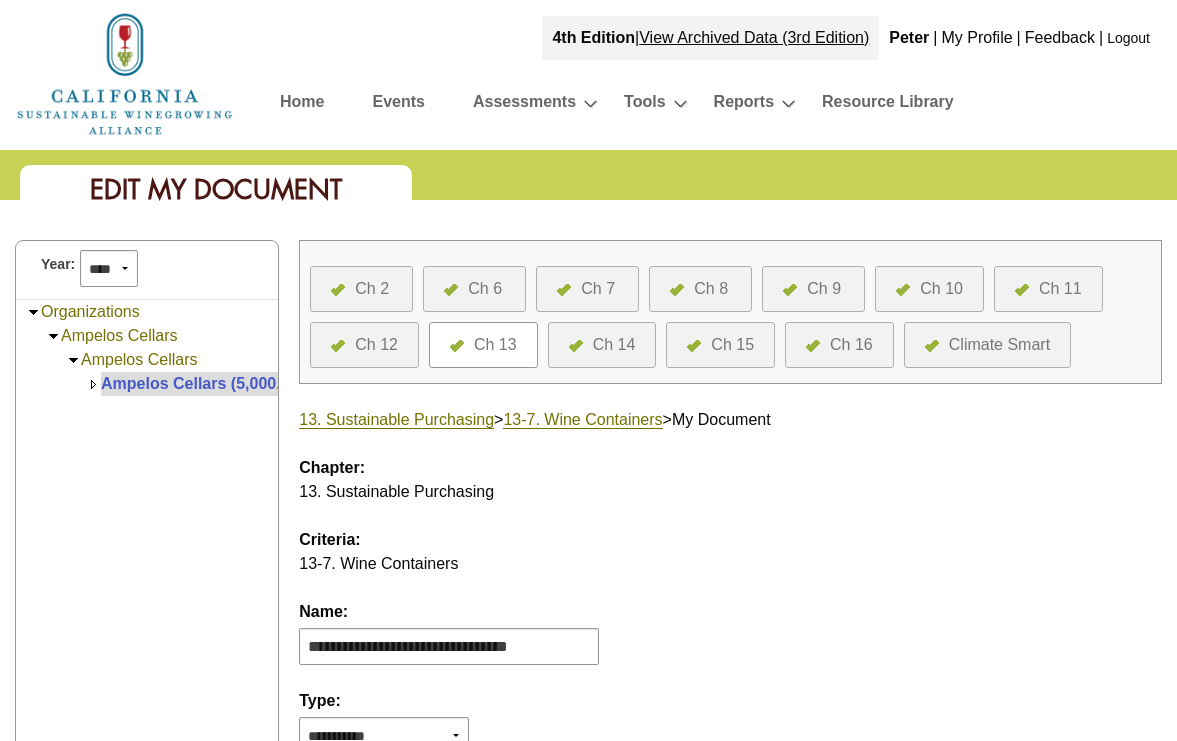 scroll, scrollTop: 13, scrollLeft: 0, axis: vertical 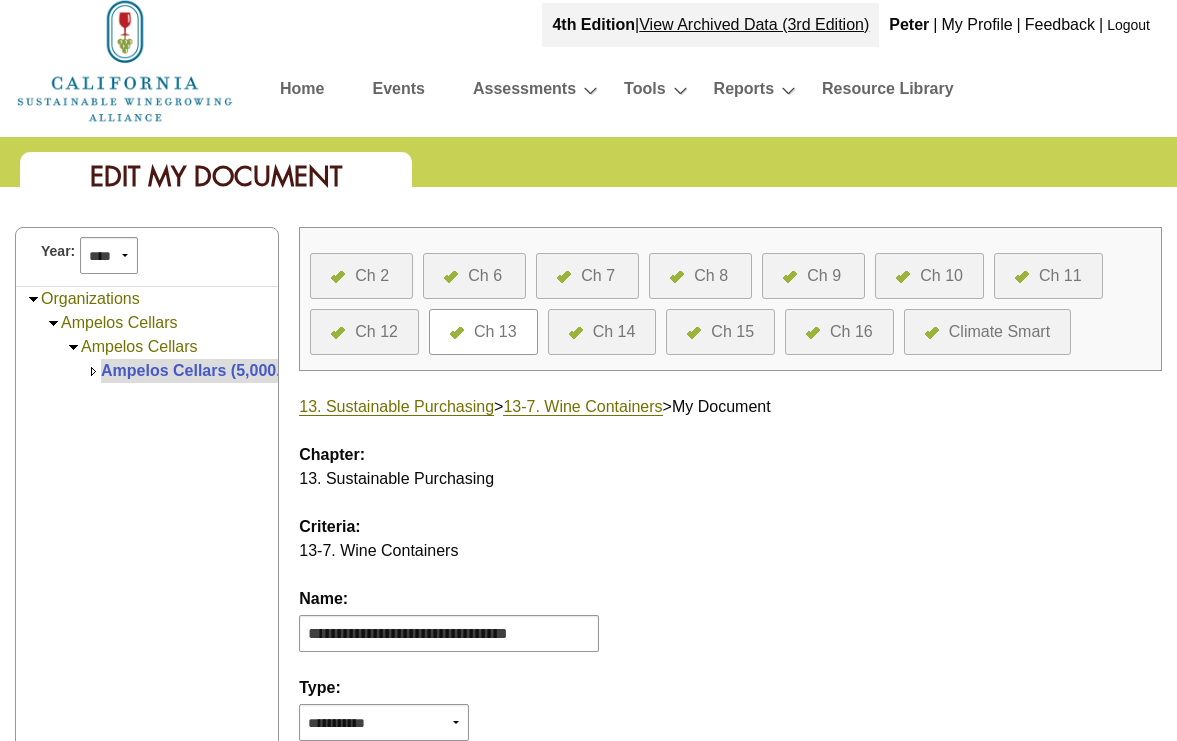 select on "*" 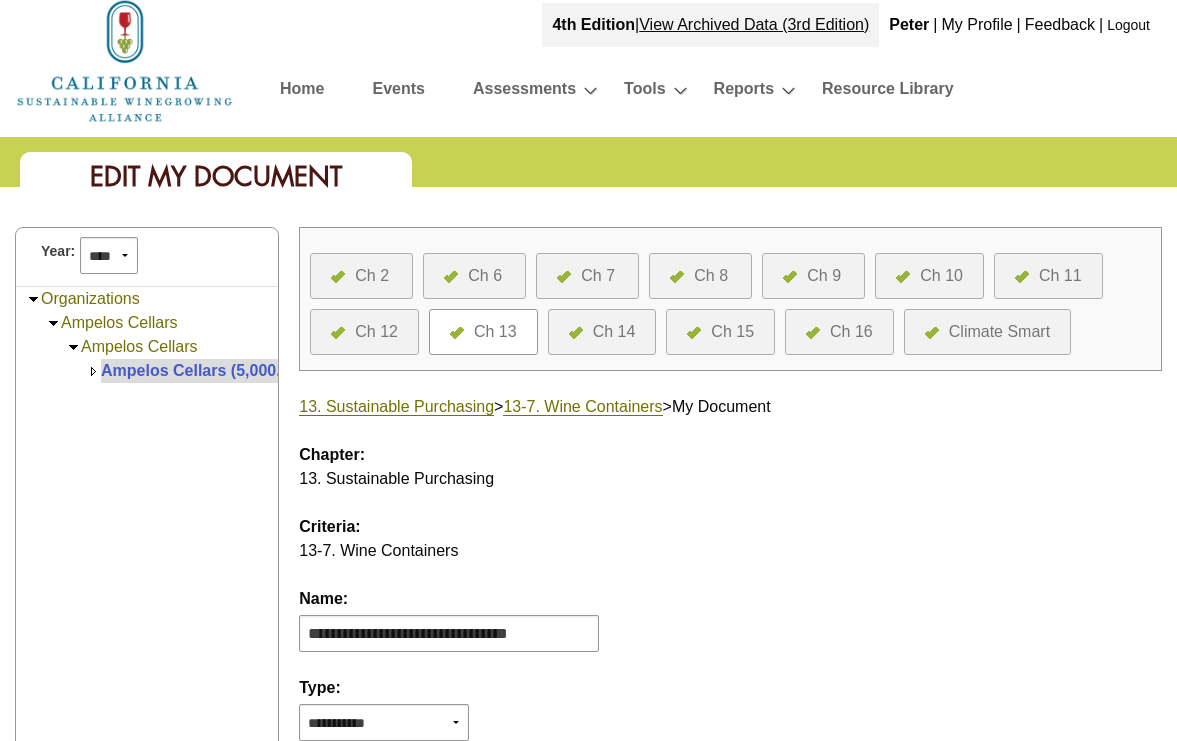 scroll, scrollTop: 464, scrollLeft: 0, axis: vertical 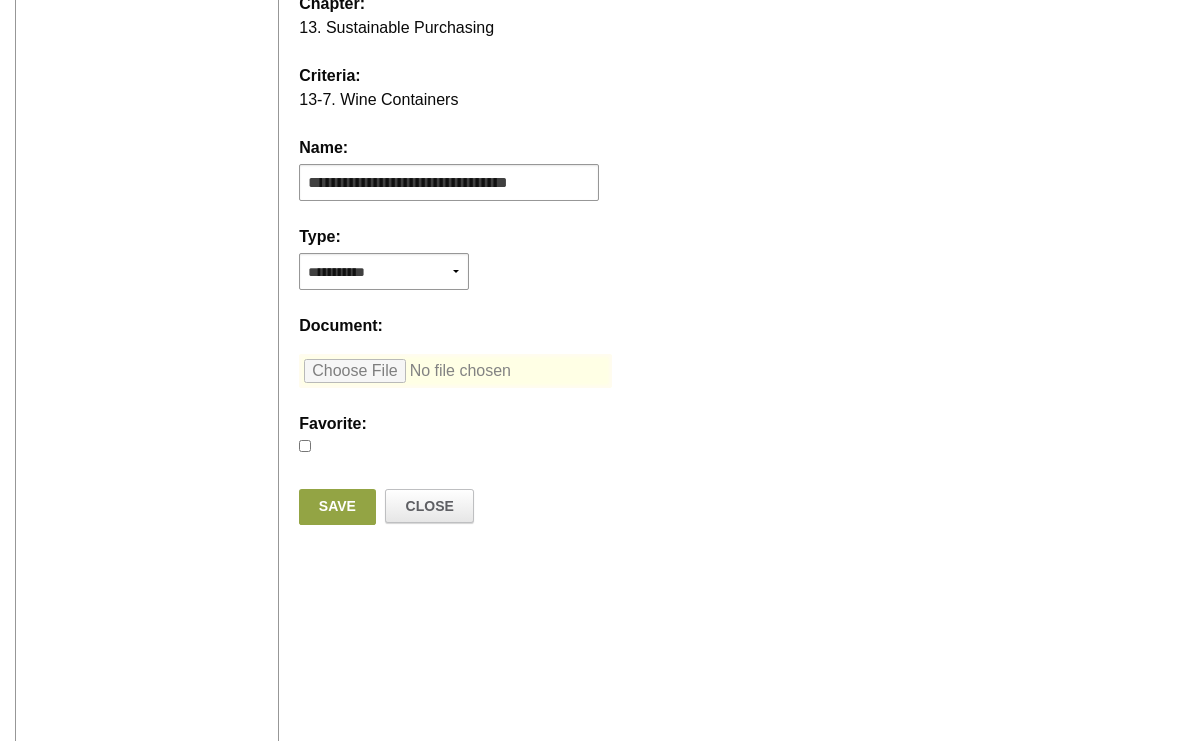 click at bounding box center [455, 371] 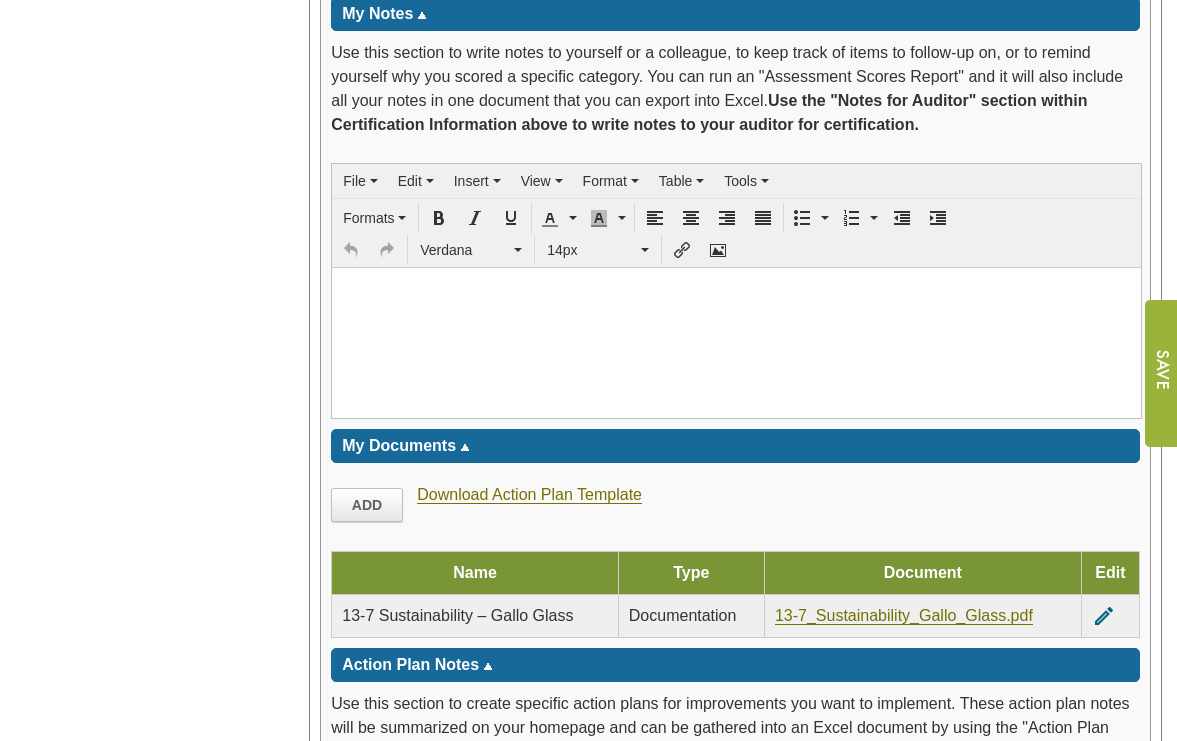 scroll, scrollTop: 4970, scrollLeft: 0, axis: vertical 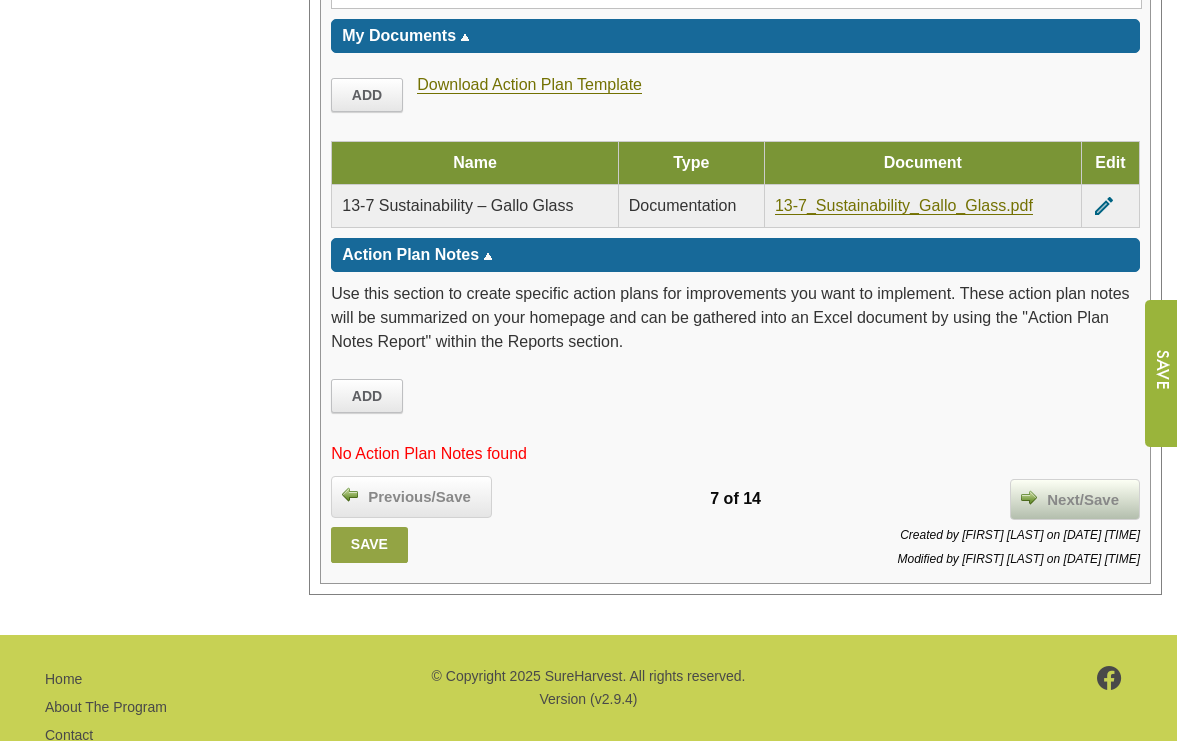 click on "Next/Save" at bounding box center (1083, 500) 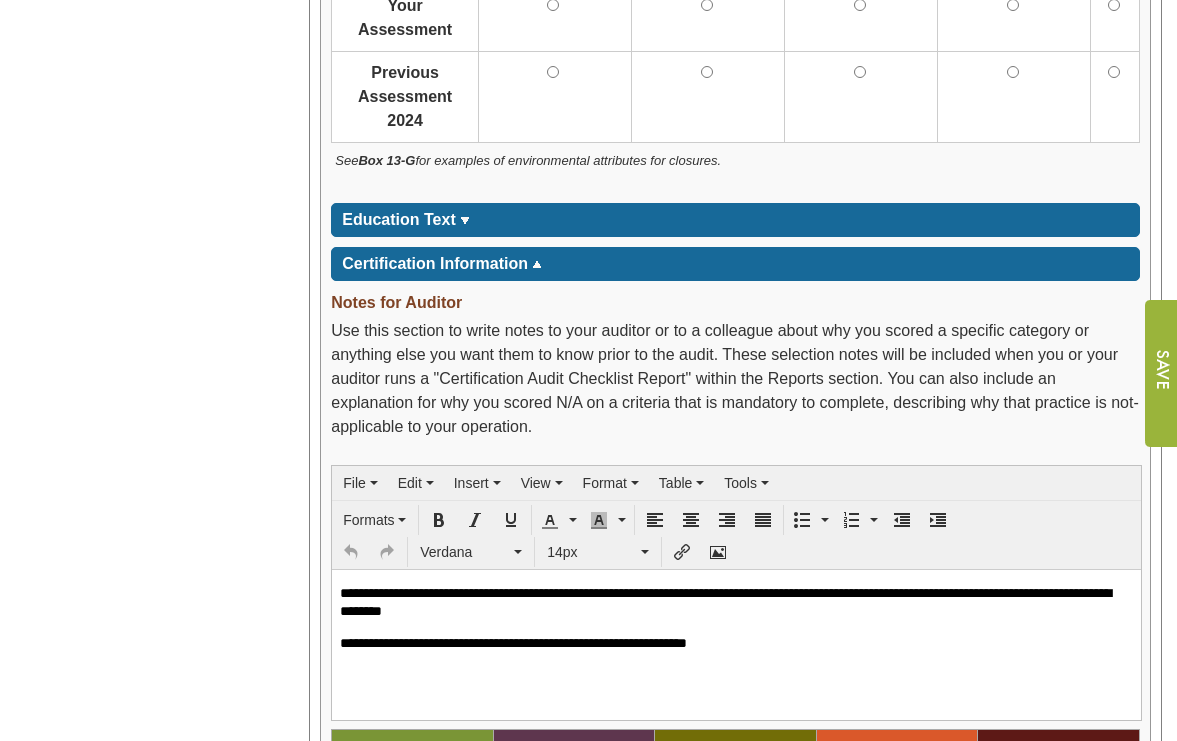 scroll, scrollTop: 2420, scrollLeft: 0, axis: vertical 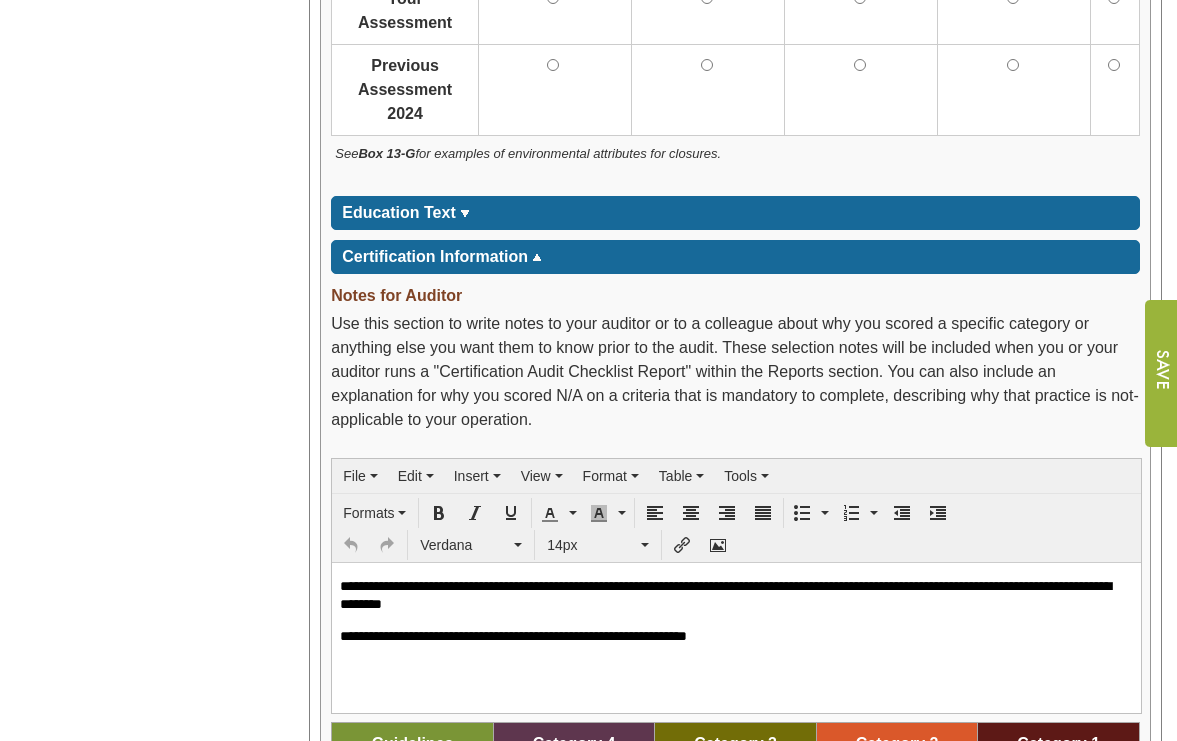 click on "**********" at bounding box center (736, 595) 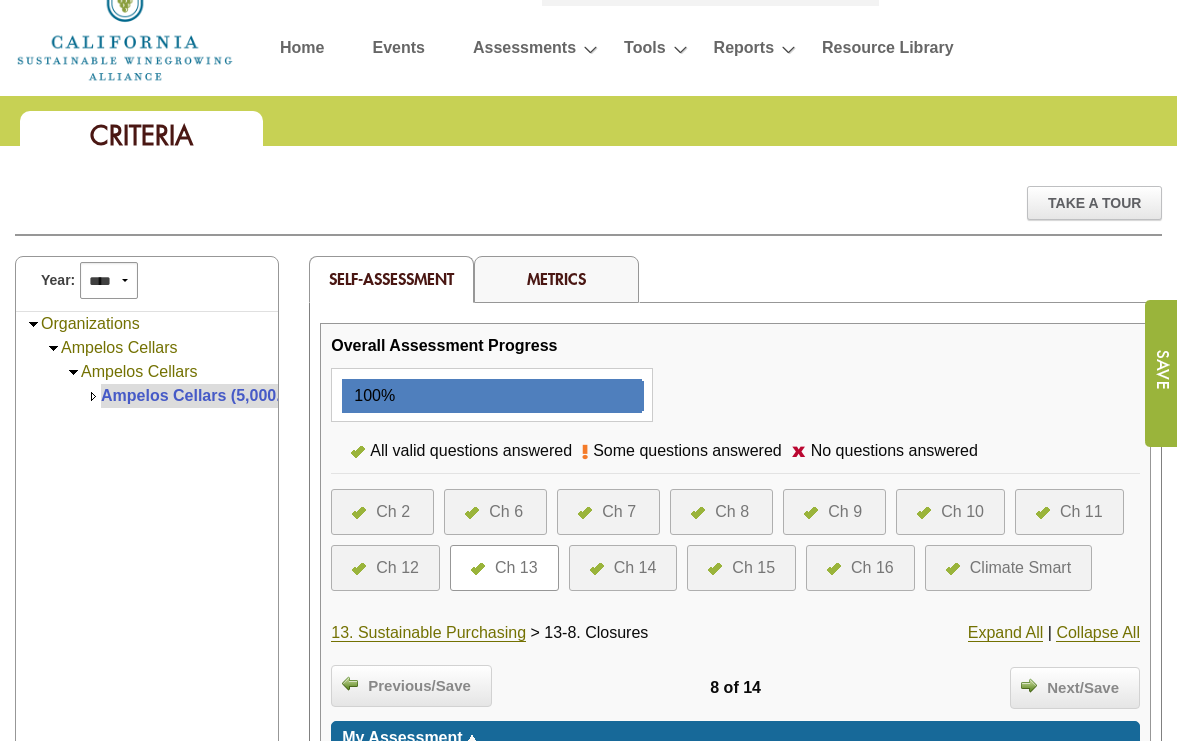 scroll, scrollTop: 0, scrollLeft: 0, axis: both 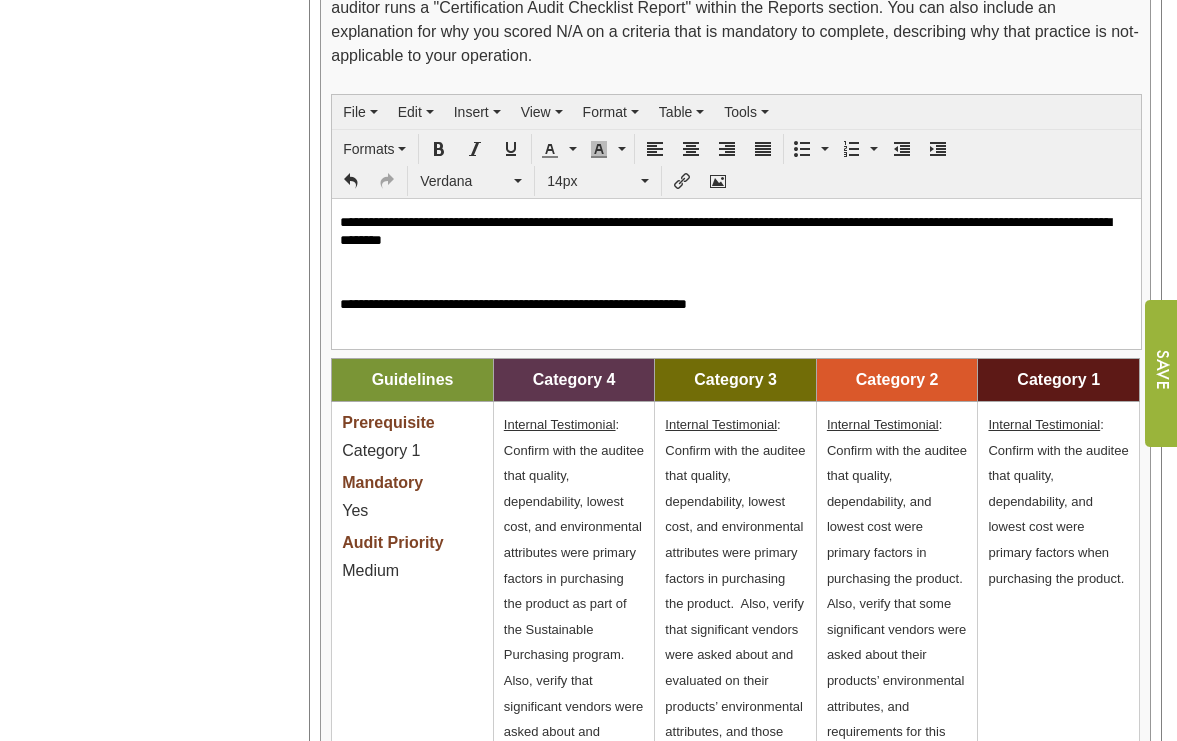 type 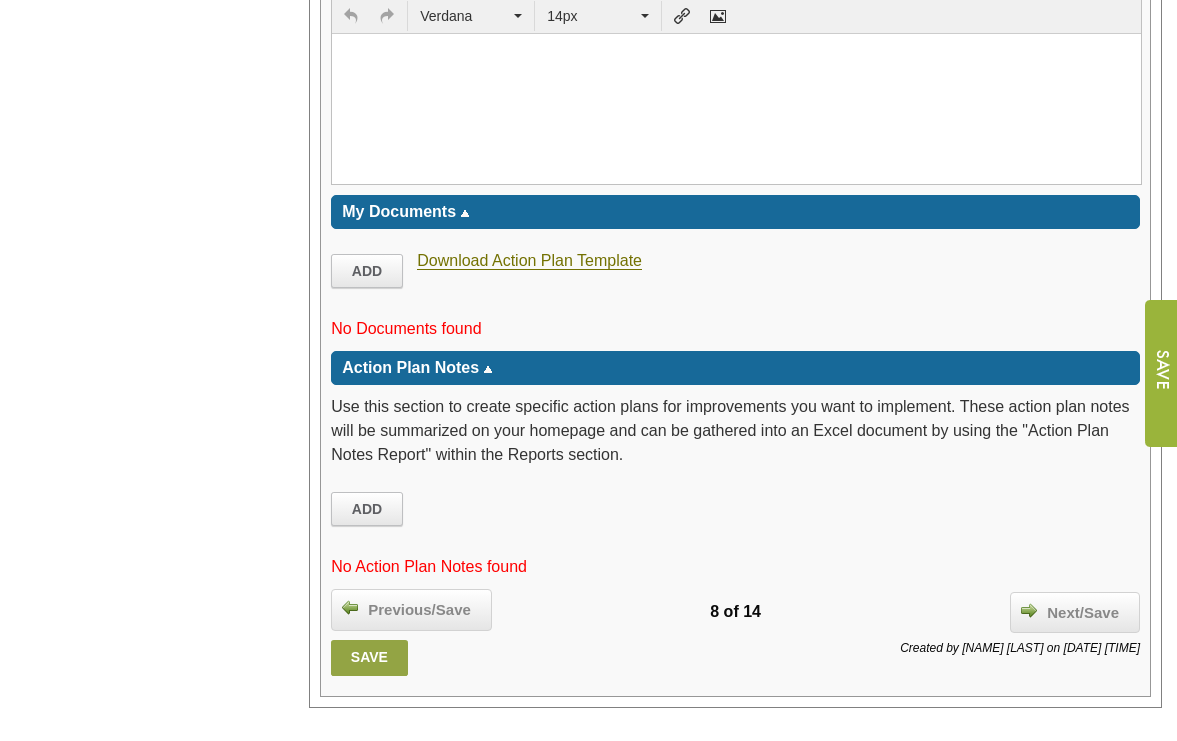 scroll, scrollTop: 4869, scrollLeft: 0, axis: vertical 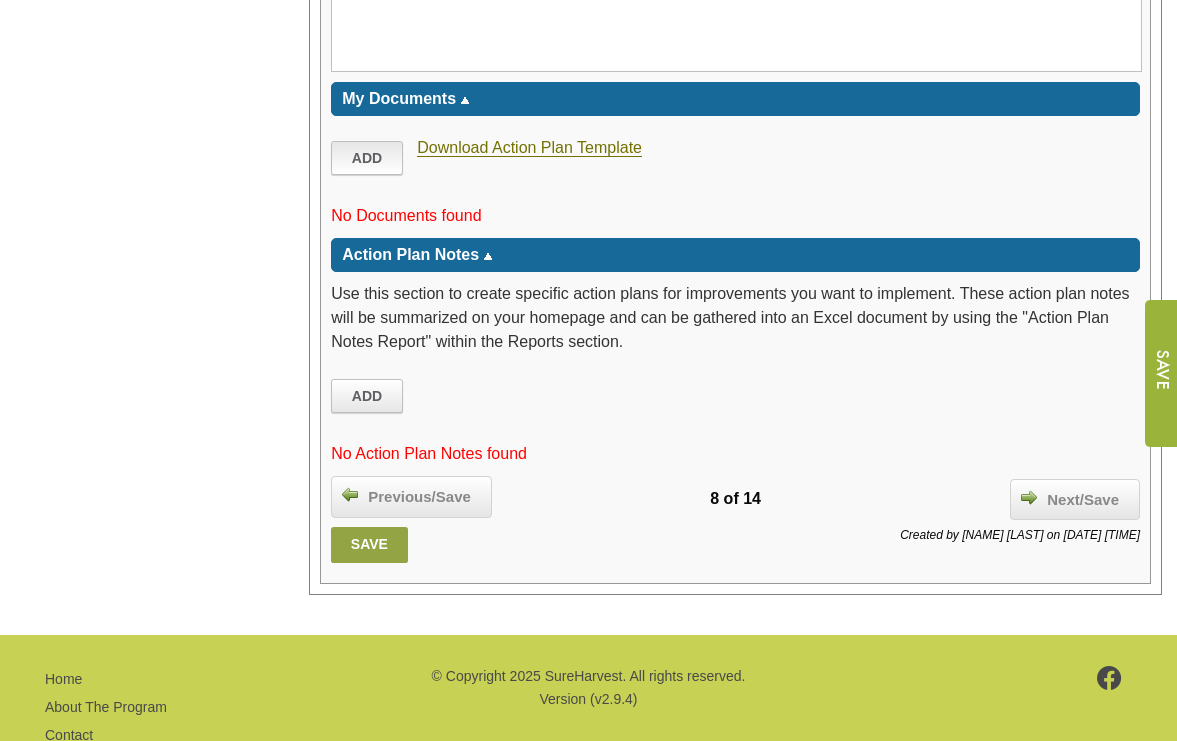 click on "Add" at bounding box center (367, 158) 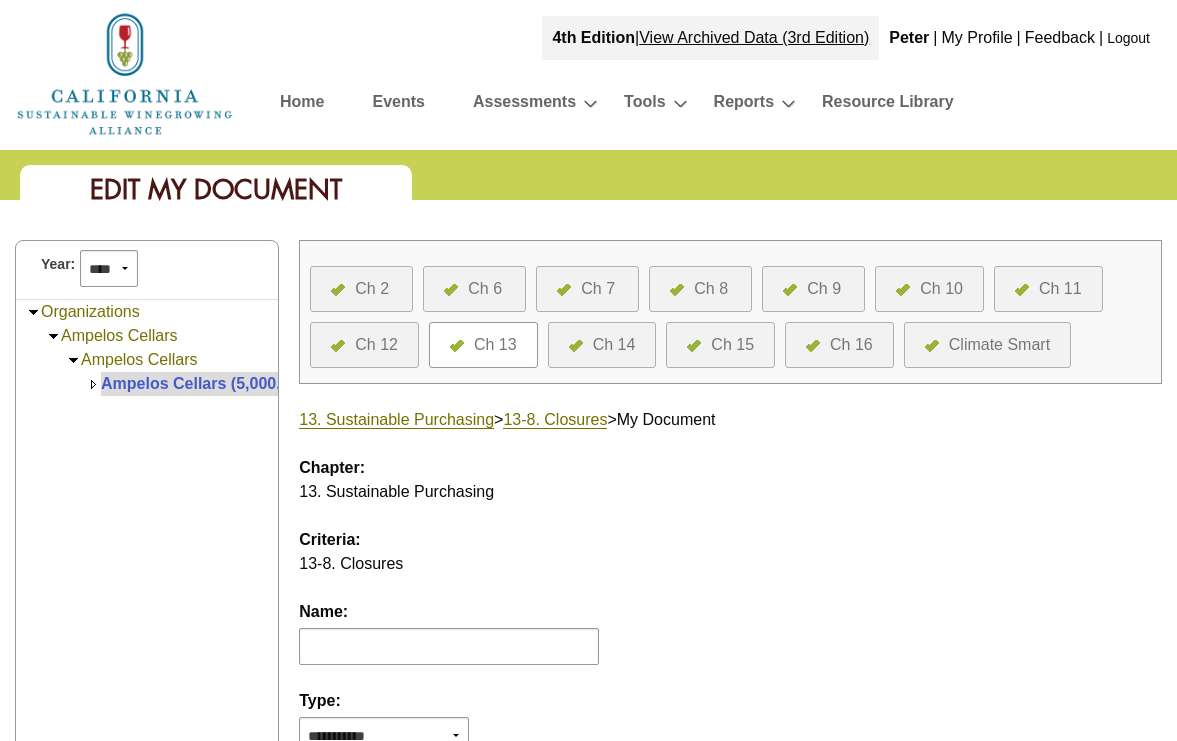 scroll, scrollTop: 0, scrollLeft: 0, axis: both 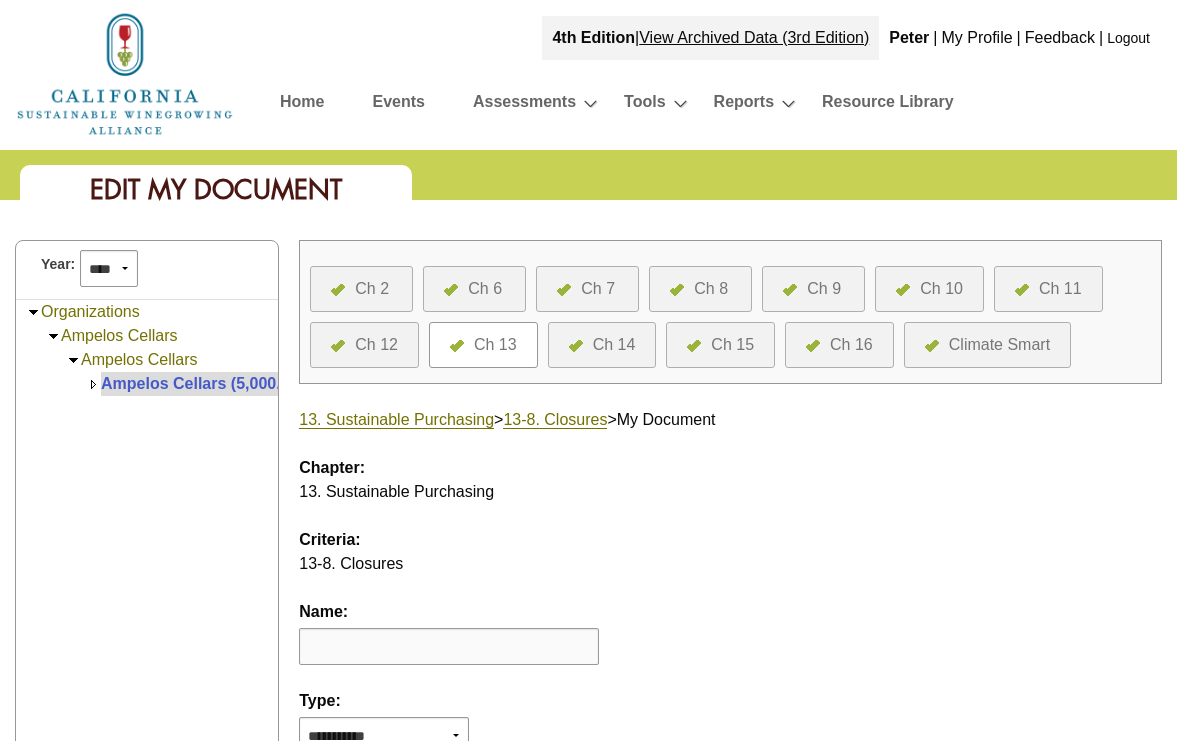 click at bounding box center [449, 646] 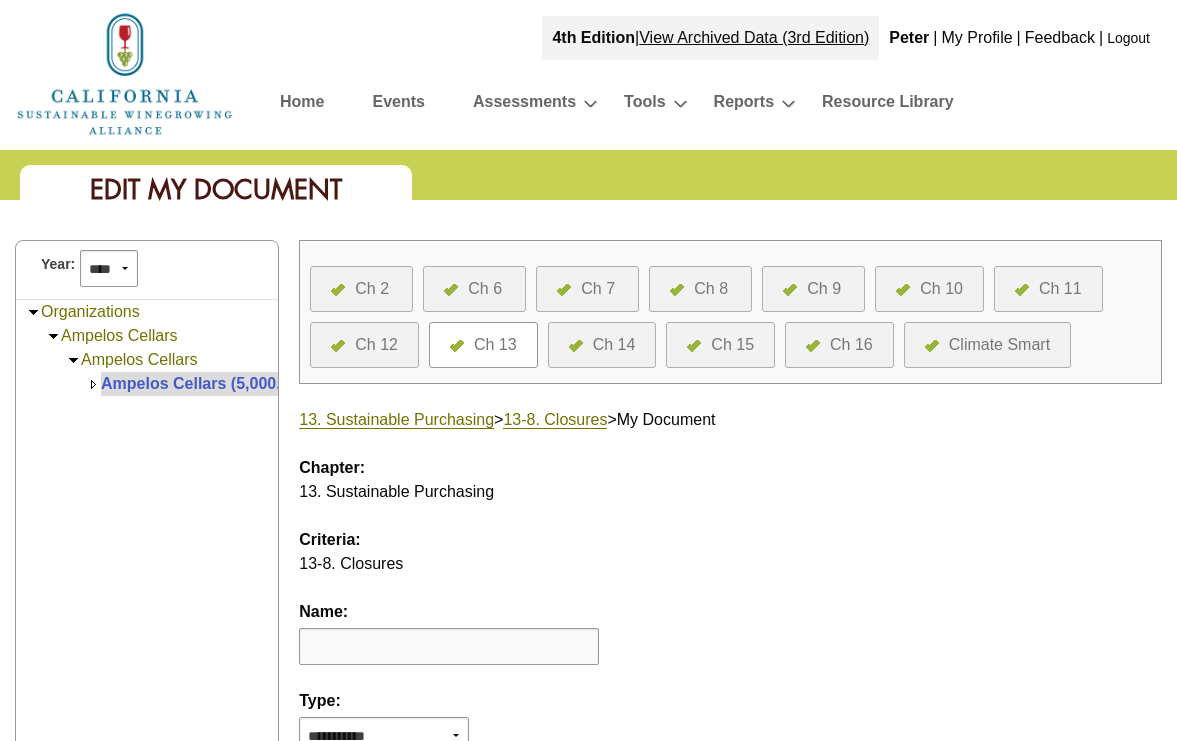 paste on "**********" 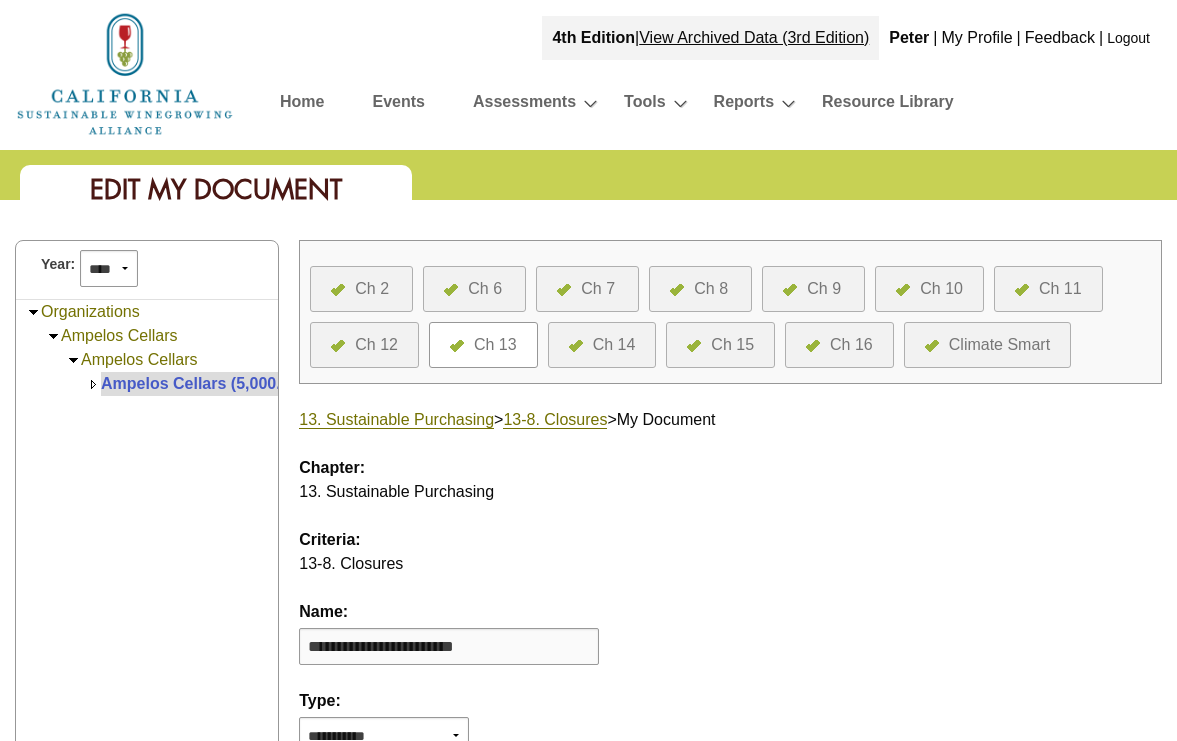 type on "**********" 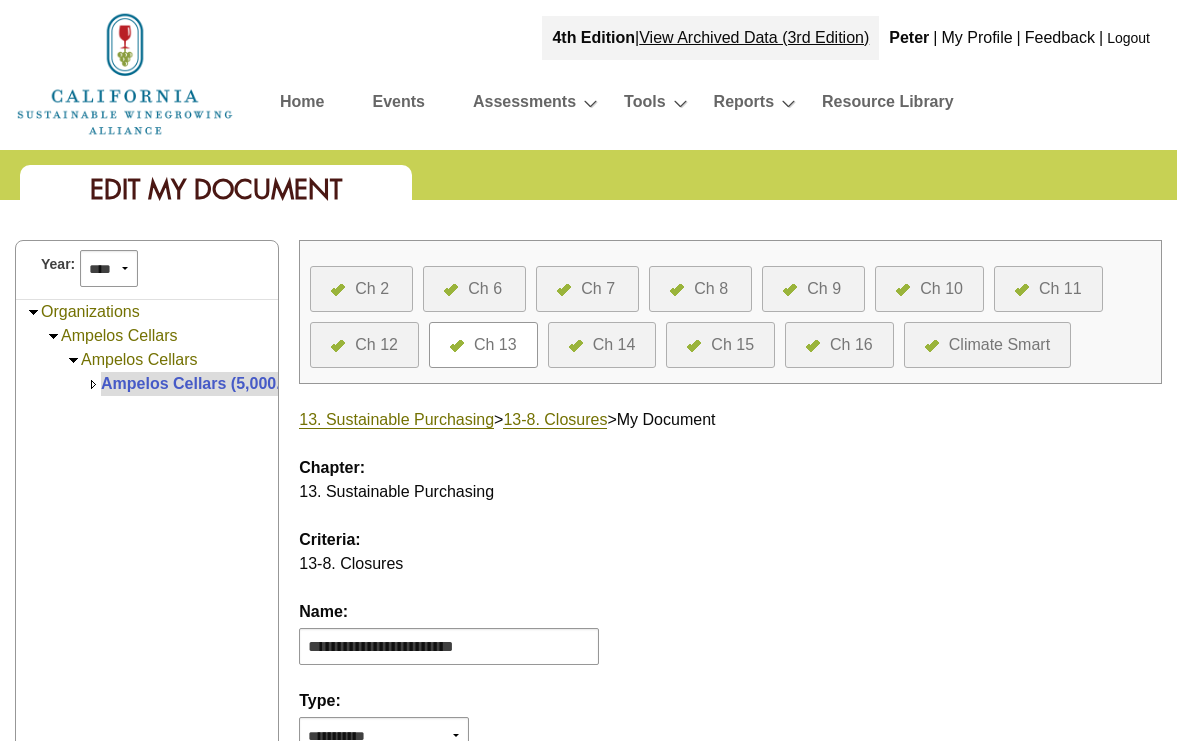 scroll, scrollTop: 13, scrollLeft: 0, axis: vertical 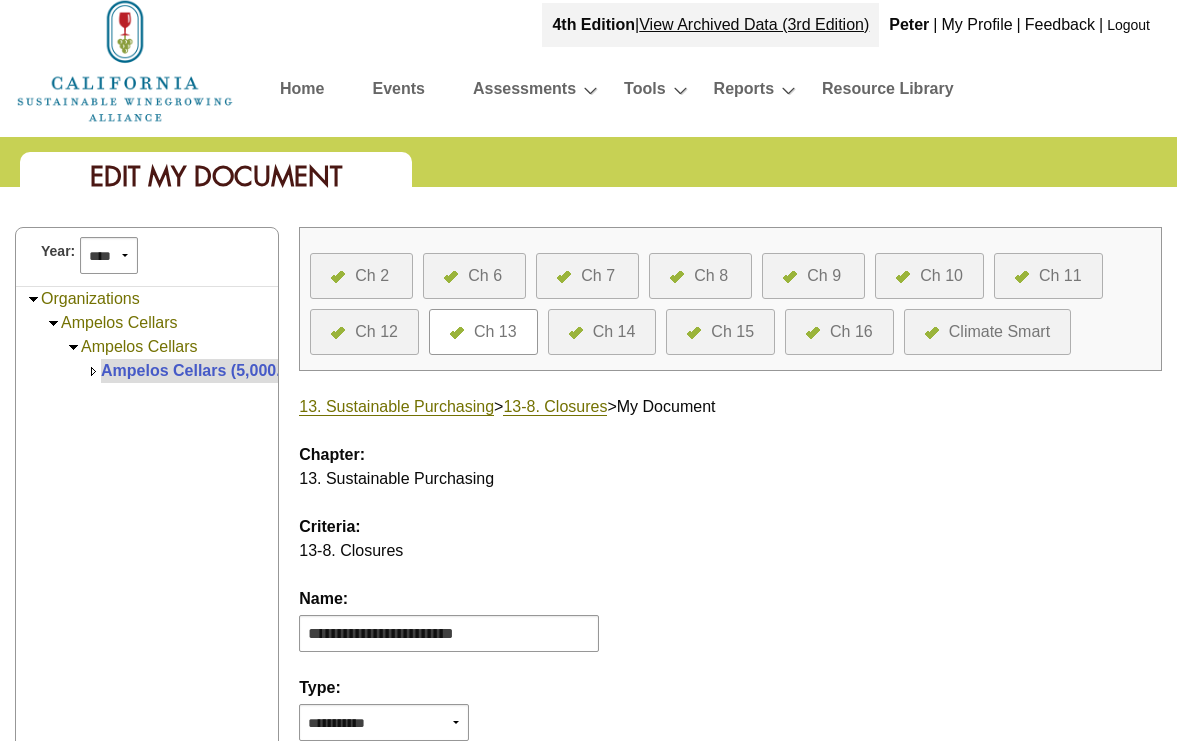 select on "*" 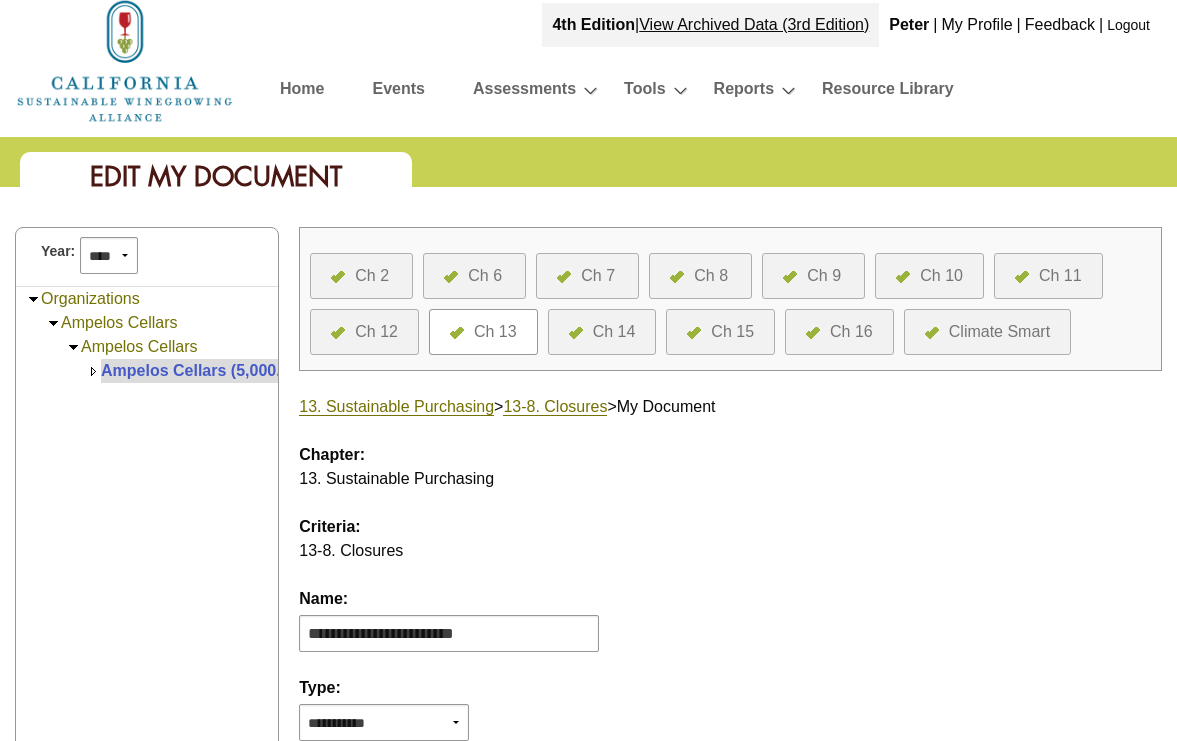 scroll, scrollTop: 464, scrollLeft: 0, axis: vertical 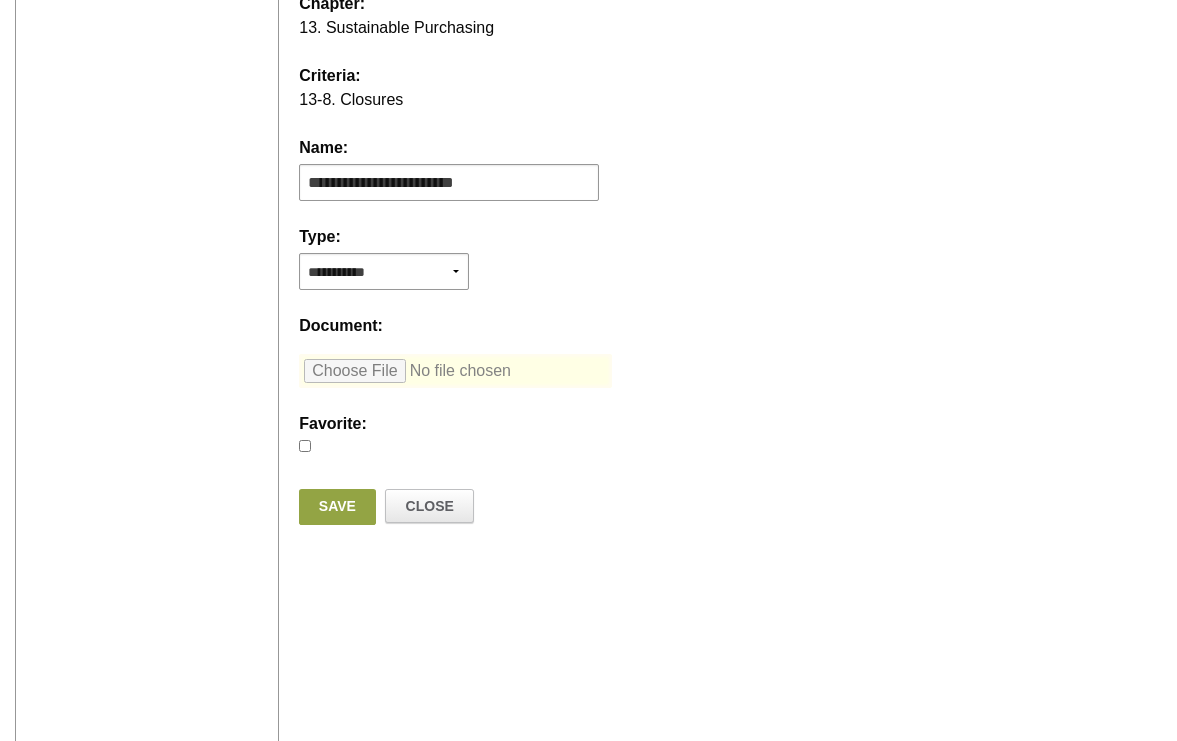 click at bounding box center [455, 371] 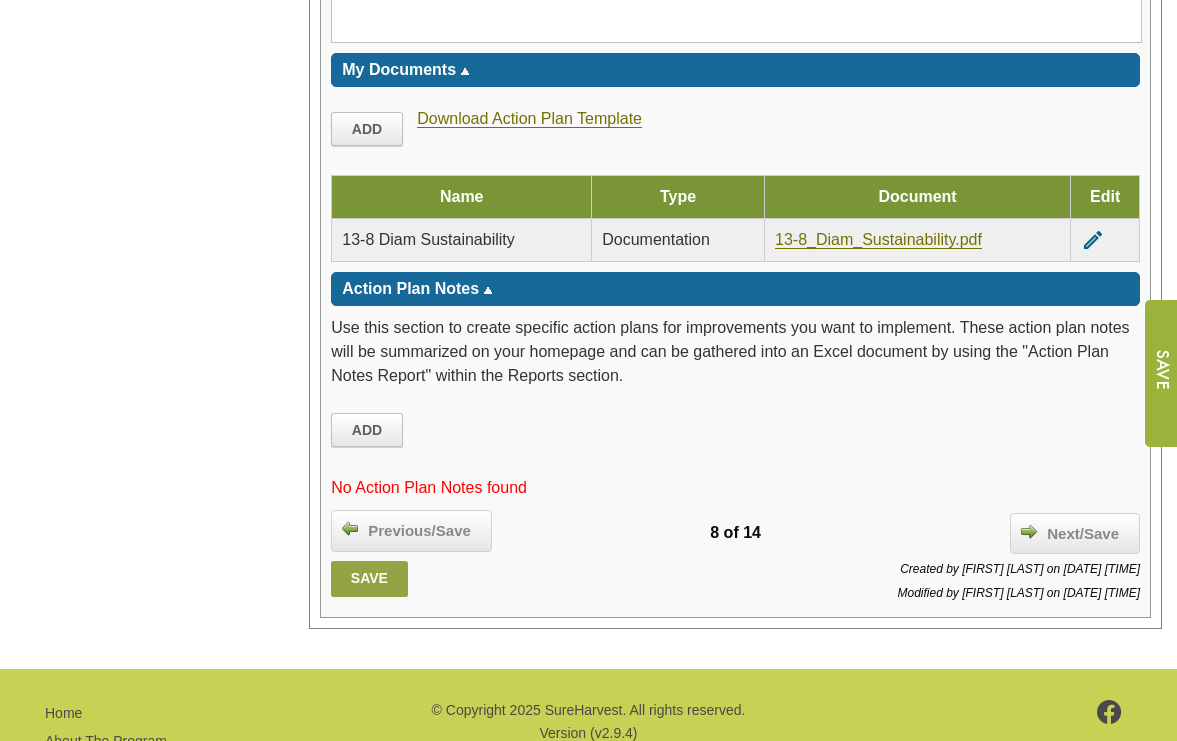 scroll, scrollTop: 4907, scrollLeft: 0, axis: vertical 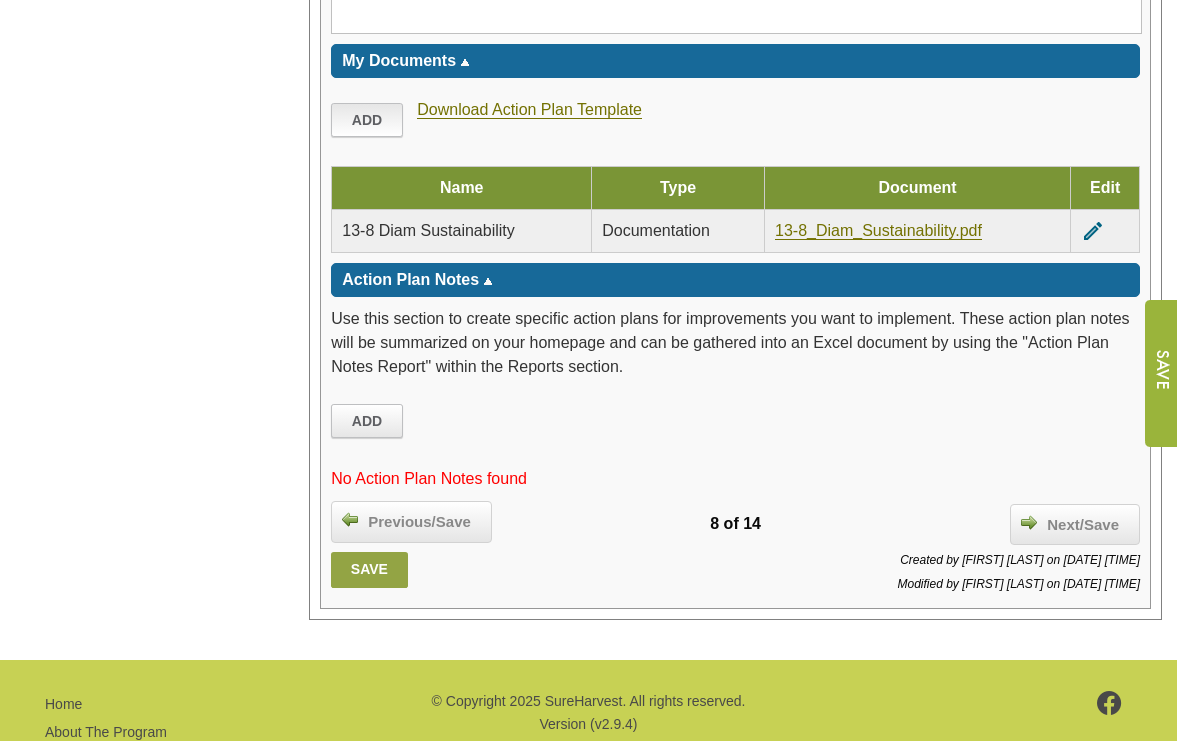 click on "Add" at bounding box center (367, 120) 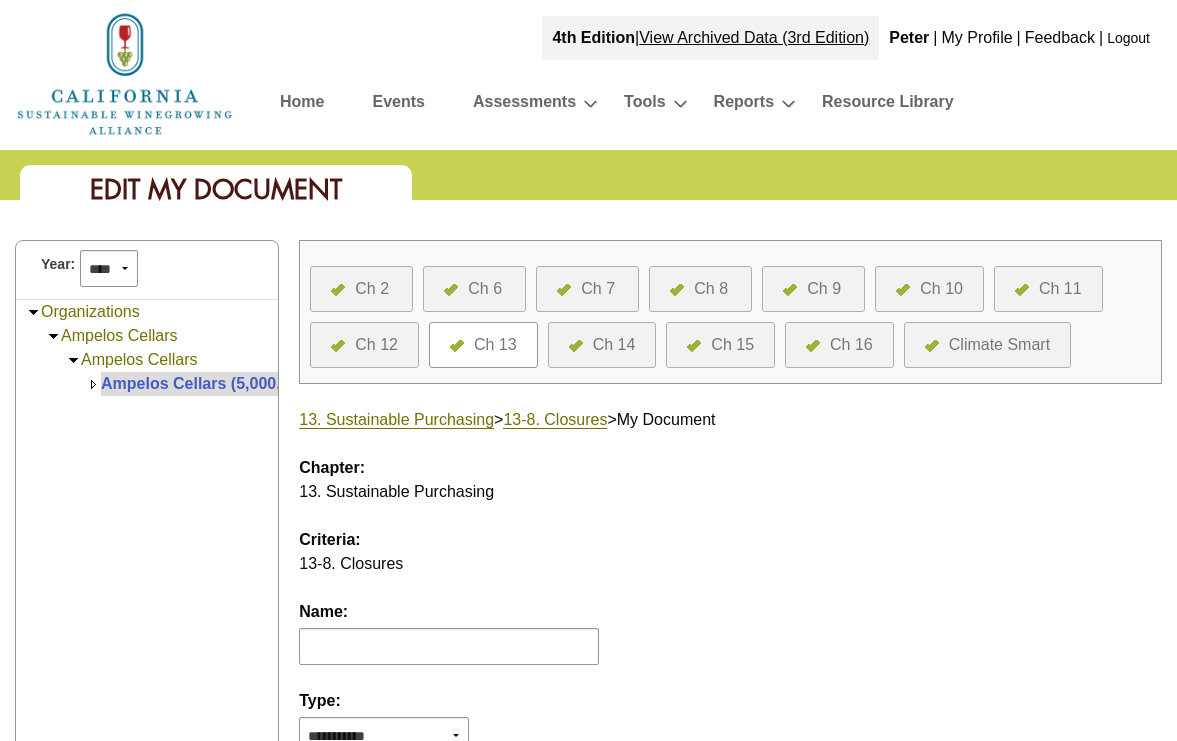scroll, scrollTop: 0, scrollLeft: 0, axis: both 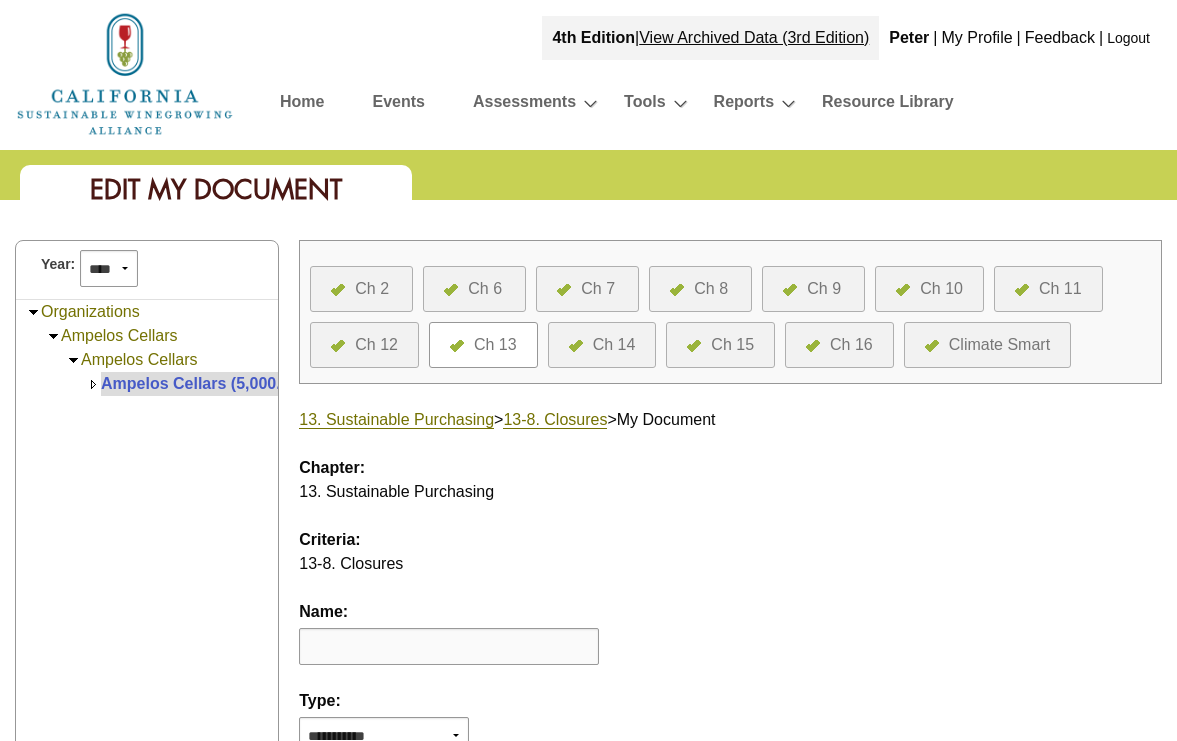click at bounding box center (449, 646) 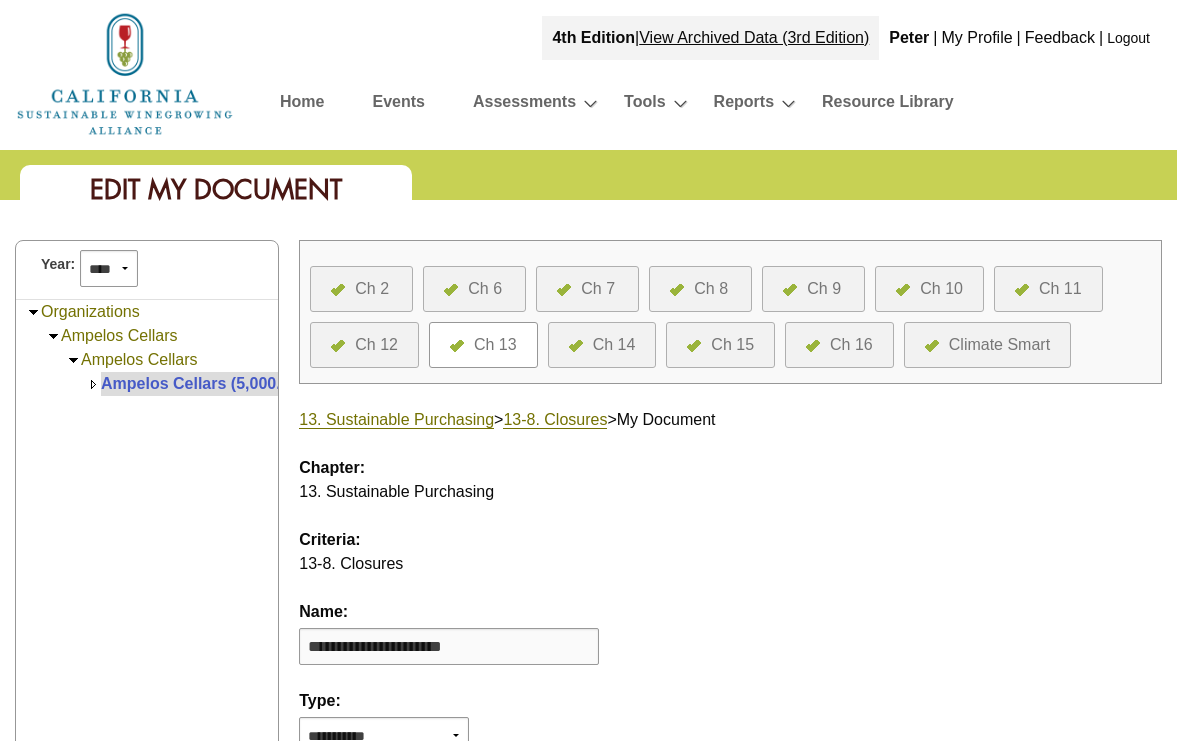 type on "**********" 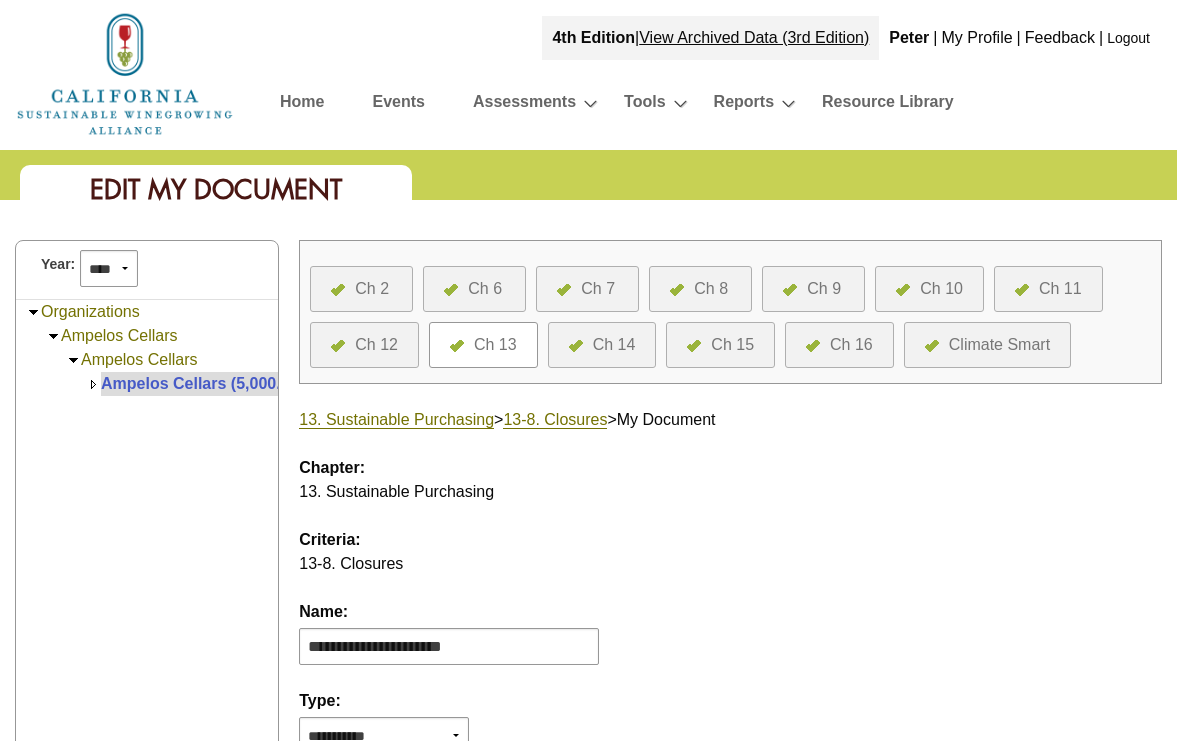 scroll, scrollTop: 13, scrollLeft: 0, axis: vertical 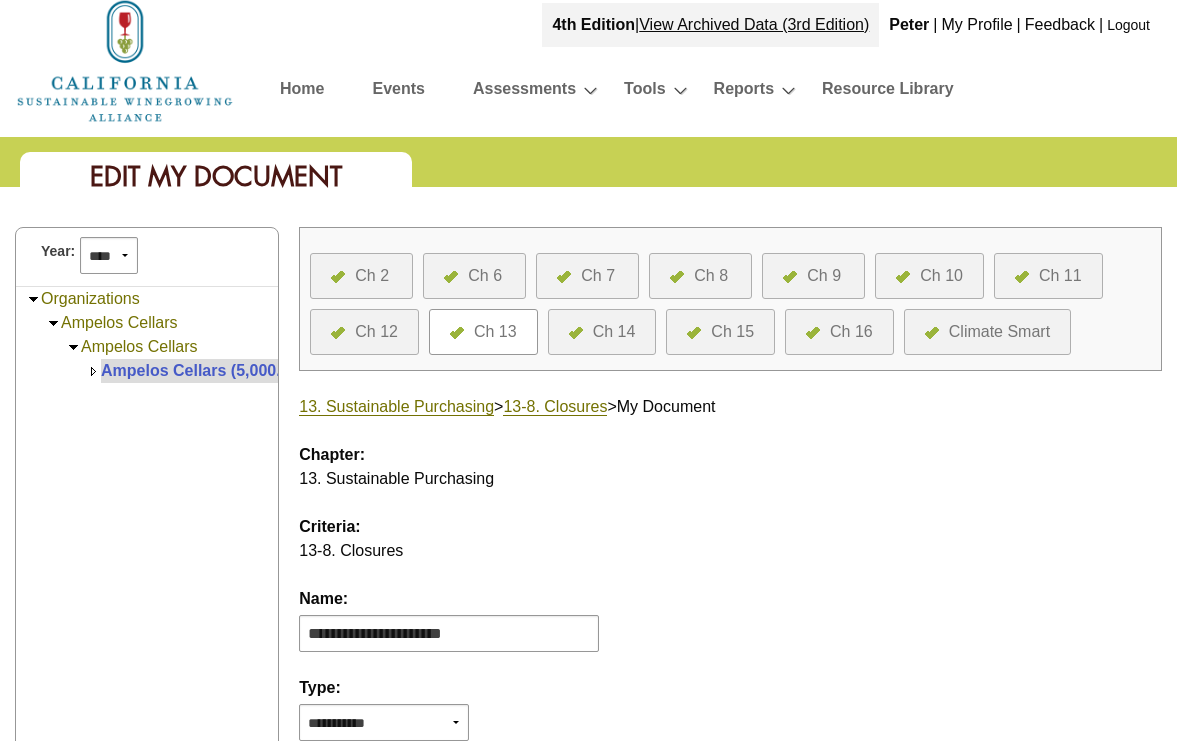 select on "*" 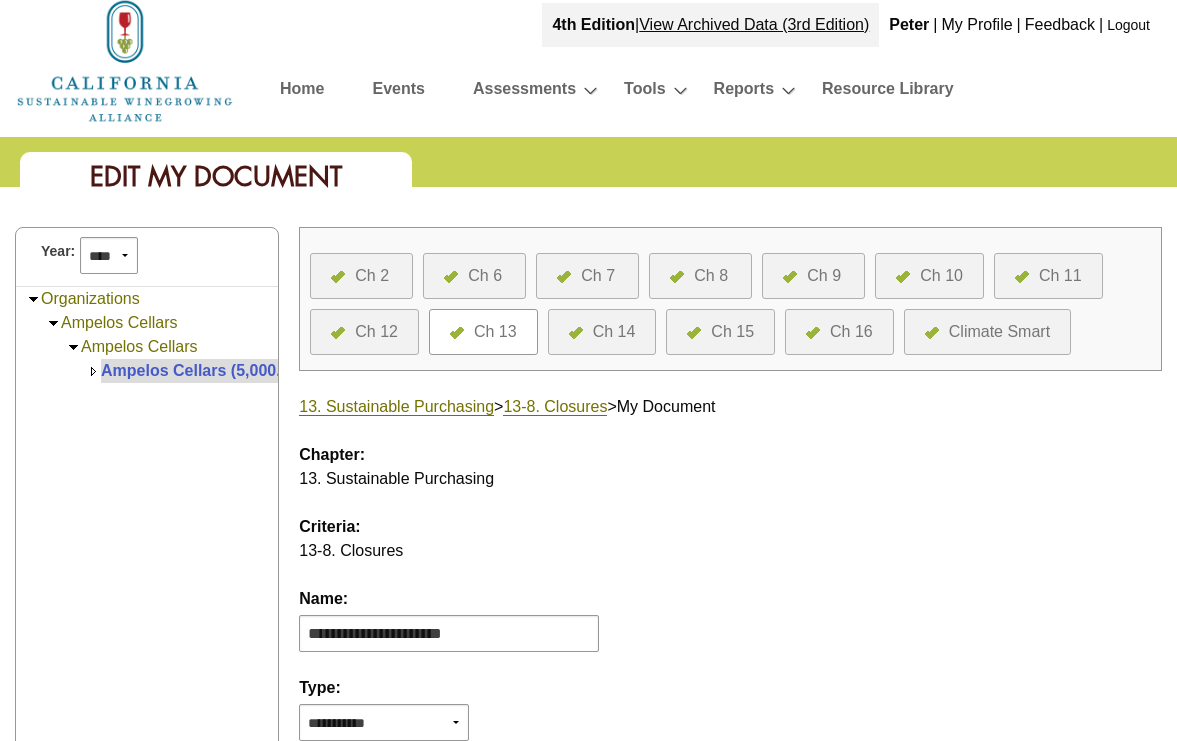 scroll, scrollTop: 464, scrollLeft: 0, axis: vertical 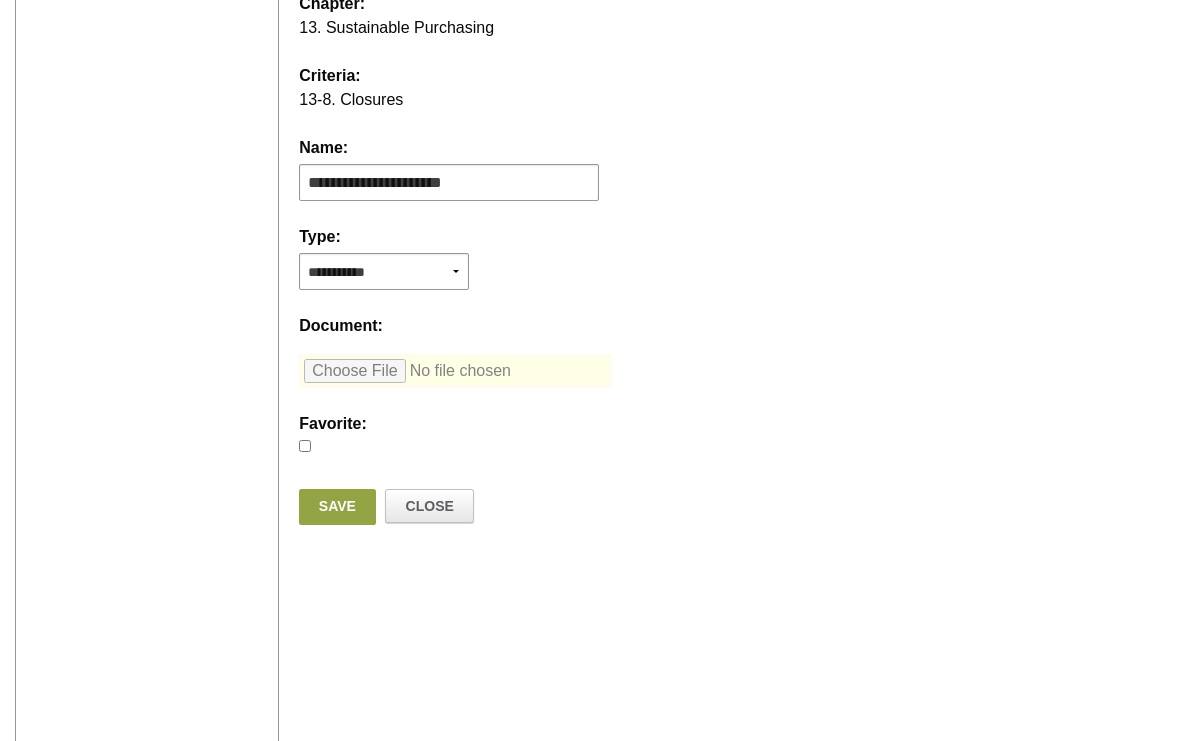 click at bounding box center (455, 371) 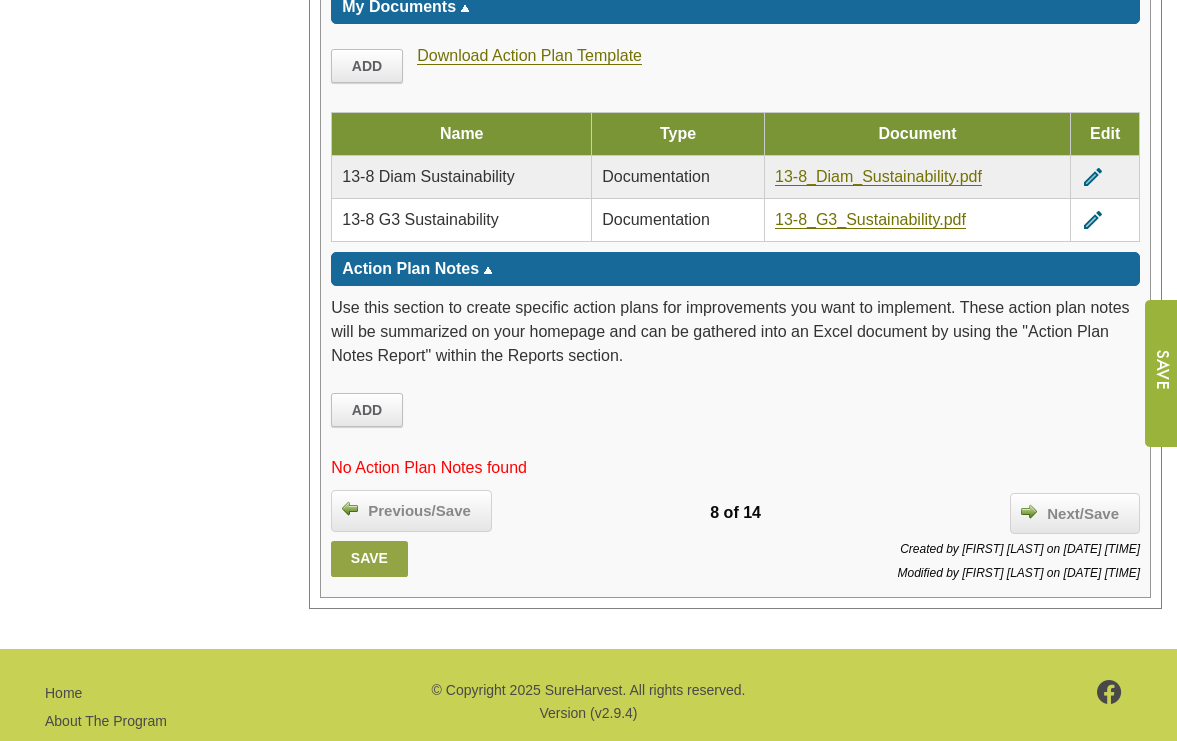 scroll, scrollTop: 4975, scrollLeft: 0, axis: vertical 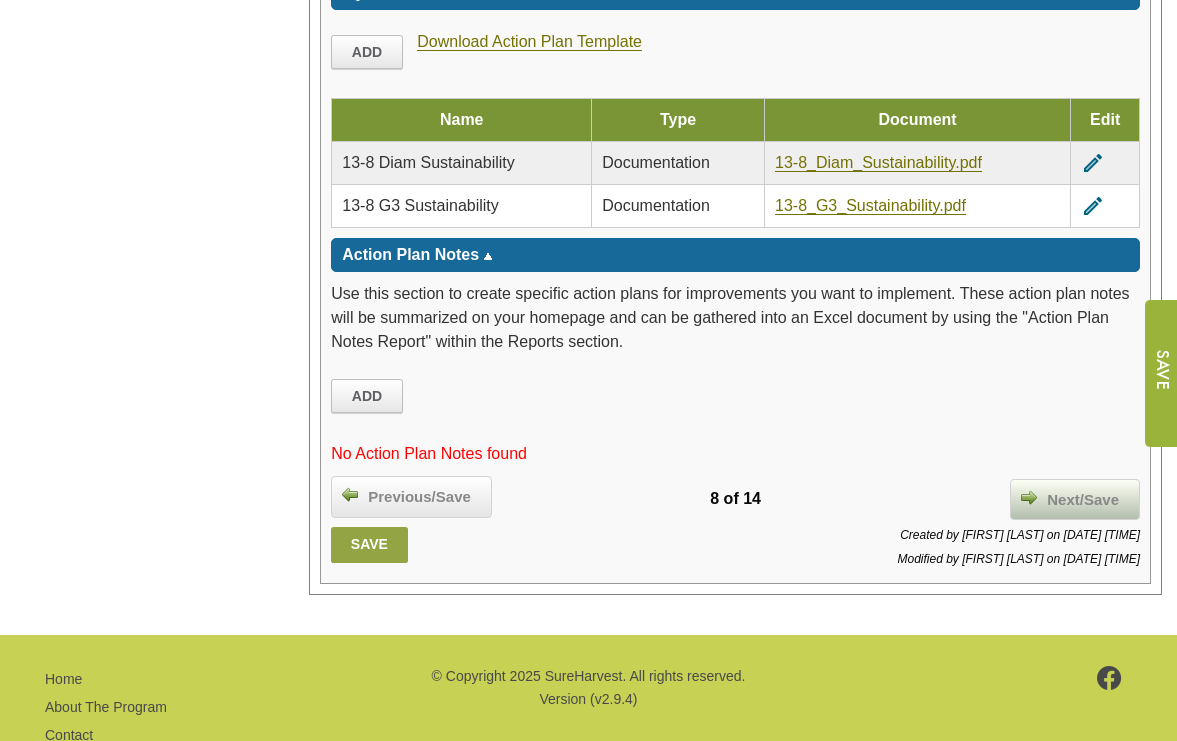 click on "Next/Save" at bounding box center (1083, 500) 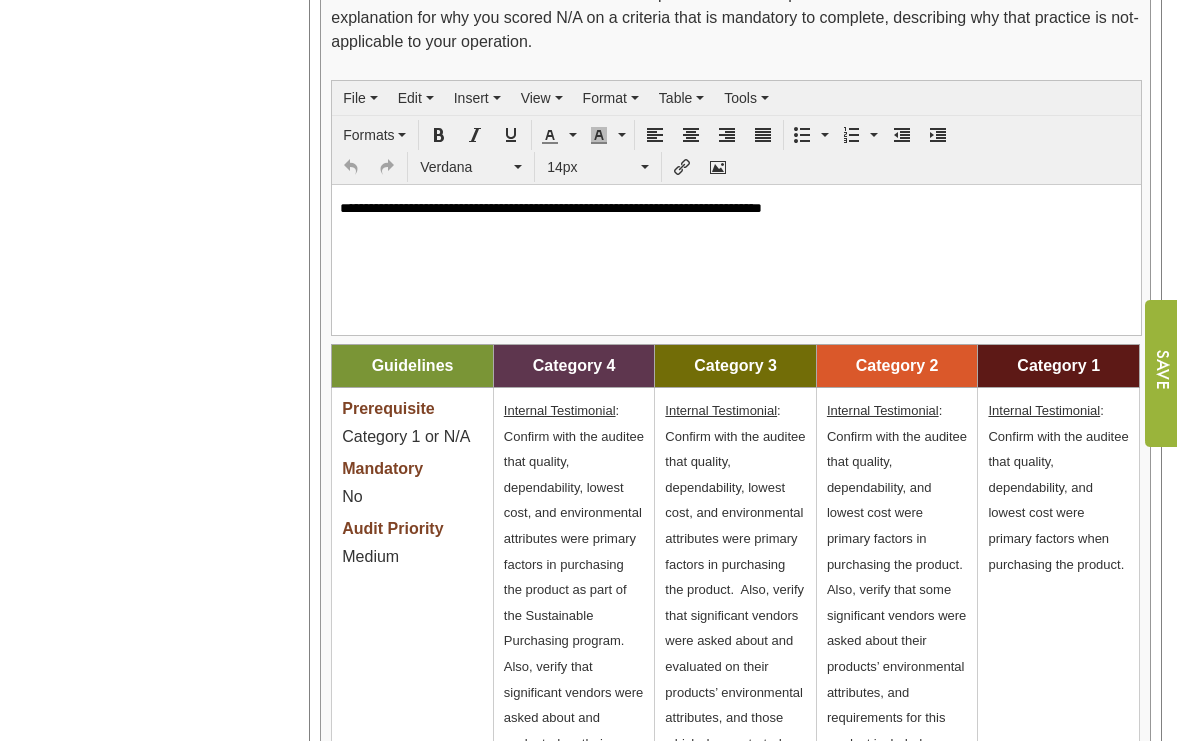 scroll, scrollTop: 2804, scrollLeft: 0, axis: vertical 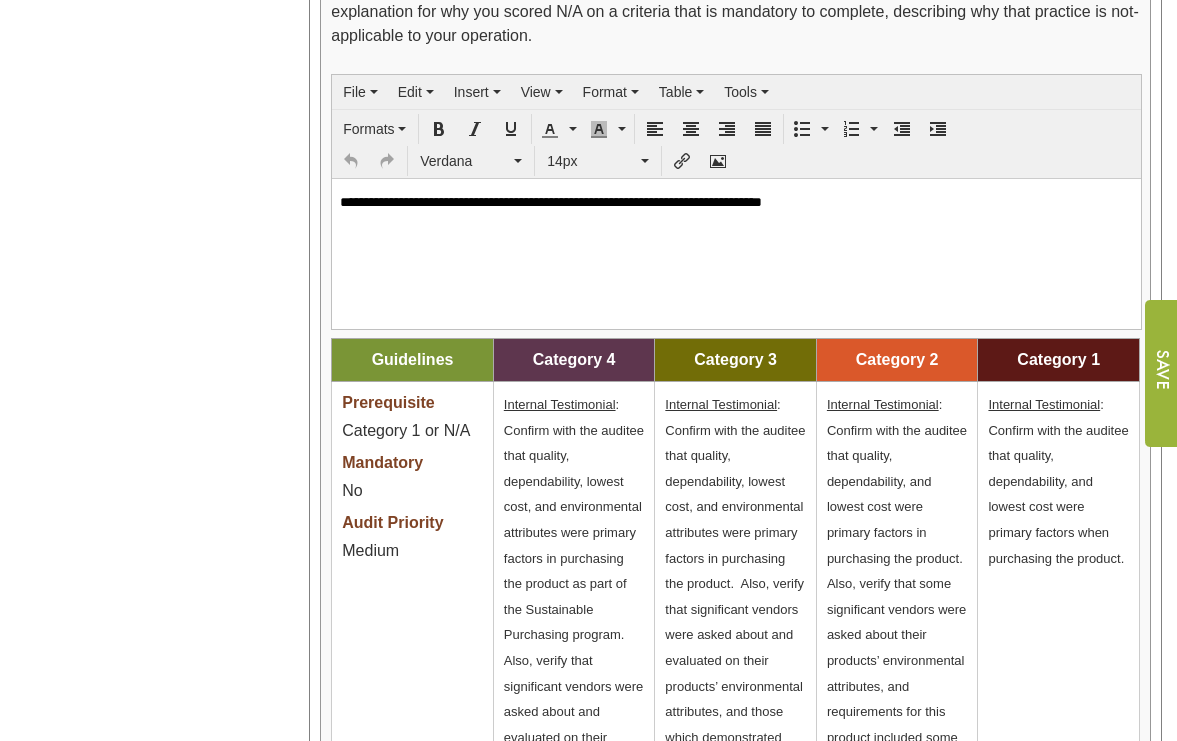 click on "**********" at bounding box center [736, 202] 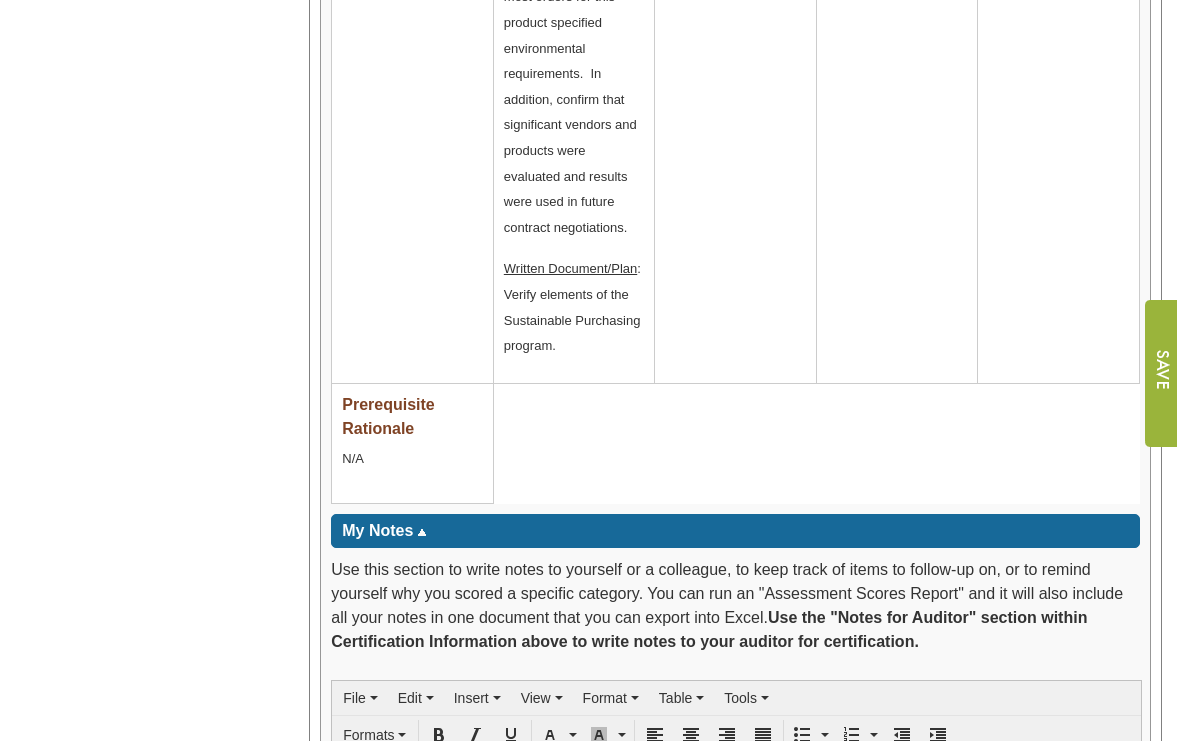 scroll, scrollTop: 4706, scrollLeft: 0, axis: vertical 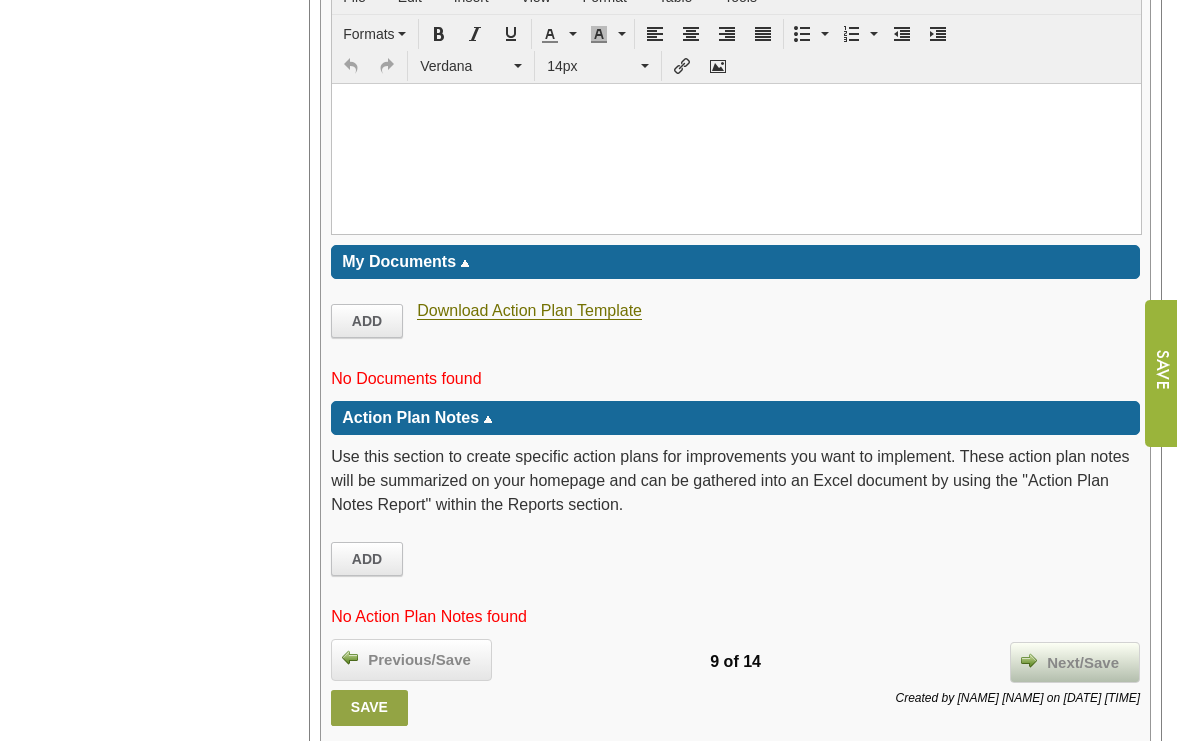 click on "Next/Save" at bounding box center (1083, 663) 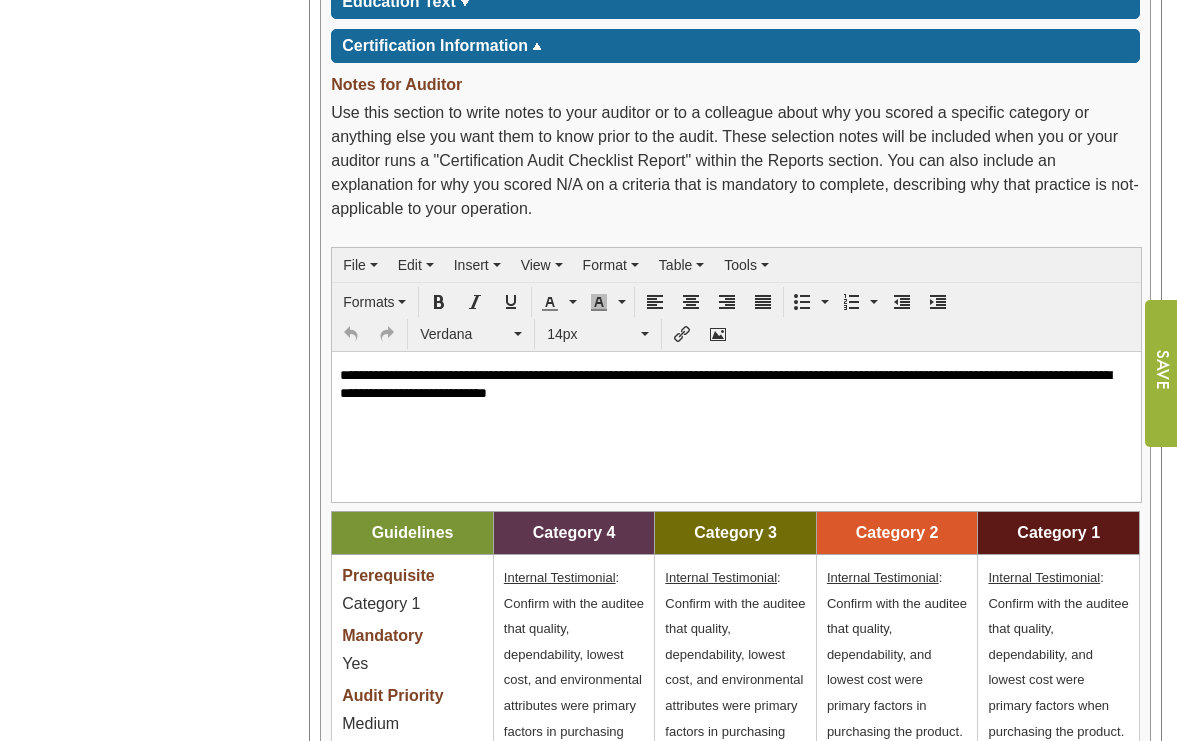scroll, scrollTop: 2671, scrollLeft: 0, axis: vertical 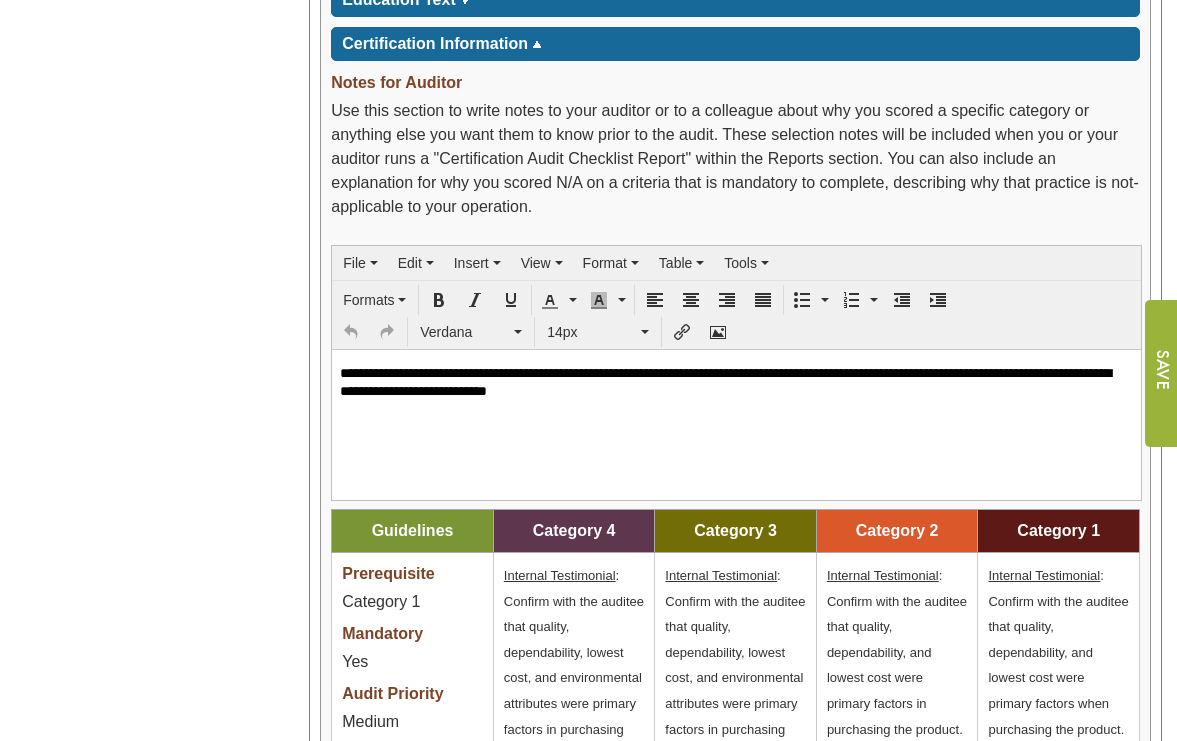 click on "**********" at bounding box center (736, 382) 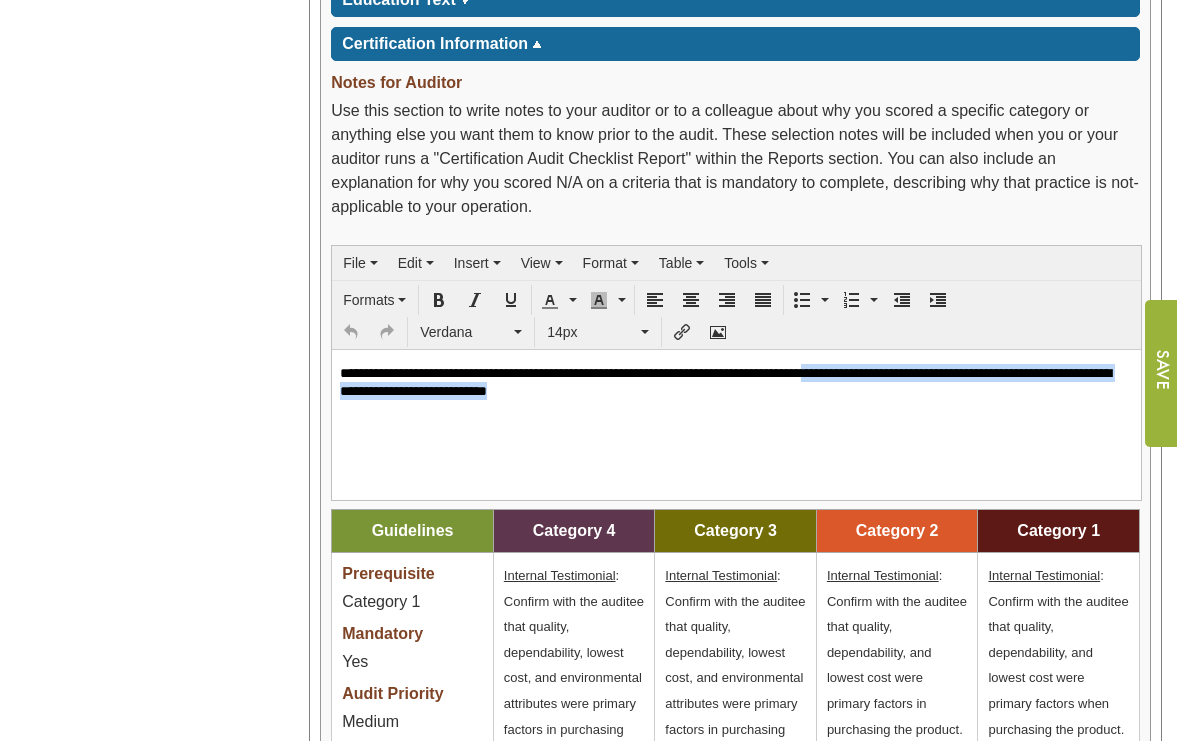 type 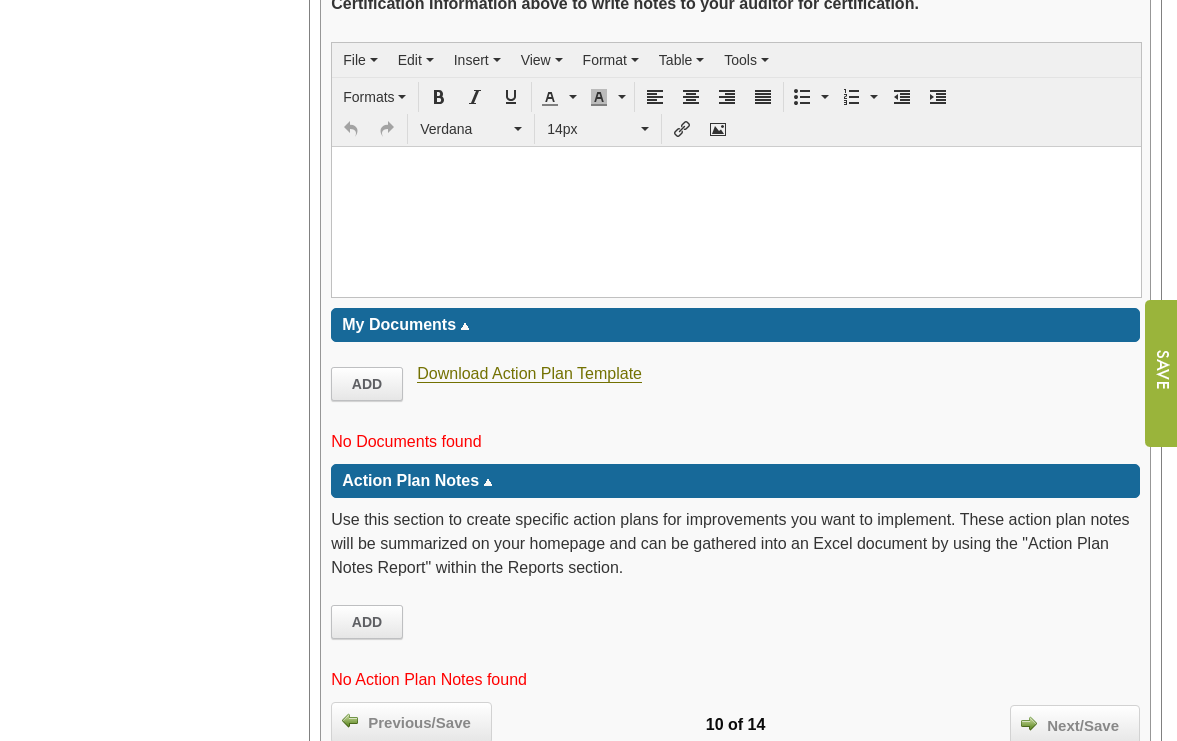 scroll, scrollTop: 4774, scrollLeft: 0, axis: vertical 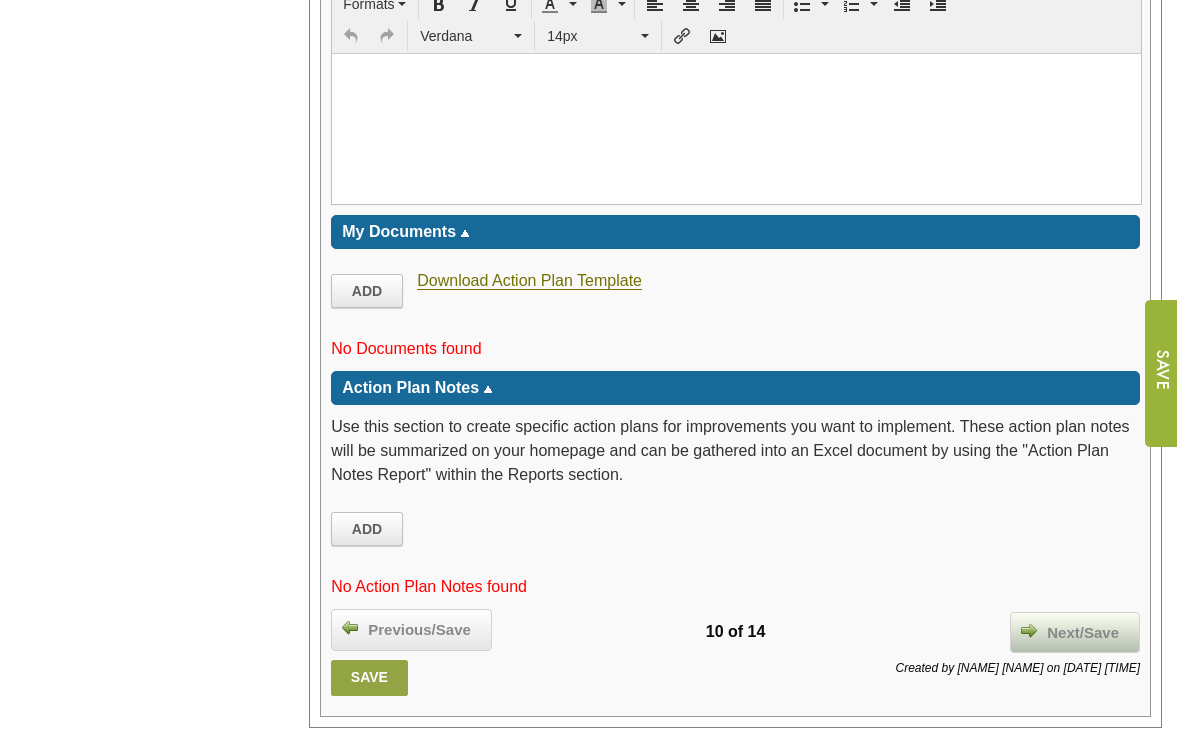 click on "Next/Save" at bounding box center (1083, 633) 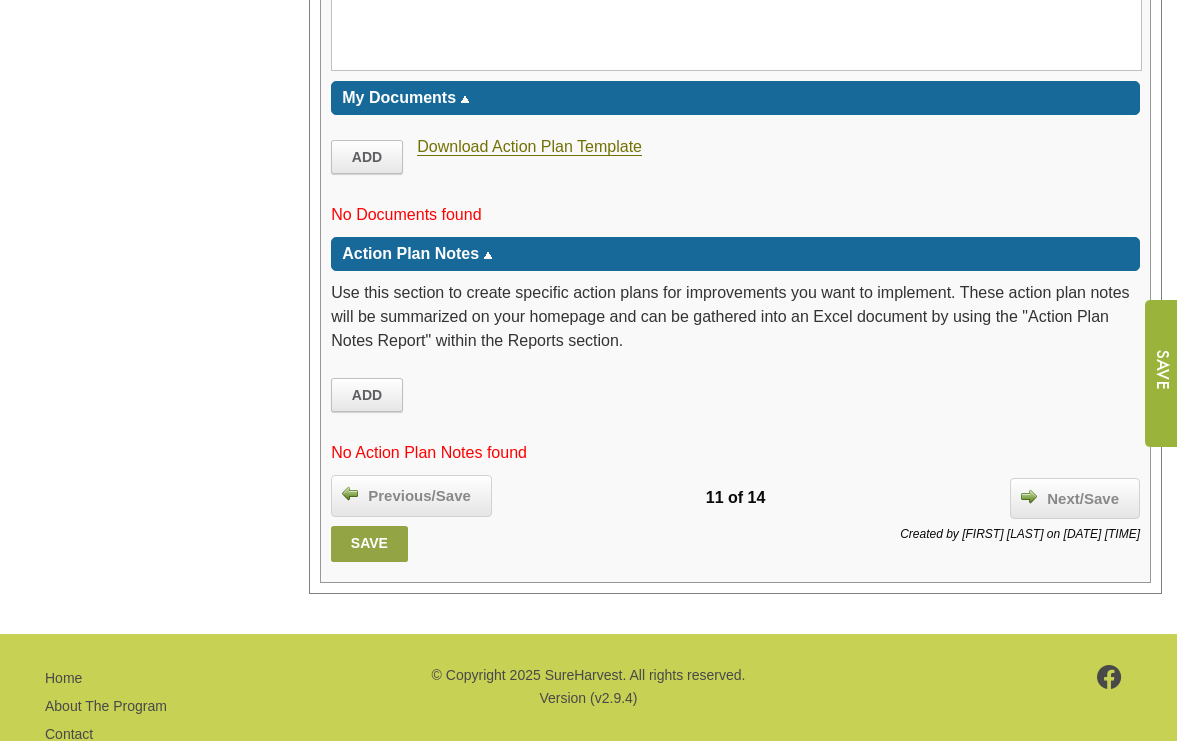 scroll, scrollTop: 4907, scrollLeft: 0, axis: vertical 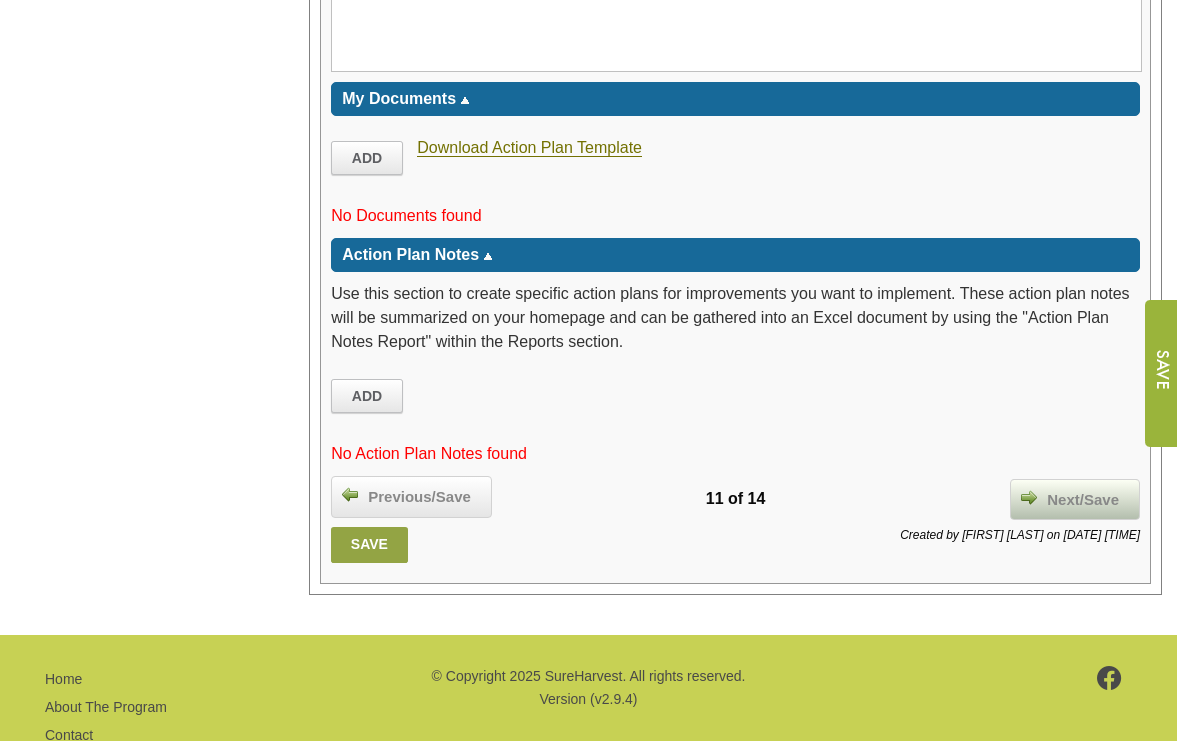 click on "Next/Save" at bounding box center (1083, 500) 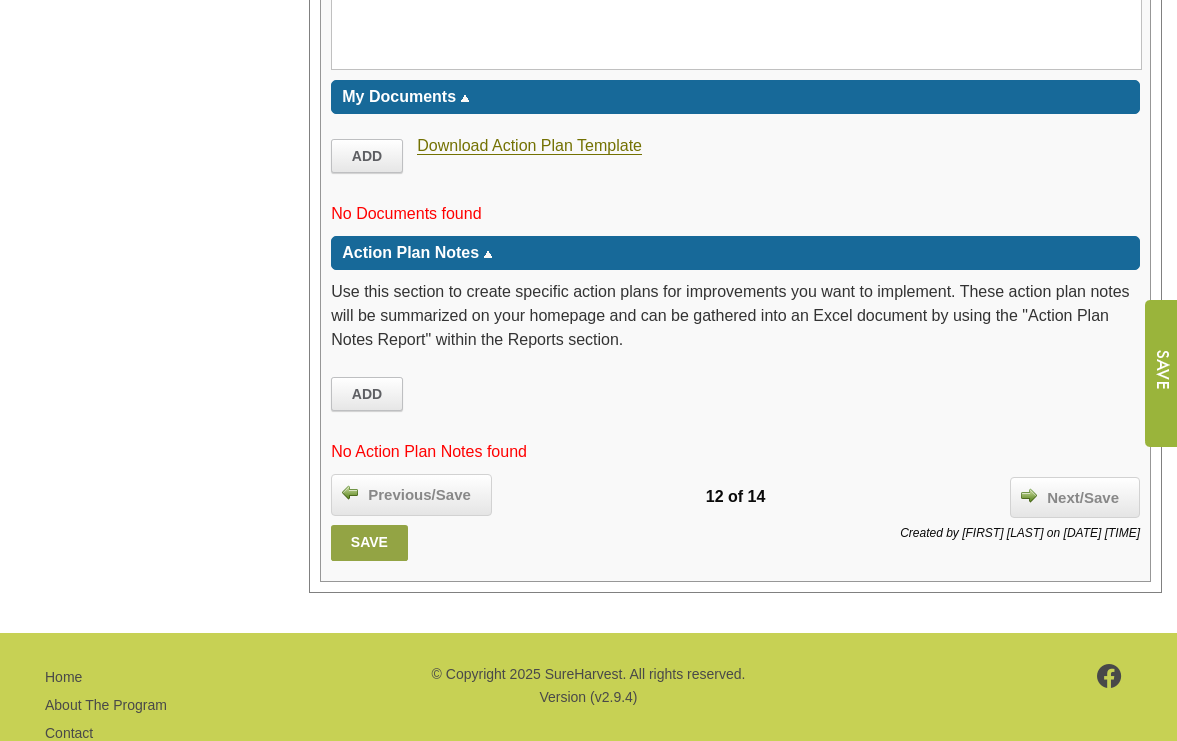 scroll, scrollTop: 4869, scrollLeft: 0, axis: vertical 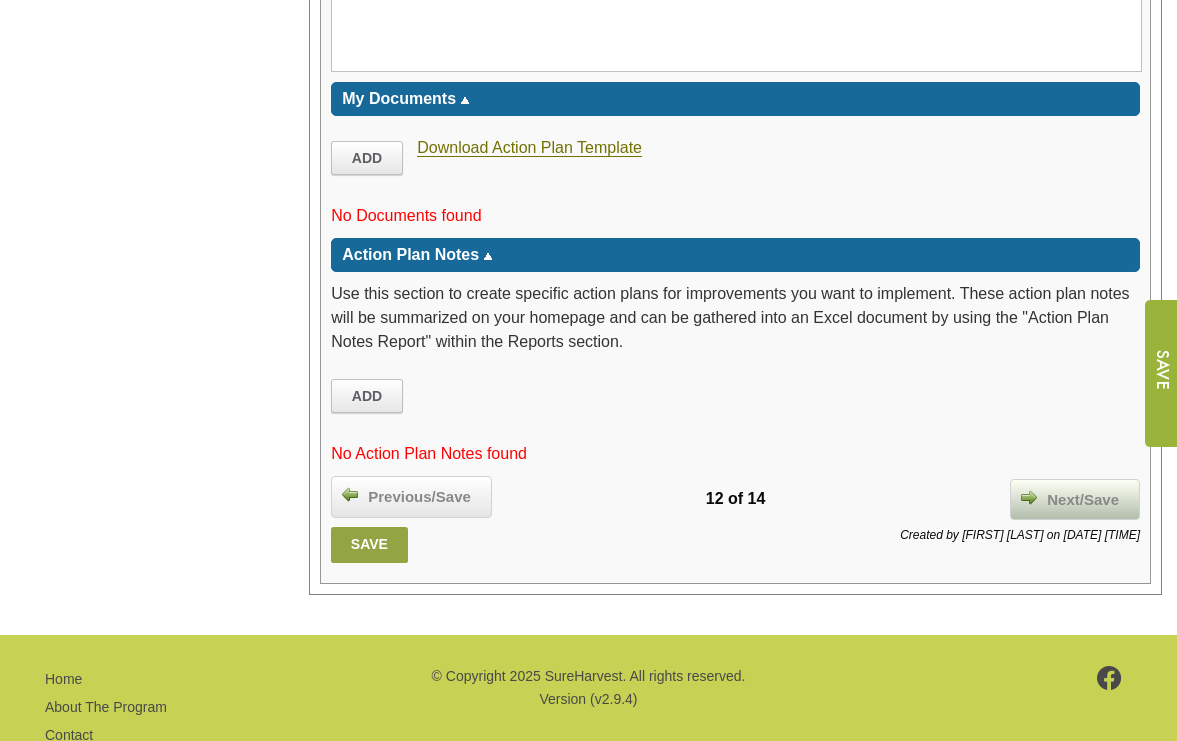 click on "Next/Save" at bounding box center [1083, 500] 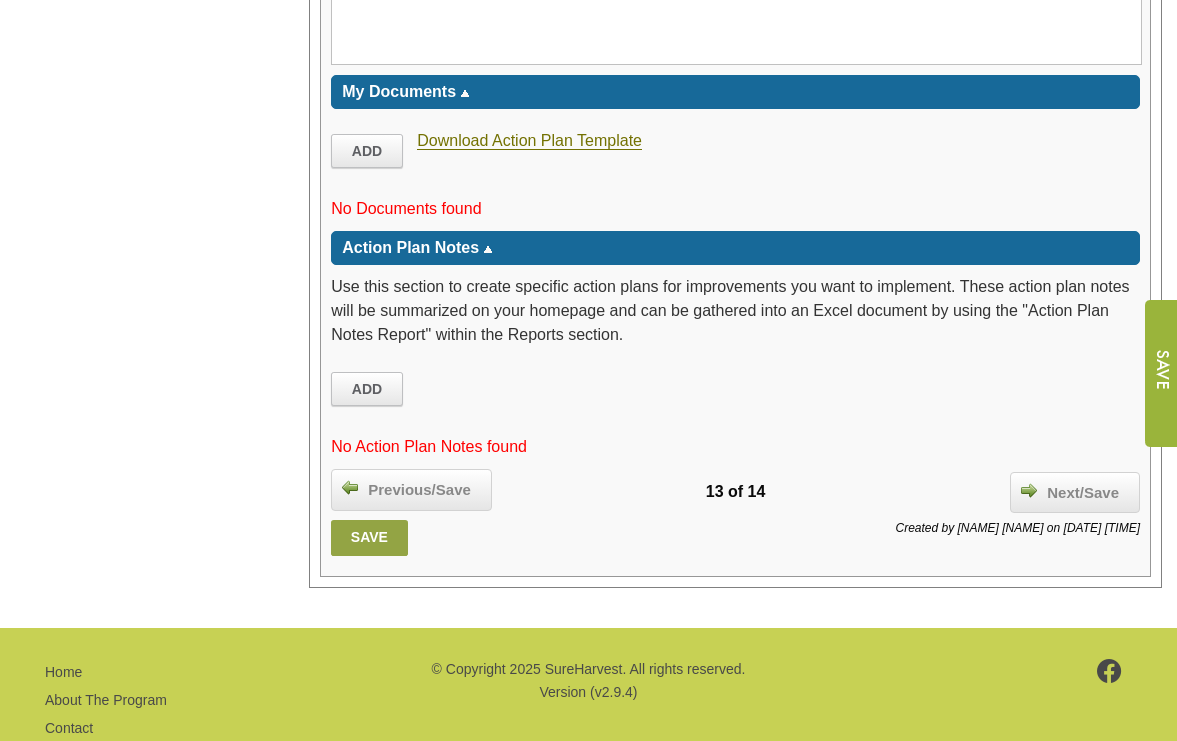 scroll, scrollTop: 4869, scrollLeft: 0, axis: vertical 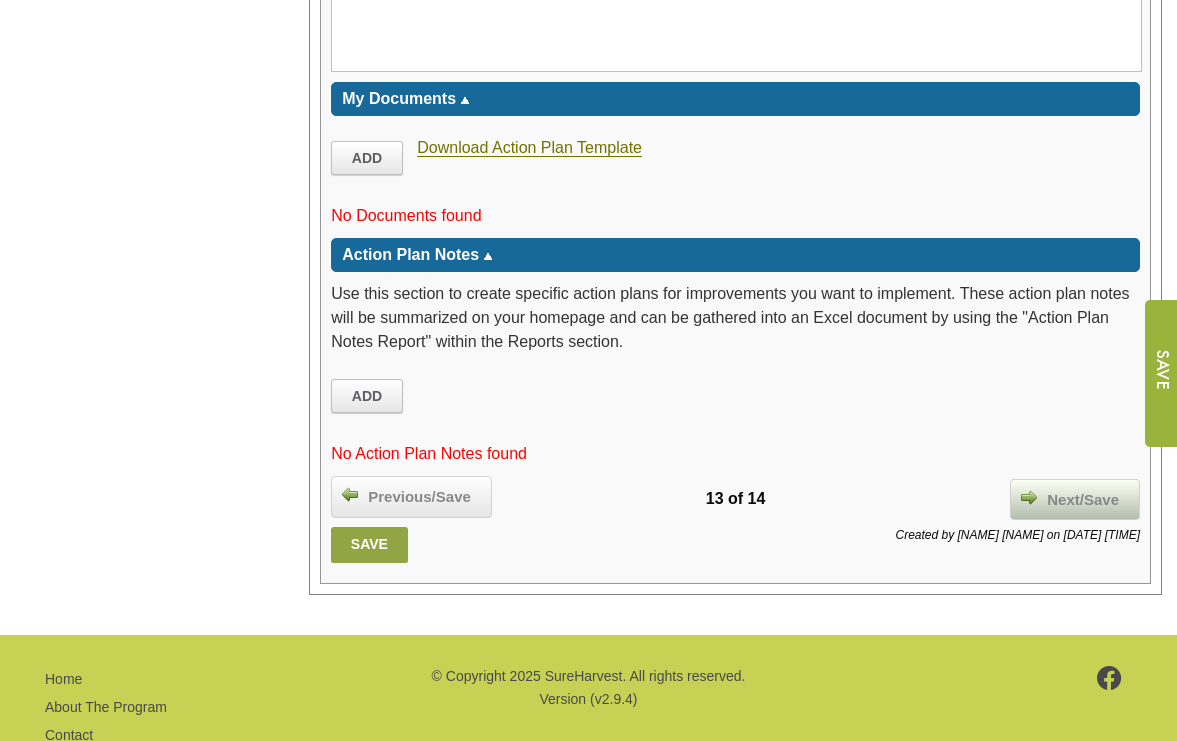 click on "Next/Save" at bounding box center (1083, 500) 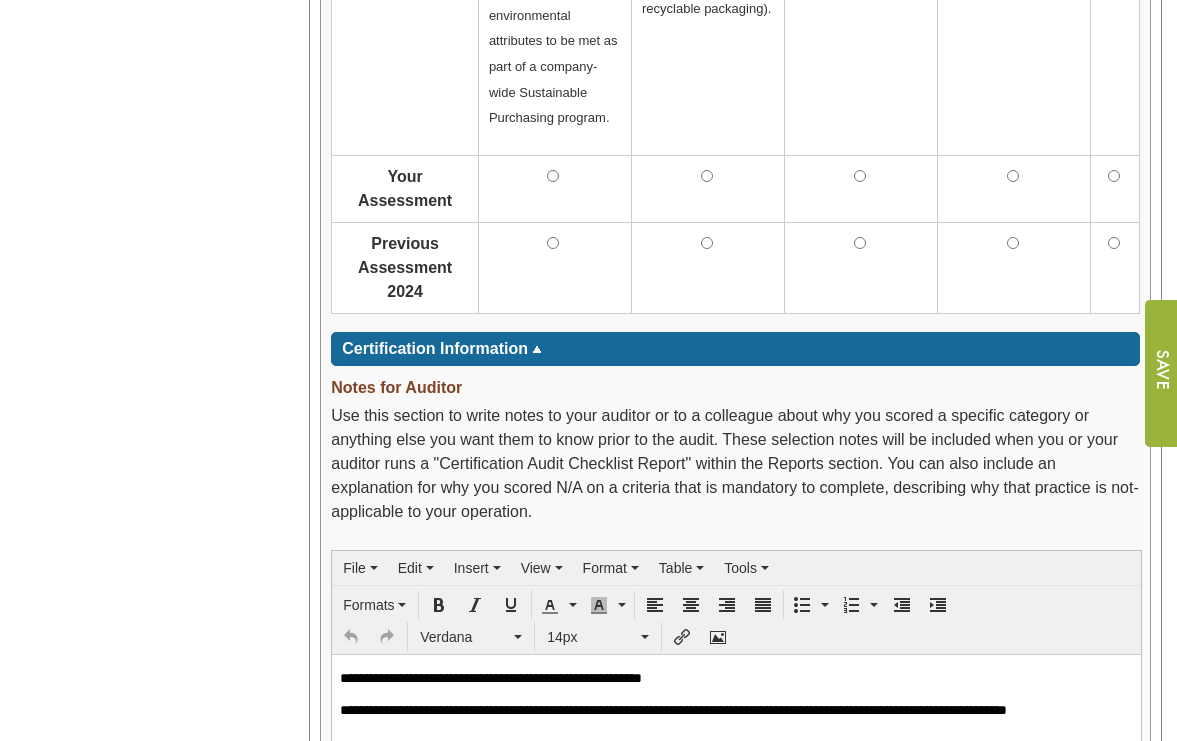scroll, scrollTop: 1754, scrollLeft: 0, axis: vertical 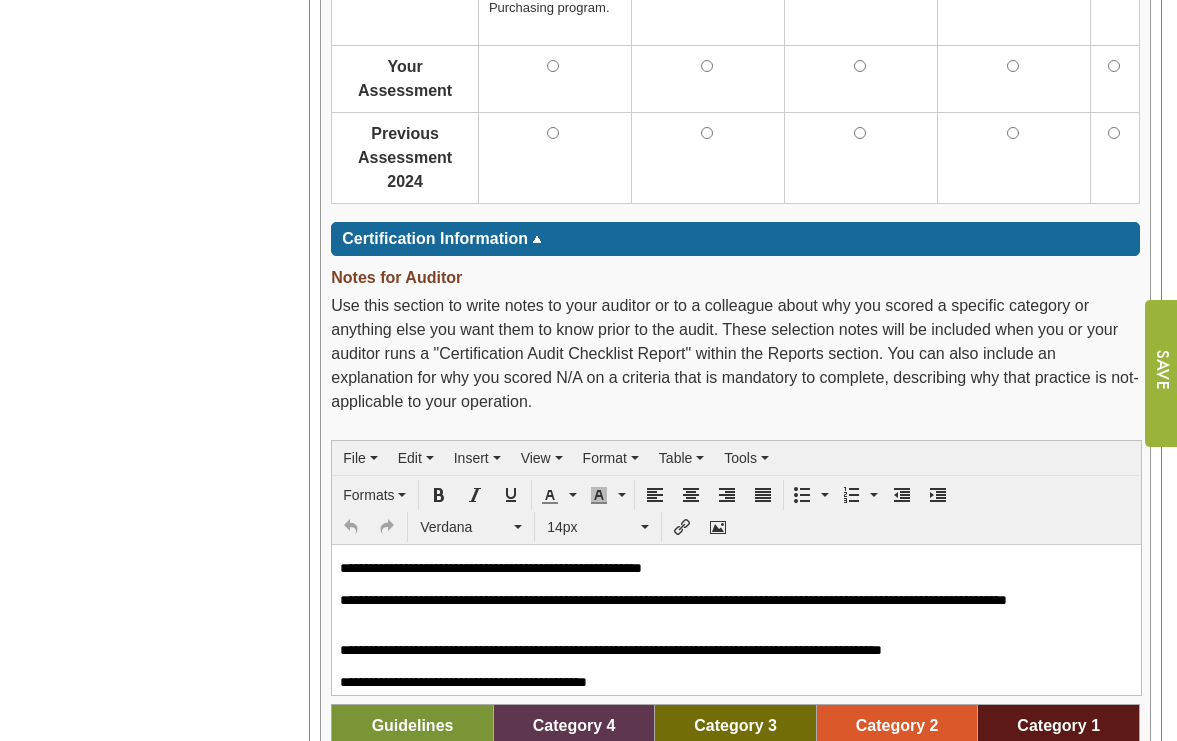 click on "**********" at bounding box center [729, 567] 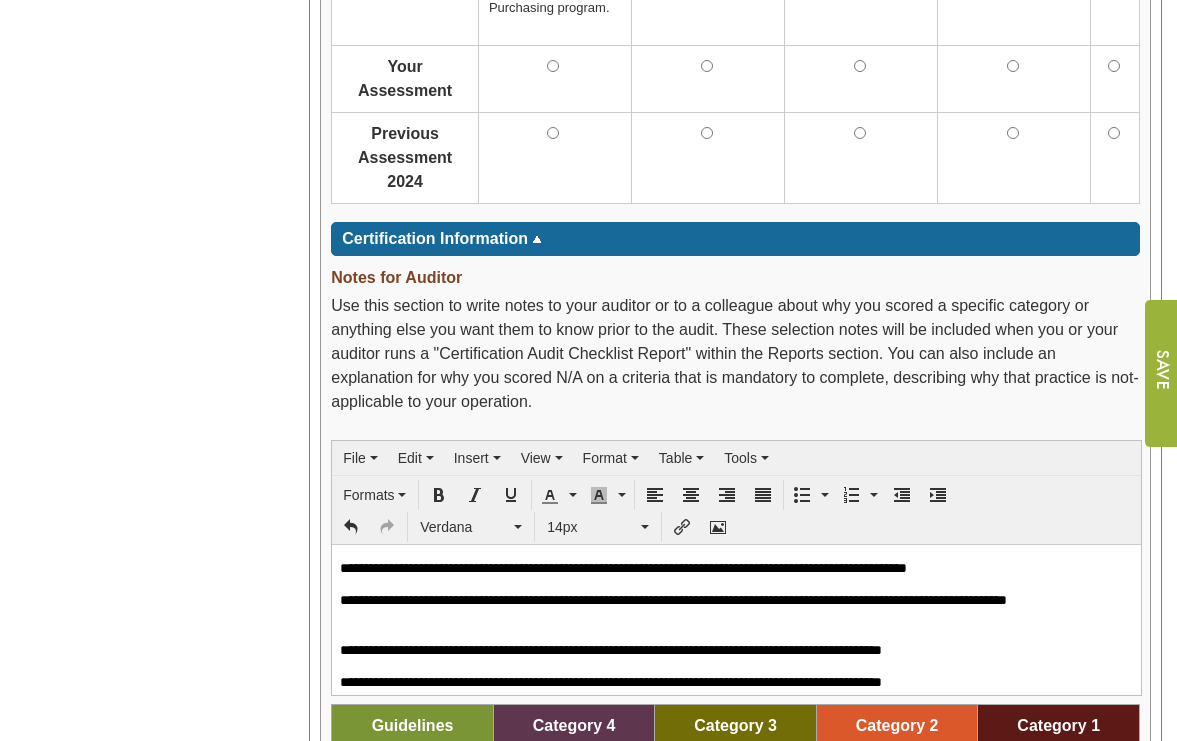 click on "Year:
****
****
****
****
****
****
****
****
****
****
****
****
****
****
Organizations
Ampelos Cellars
Ampelos Cellars
Ampelos Cellars (5,000.00)" at bounding box center [147, 509] 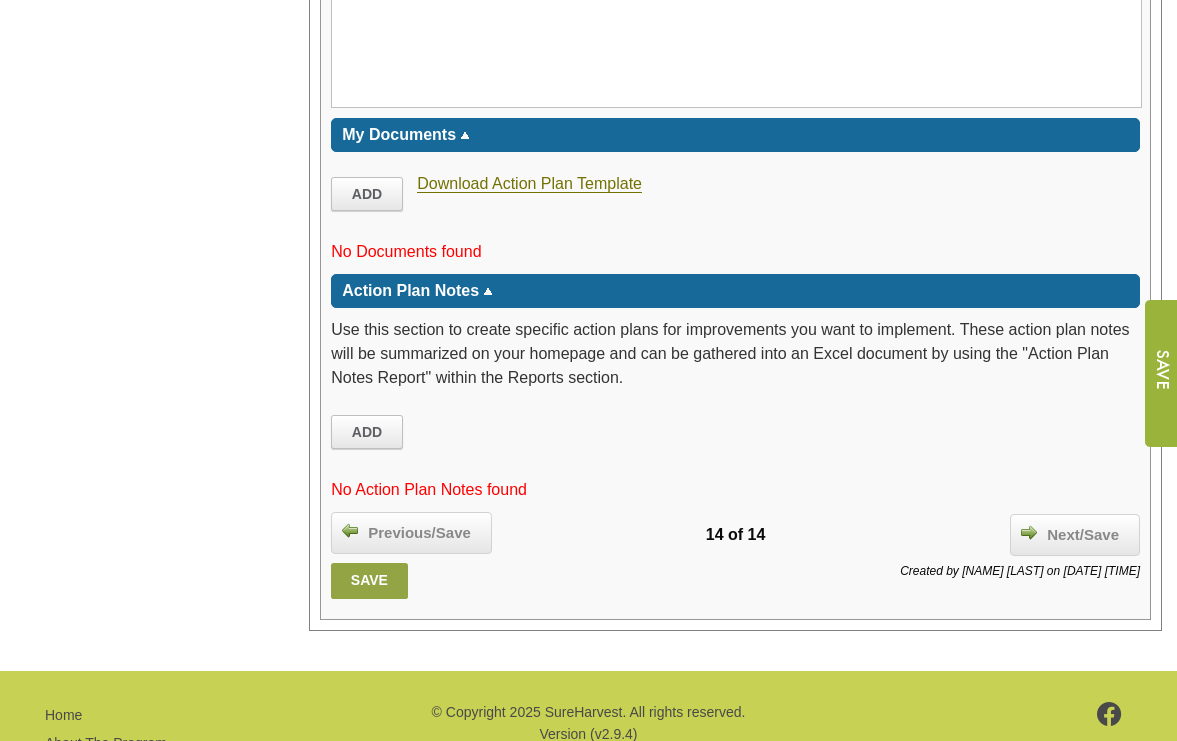 scroll, scrollTop: 3649, scrollLeft: 0, axis: vertical 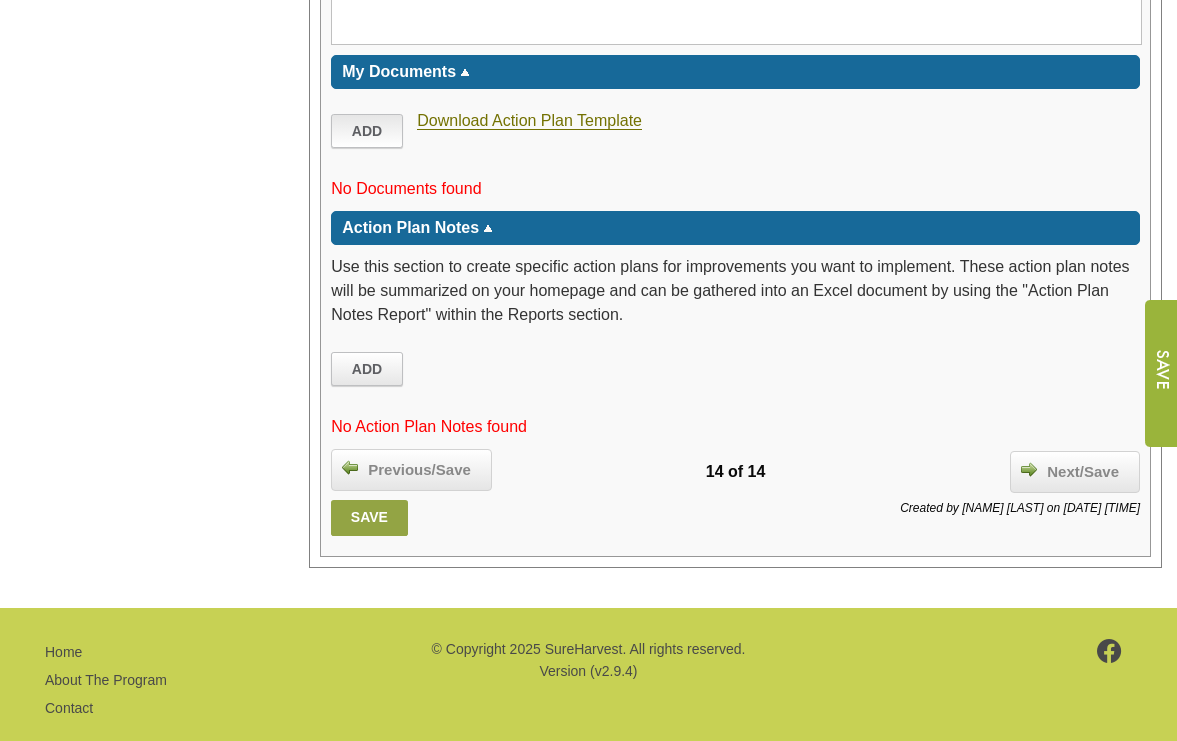 click on "Add" at bounding box center [367, 131] 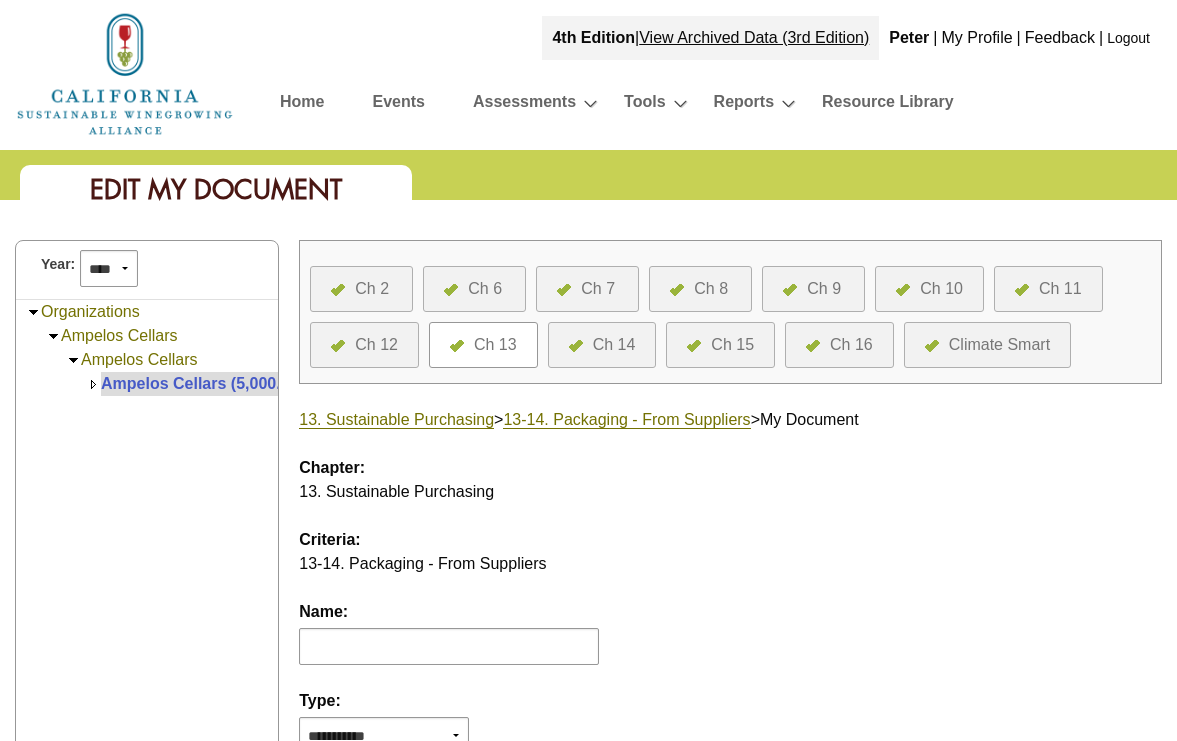 scroll, scrollTop: 0, scrollLeft: 0, axis: both 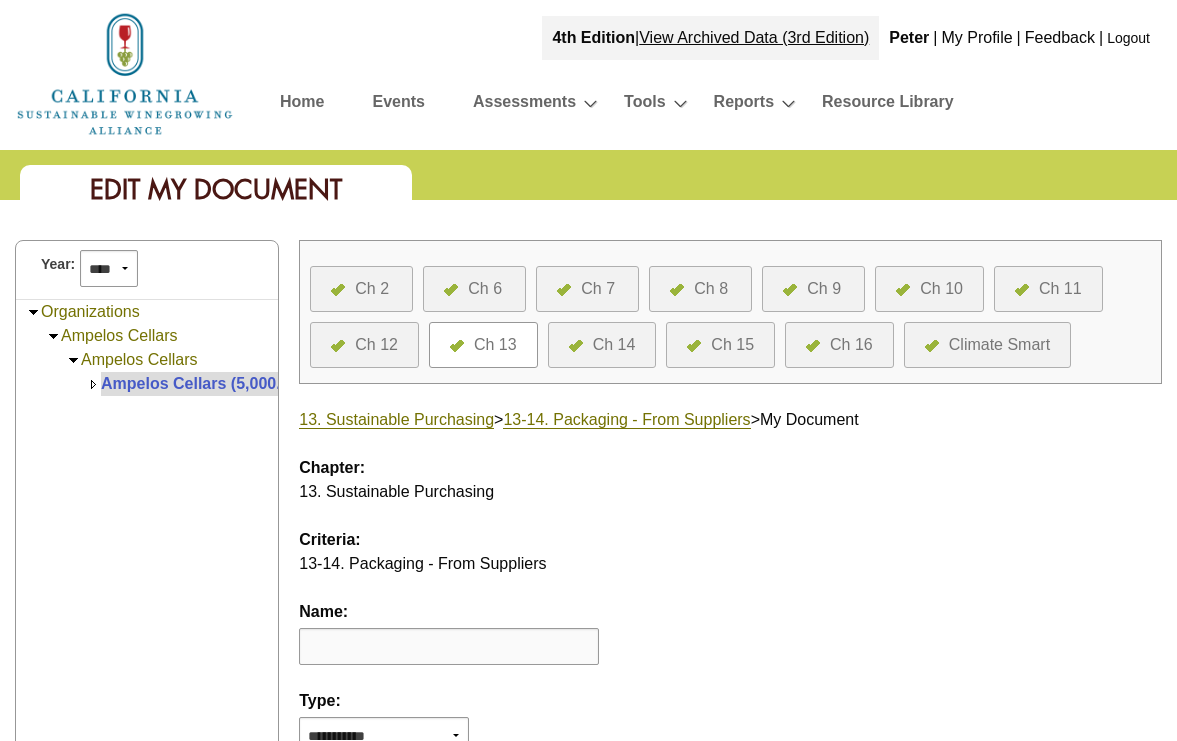 click at bounding box center (449, 646) 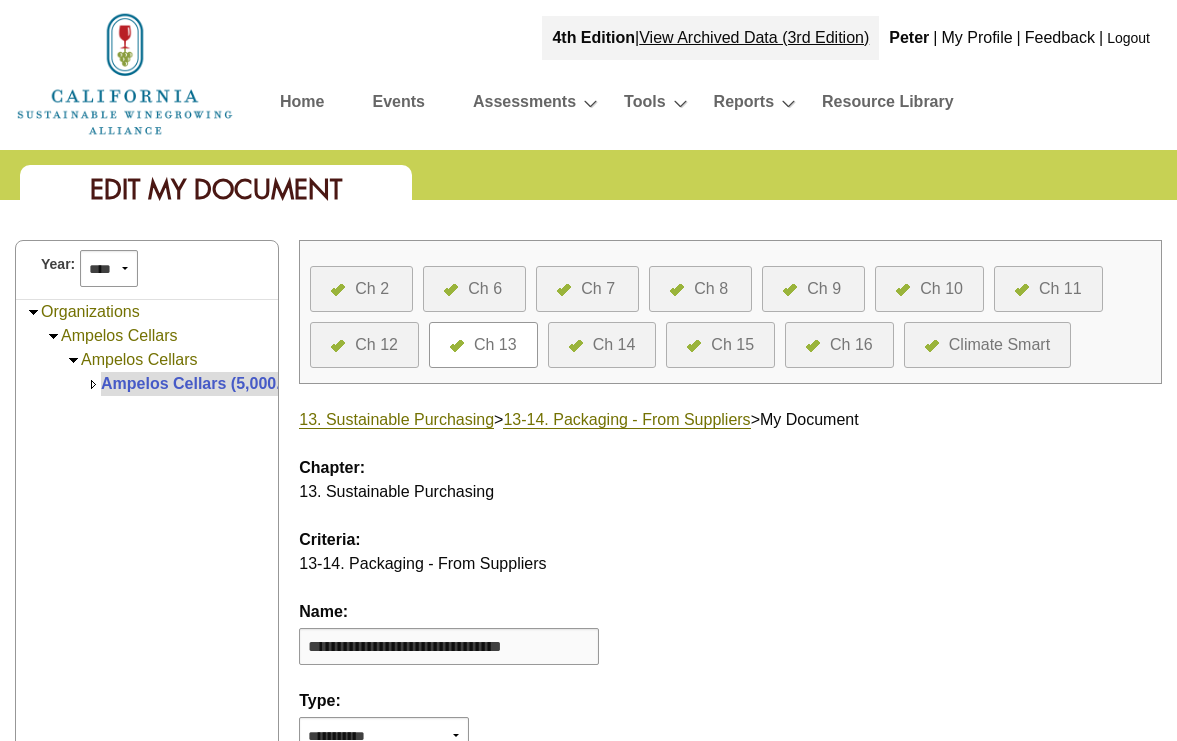 type on "**********" 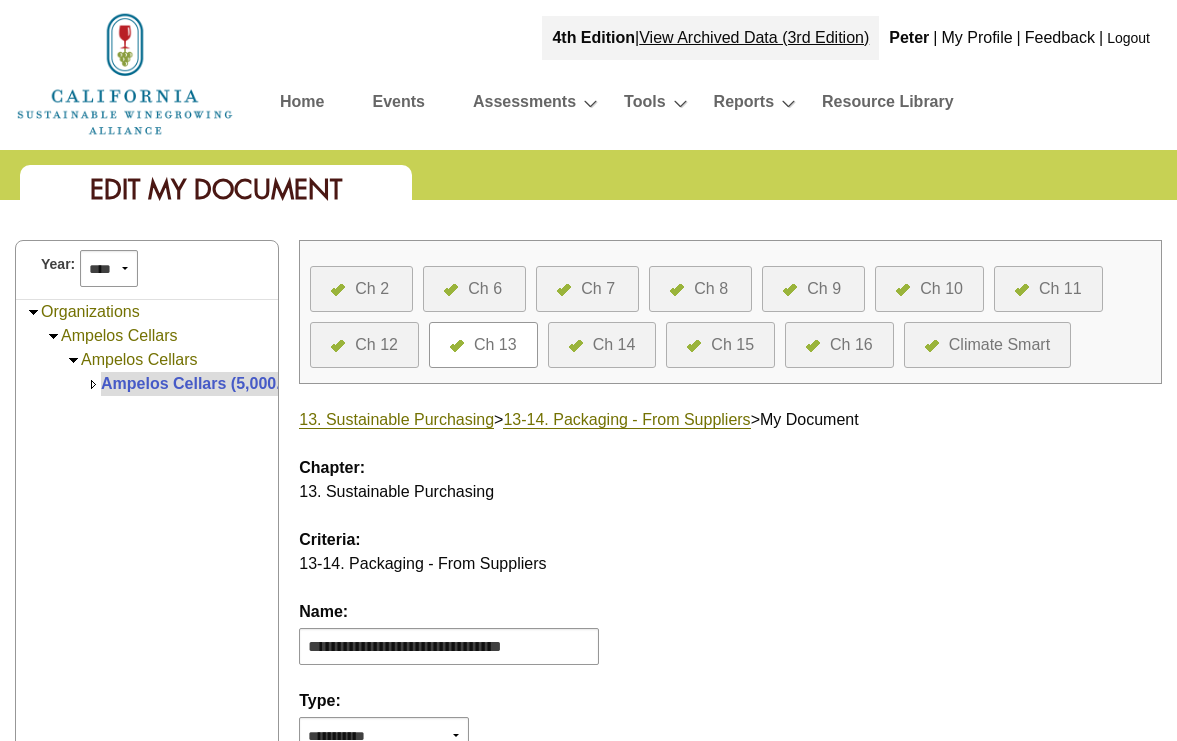 scroll, scrollTop: 13, scrollLeft: 0, axis: vertical 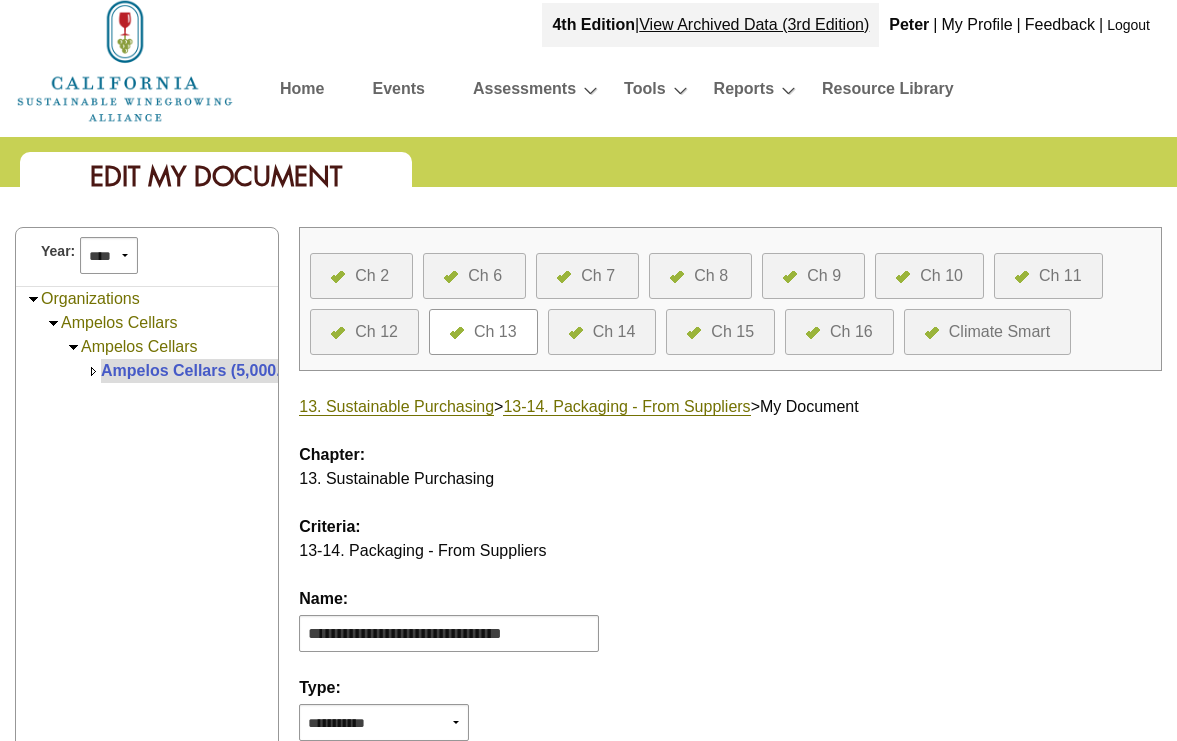 select on "*" 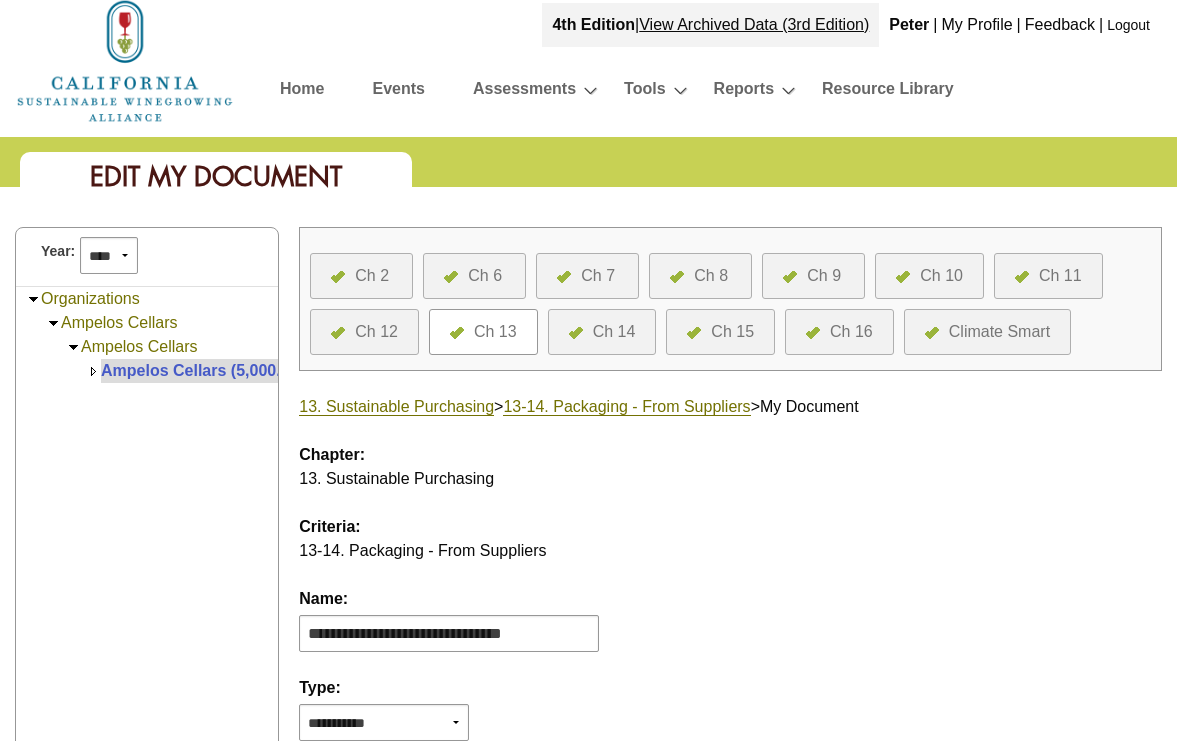 scroll, scrollTop: 464, scrollLeft: 0, axis: vertical 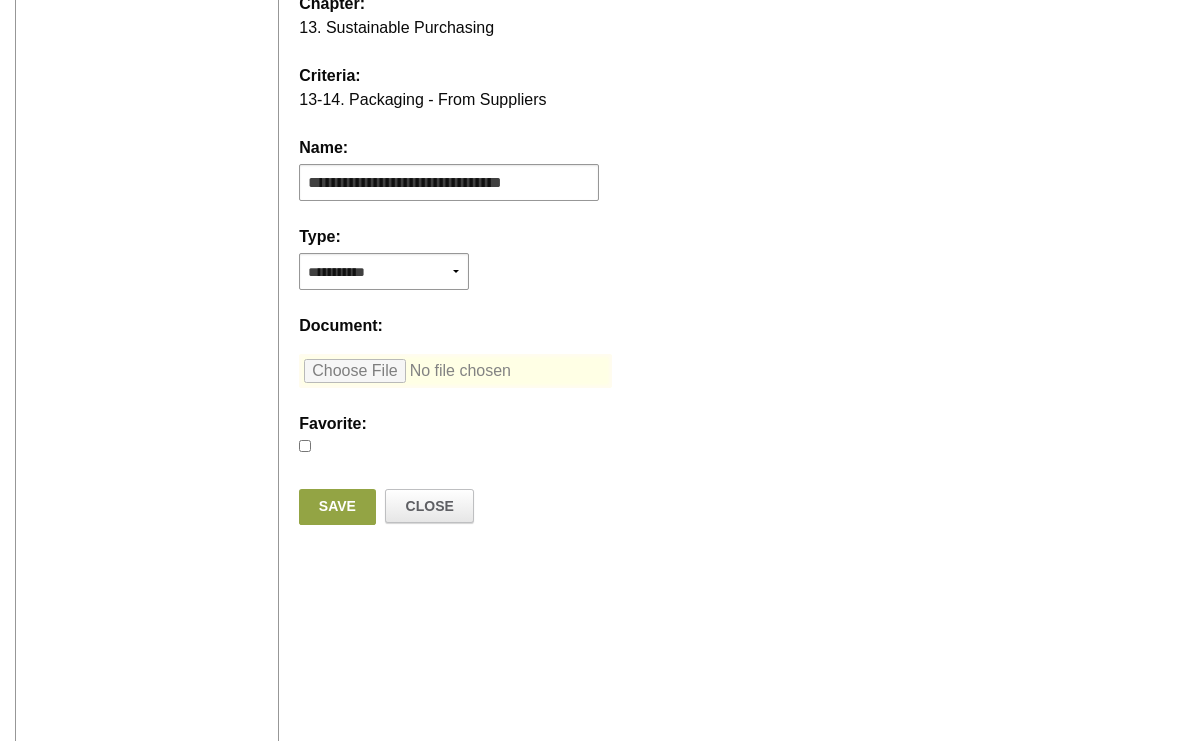 click at bounding box center (455, 371) 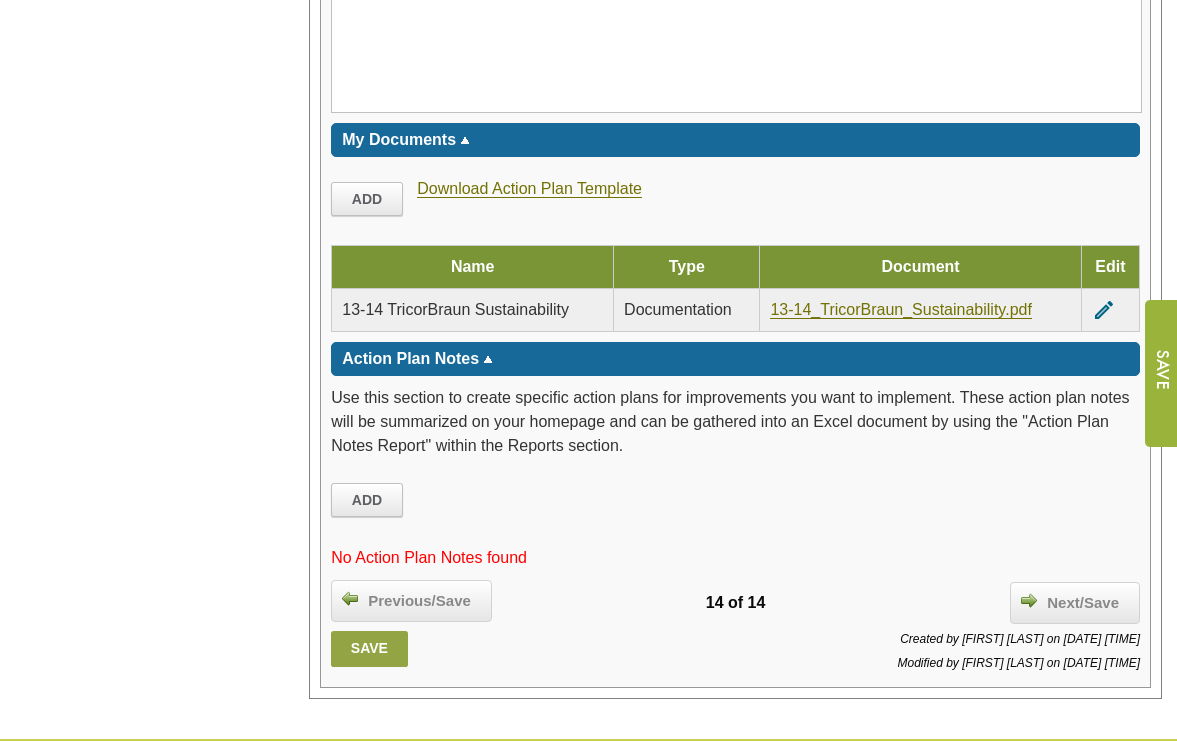 scroll, scrollTop: 3578, scrollLeft: 0, axis: vertical 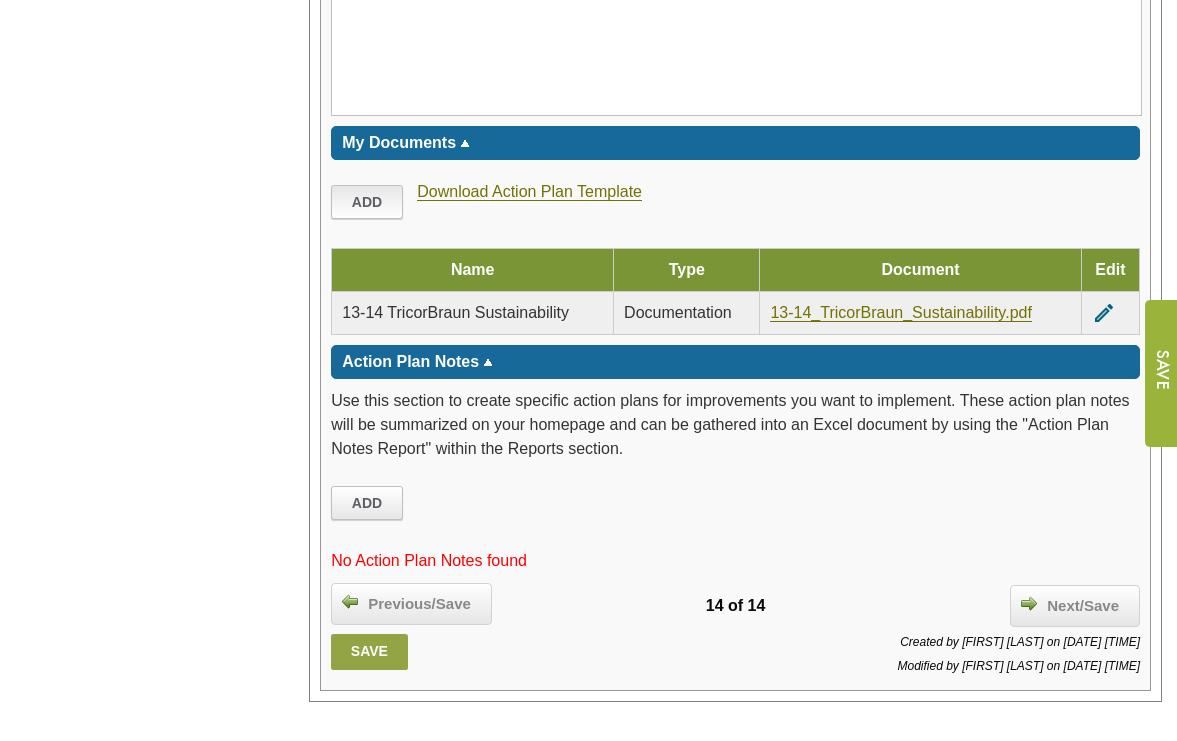 click on "Add" at bounding box center (367, 202) 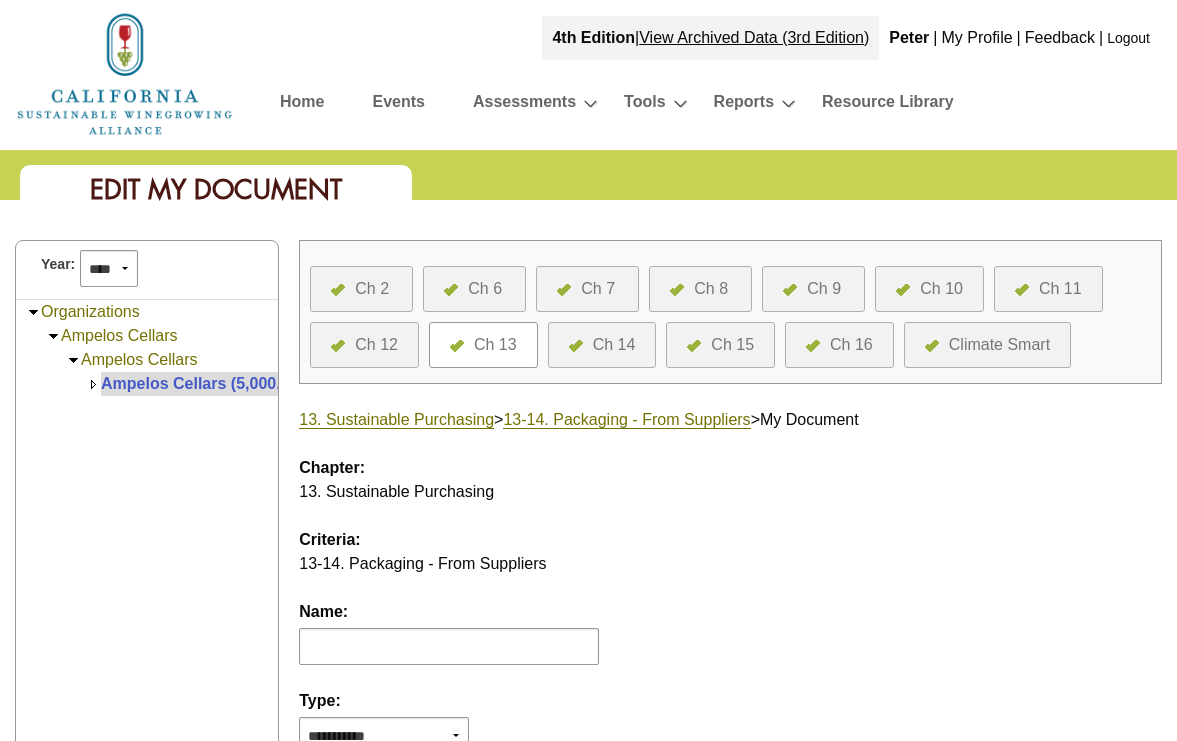 scroll, scrollTop: 0, scrollLeft: 0, axis: both 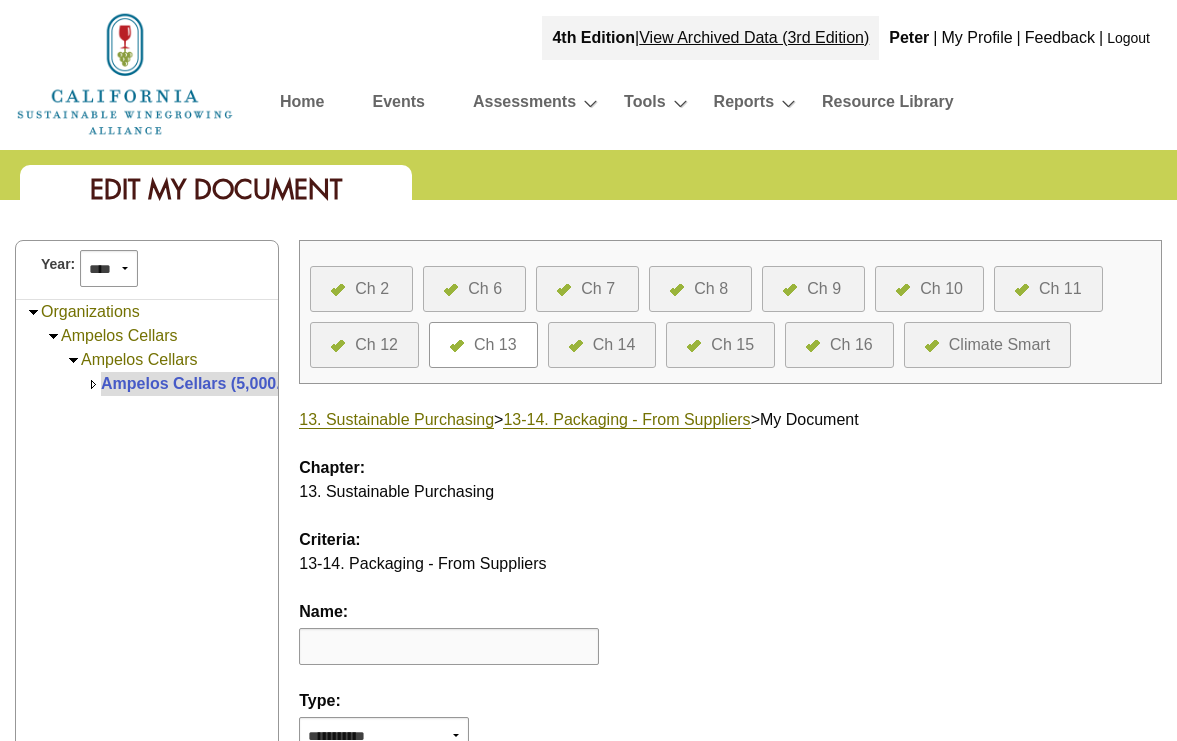 click at bounding box center [449, 646] 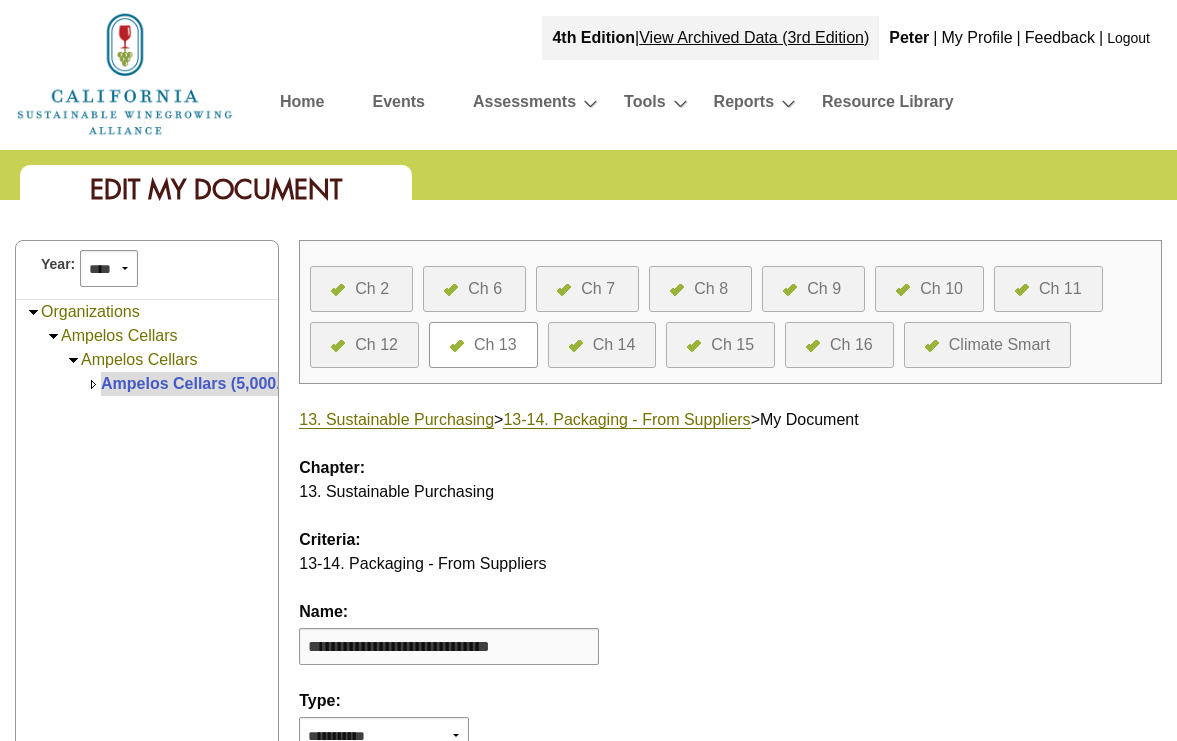 type on "**********" 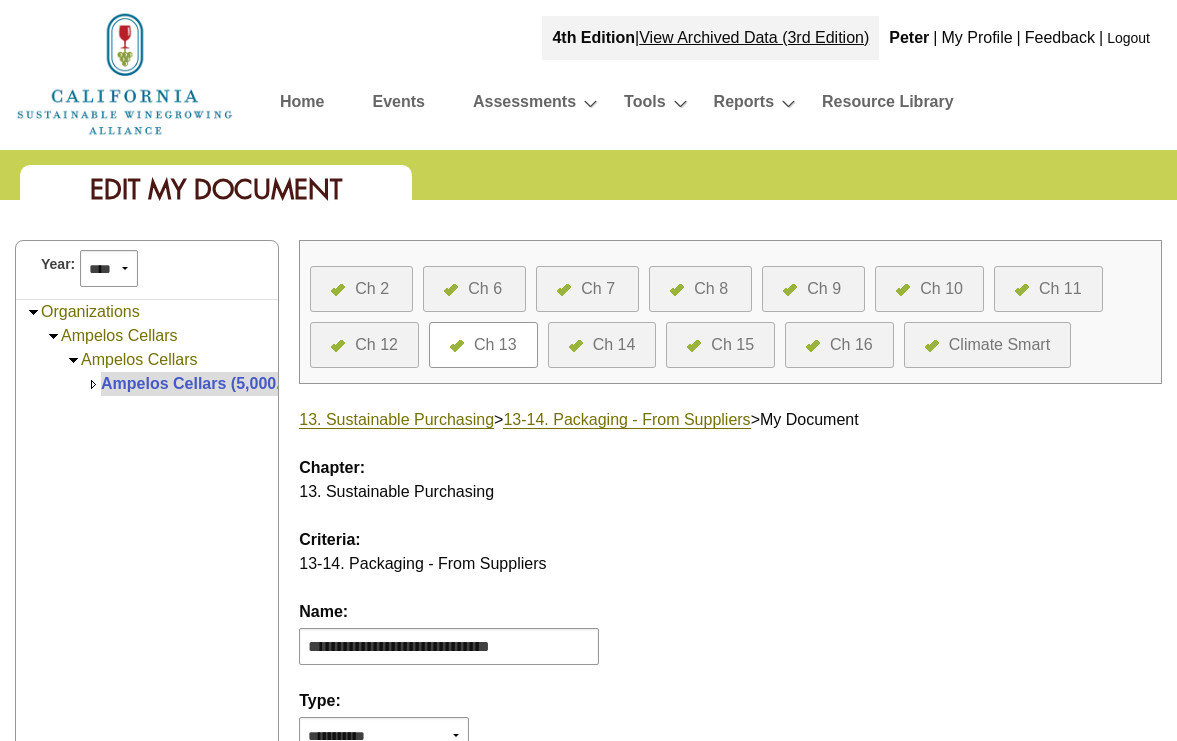 scroll, scrollTop: 13, scrollLeft: 0, axis: vertical 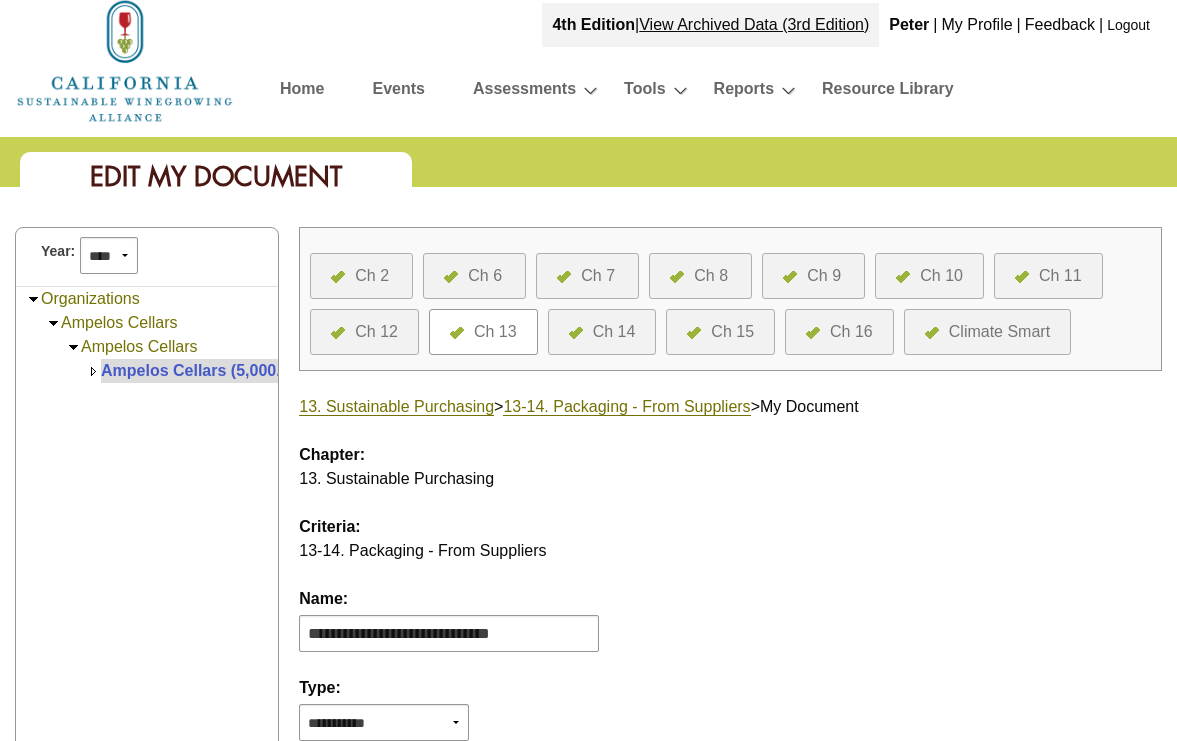 select on "*" 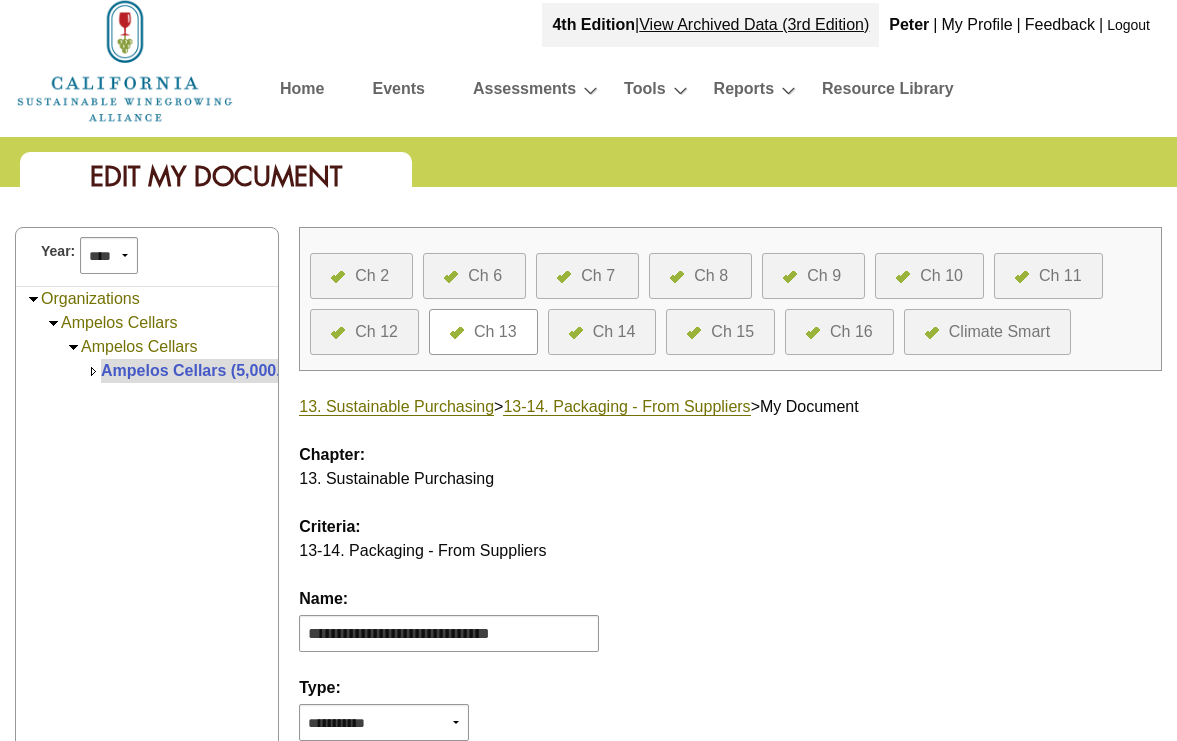 scroll, scrollTop: 464, scrollLeft: 0, axis: vertical 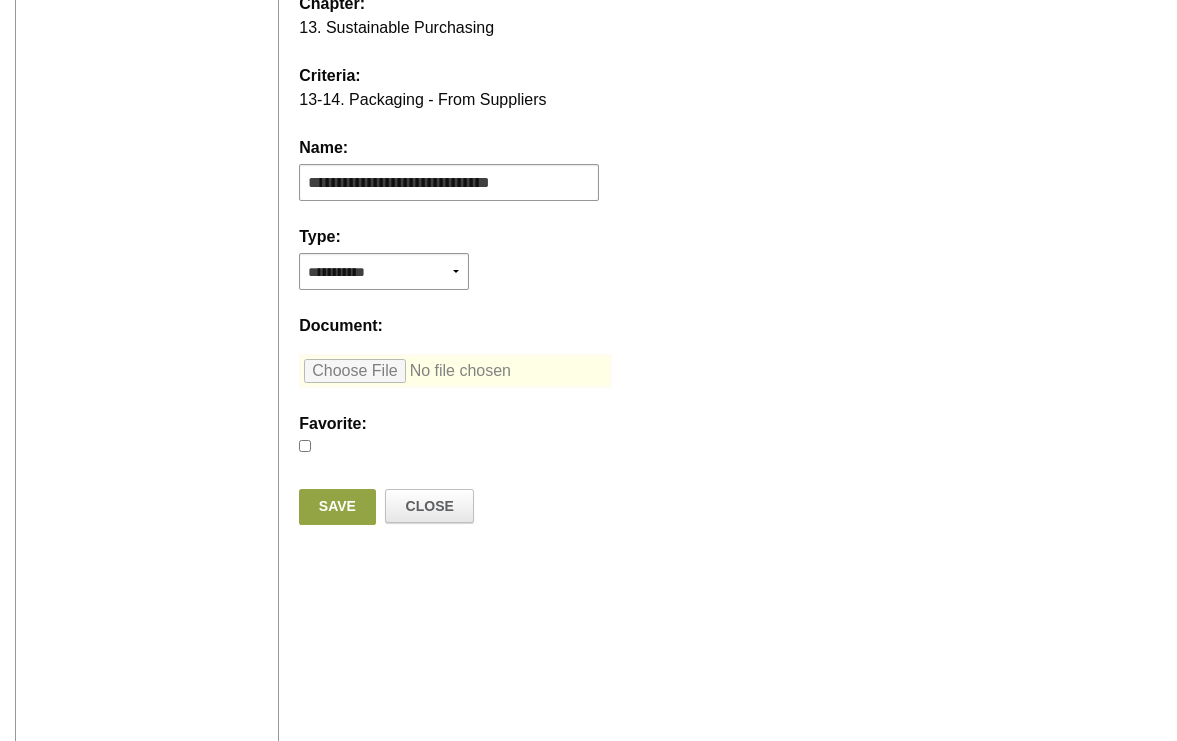 click at bounding box center [455, 371] 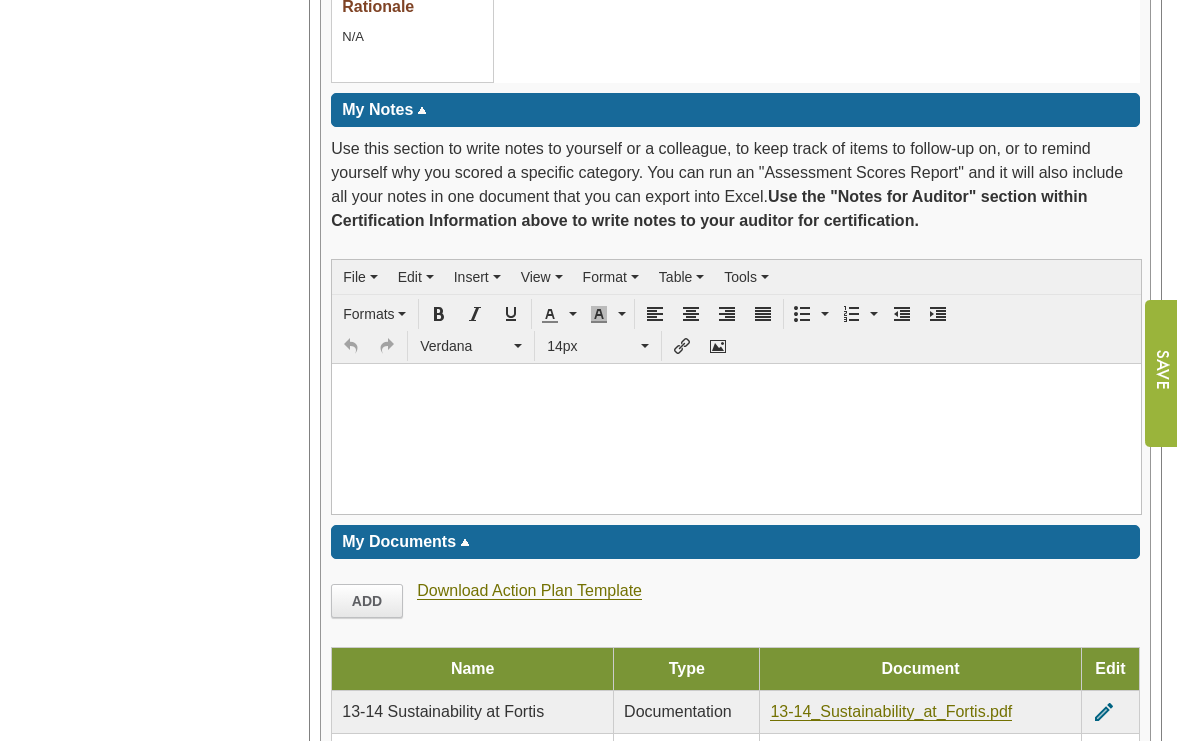 scroll, scrollTop: 3755, scrollLeft: 0, axis: vertical 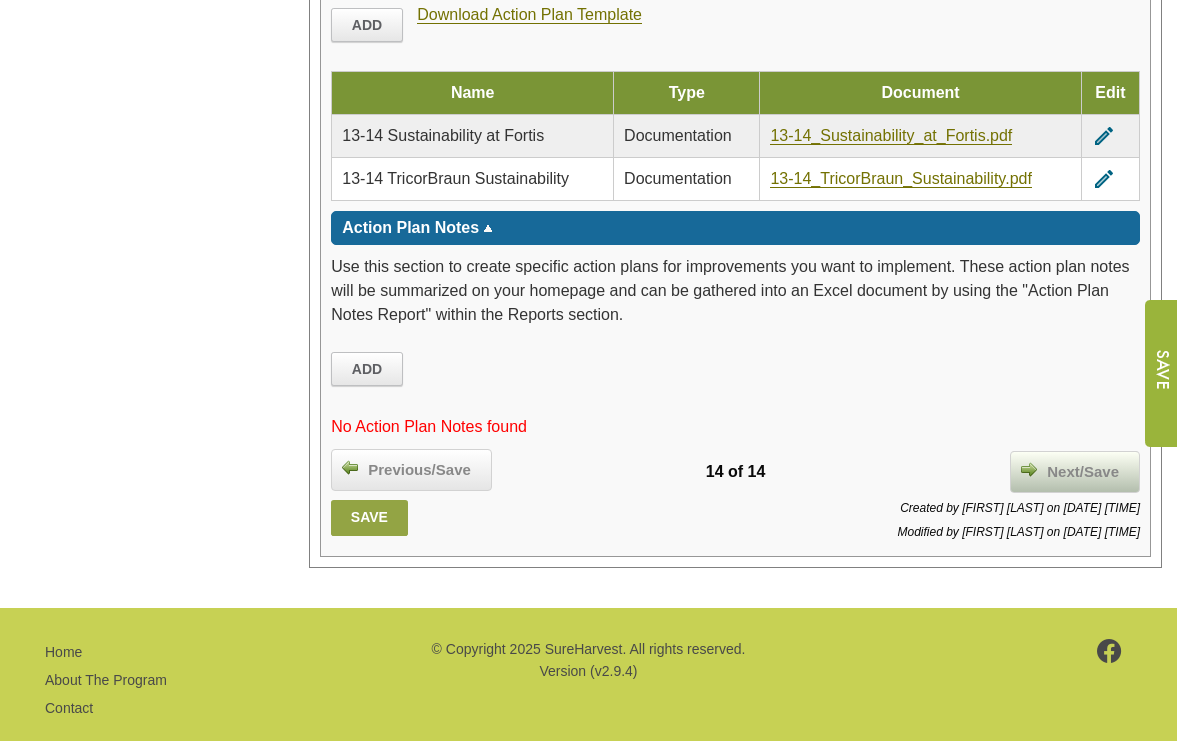 click on "Next/Save" at bounding box center [1083, 472] 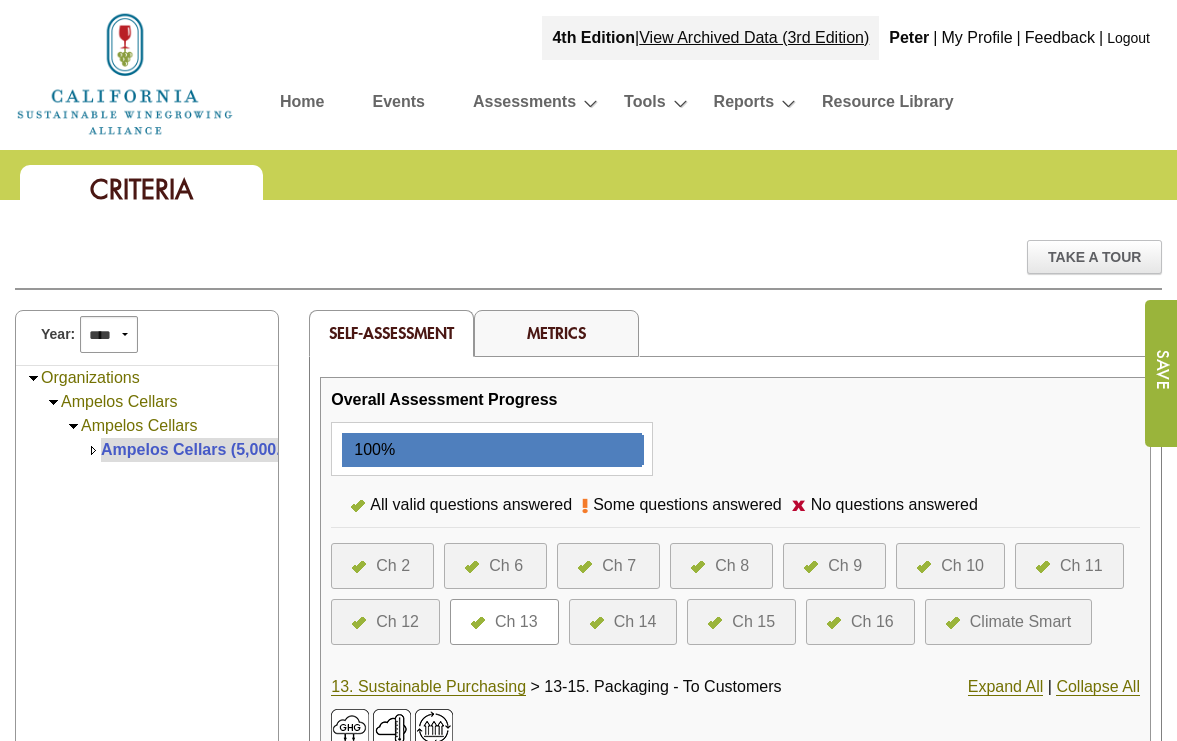 scroll, scrollTop: 0, scrollLeft: 0, axis: both 